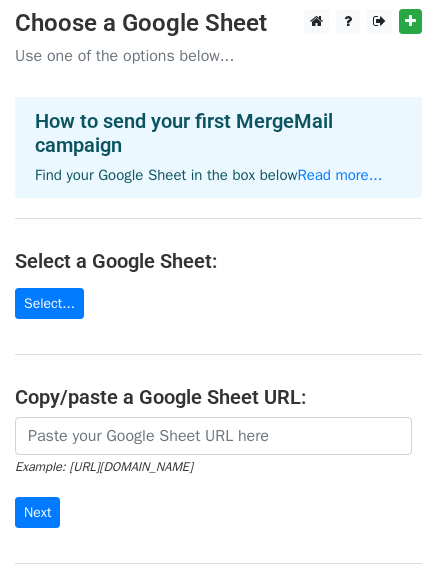 scroll, scrollTop: 0, scrollLeft: 0, axis: both 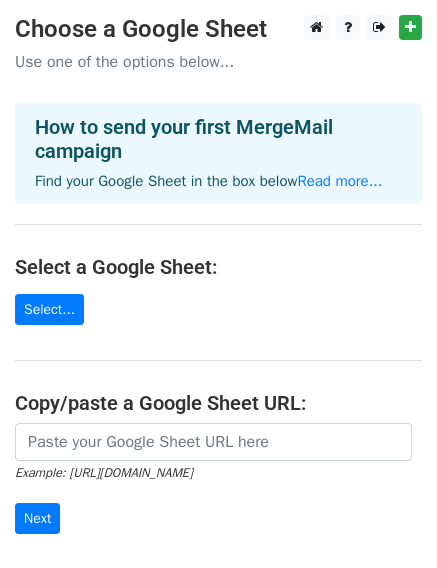click on "How to send your first MergeMail campaign" at bounding box center (218, 139) 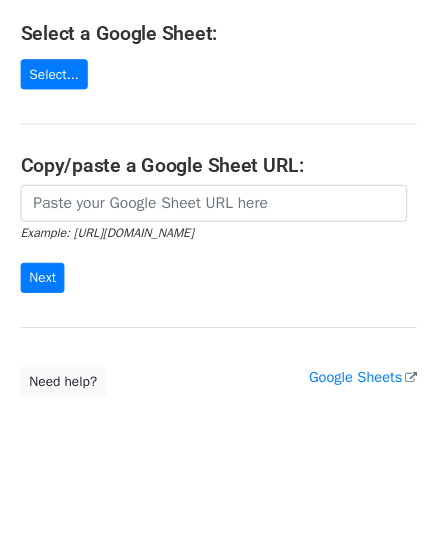 scroll, scrollTop: 250, scrollLeft: 0, axis: vertical 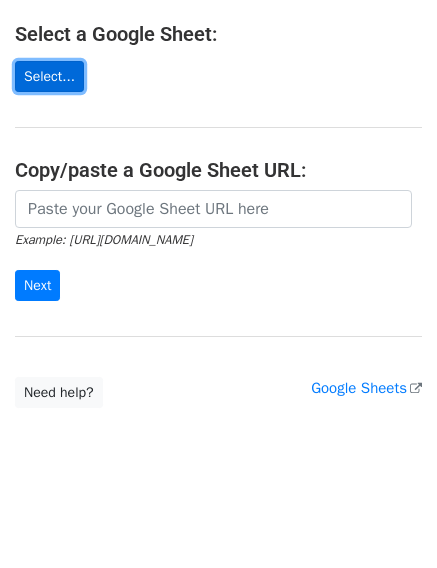 click on "Select..." at bounding box center [49, 76] 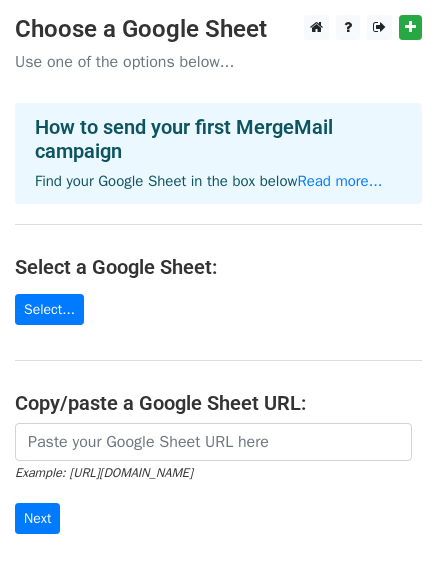 scroll, scrollTop: 0, scrollLeft: 0, axis: both 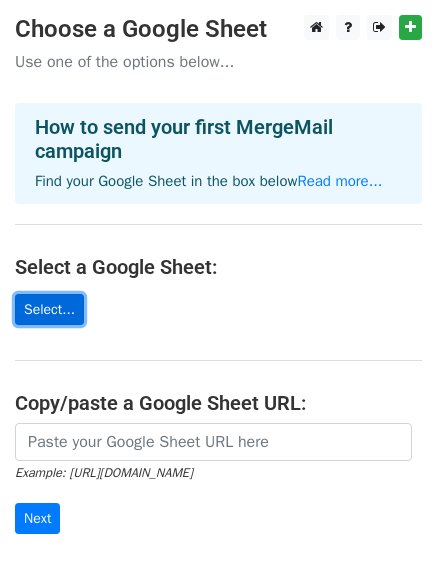 click on "Select..." at bounding box center (49, 309) 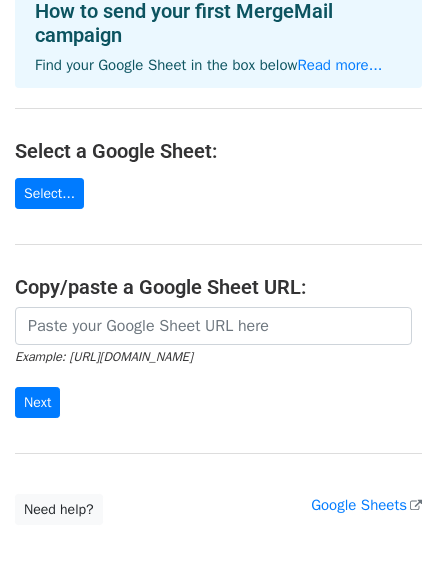 scroll, scrollTop: 200, scrollLeft: 0, axis: vertical 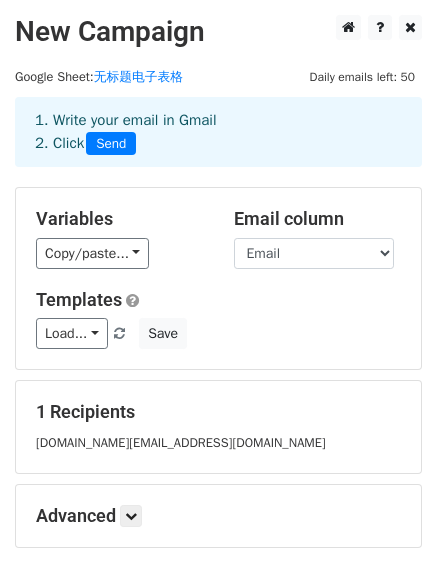 drag, startPoint x: 117, startPoint y: 114, endPoint x: 234, endPoint y: 114, distance: 117 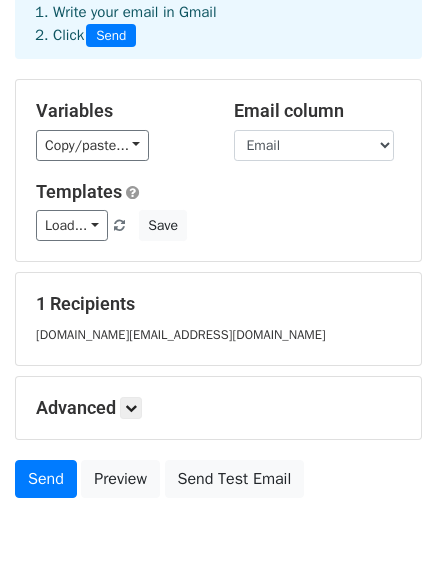 scroll, scrollTop: 100, scrollLeft: 0, axis: vertical 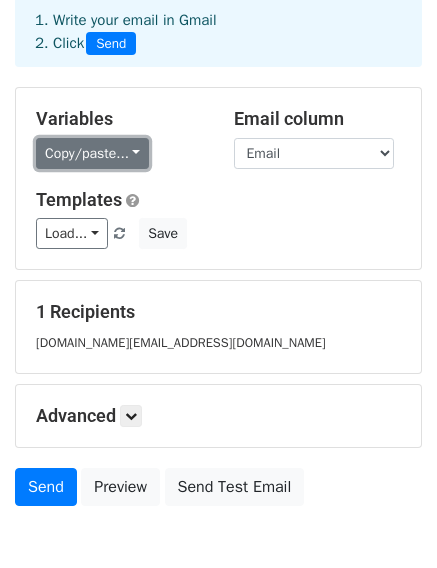click on "Copy/paste..." at bounding box center (92, 153) 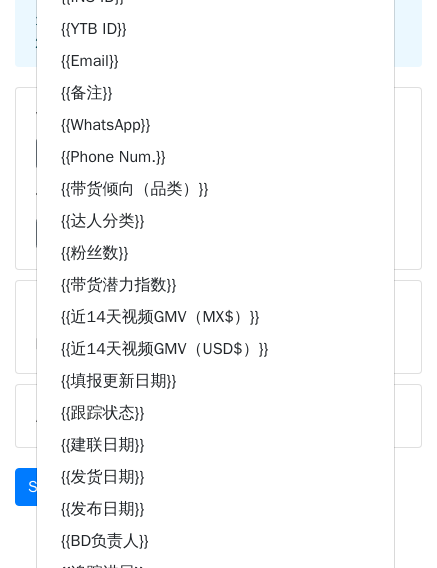 click on "Variables
Copy/paste...
{{18.8}}
{{达人TK ID}}
{{INS ID}}
{{YTB ID}}
{{Email}}
{{备注}}
{{WhatsApp}}
{{Phone Num.}}
{{带货倾向（品类）}}
{{达人分类}}
{{粉丝数}}
{{带货潜力指数}}
{{近14天视频GMV（MX$）}}
{{近14天视频GMV（USD$）}}
{{填报更新日期}}
{{跟踪状态}}
{{建联日期}}
{{发货日期}}
{{发布日期}}
{{BD负责人}}
{{追踪进展}}
{{记录：7/3 14h-16h 初筛名单80个 = ...
Email column
18.8
达人TK ID
INS ID
YTB ID
Email
备注
WhatsApp
Phone Num.
带货倾向（品类）
达人分类
粉丝数
带货潜力指数
近14天视频GMV（MX$）
近14天视频GMV（USD$）
填报更新日期
跟踪状态
建联日期
发货日期
发布日期
BD负责人
追踪进展
记录：7/3 14h-16h 初筛名单80个 = 2个/H" at bounding box center [218, 178] 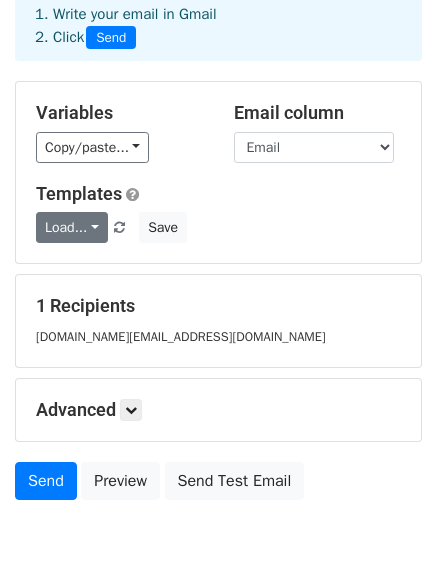 scroll, scrollTop: 100, scrollLeft: 0, axis: vertical 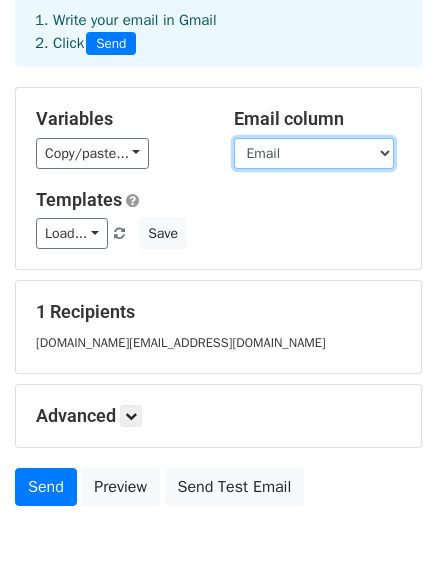 click on "18.8
达人TK ID
INS ID
YTB ID
Email
备注
WhatsApp
Phone Num.
带货倾向（品类）
达人分类
粉丝数
带货潜力指数
近14天视频GMV（MX$）
近14天视频GMV（USD$）
填报更新日期
跟踪状态
建联日期
发货日期
发布日期
BD负责人
追踪进展
记录：7/3 14h-16h 初筛名单80个 = 2个/H" at bounding box center (314, 153) 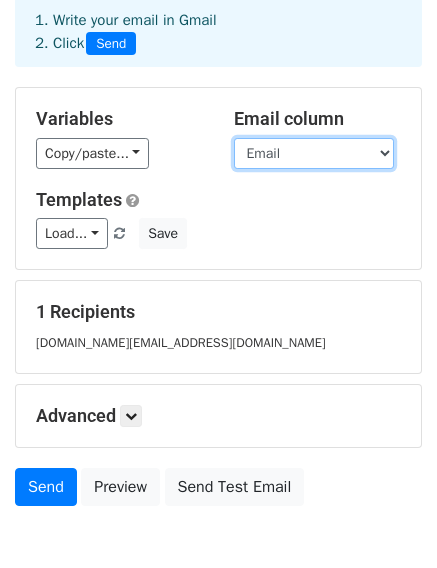 click on "18.8
达人TK ID
INS ID
YTB ID
Email
备注
WhatsApp
Phone Num.
带货倾向（品类）
达人分类
粉丝数
带货潜力指数
近14天视频GMV（MX$）
近14天视频GMV（USD$）
填报更新日期
跟踪状态
建联日期
发货日期
发布日期
BD负责人
追踪进展
记录：7/3 14h-16h 初筛名单80个 = 2个/H" at bounding box center [314, 153] 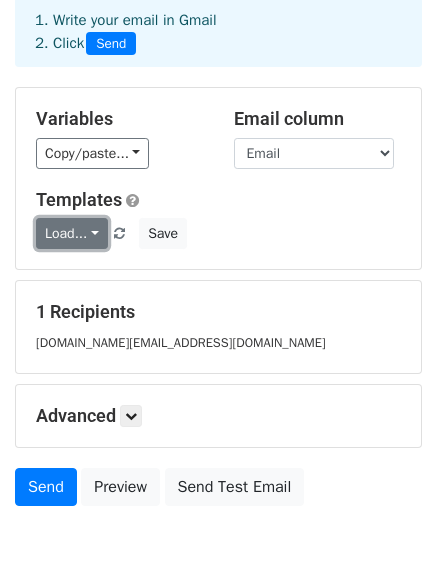 click on "Load..." at bounding box center (72, 233) 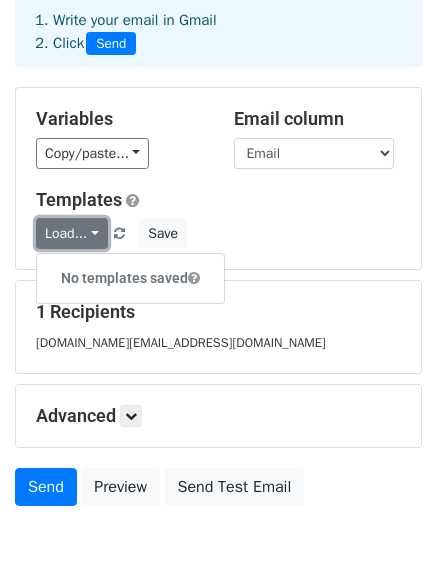 click on "Load..." at bounding box center (72, 233) 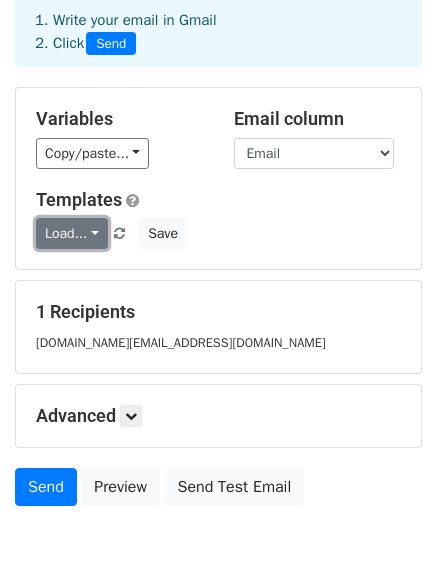 click on "Load..." at bounding box center (72, 233) 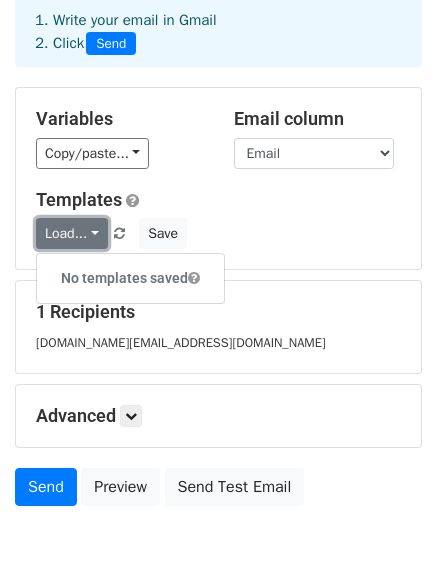 click on "Load..." at bounding box center [72, 233] 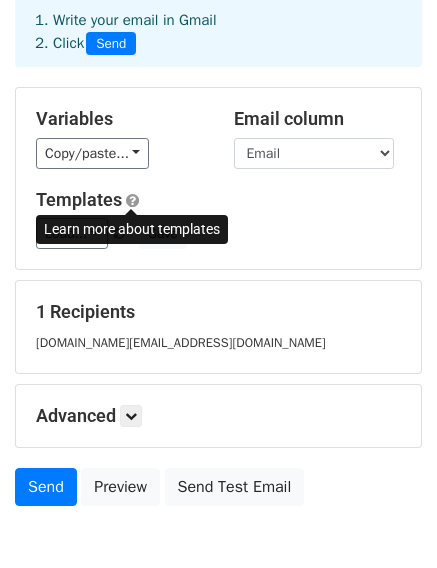 click at bounding box center (132, 200) 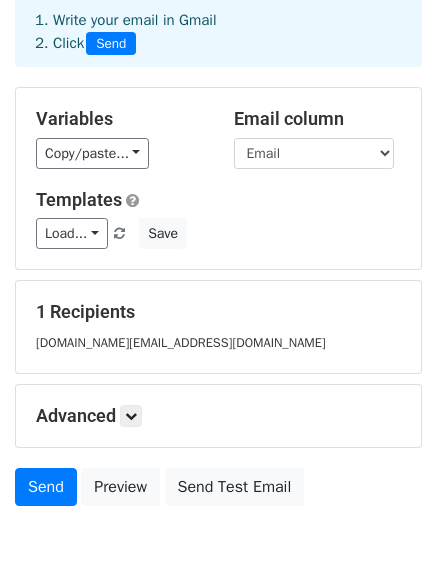 click on "Templates" at bounding box center (218, 200) 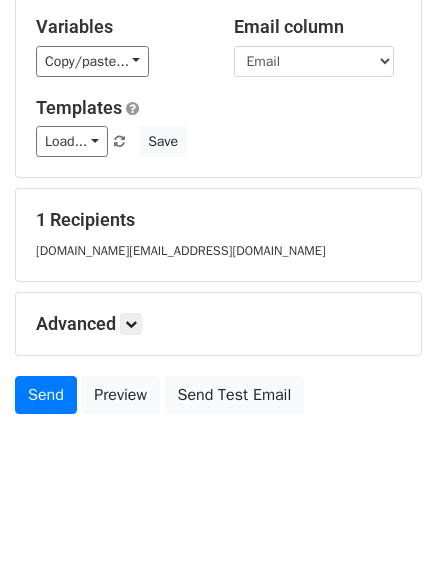 scroll, scrollTop: 204, scrollLeft: 0, axis: vertical 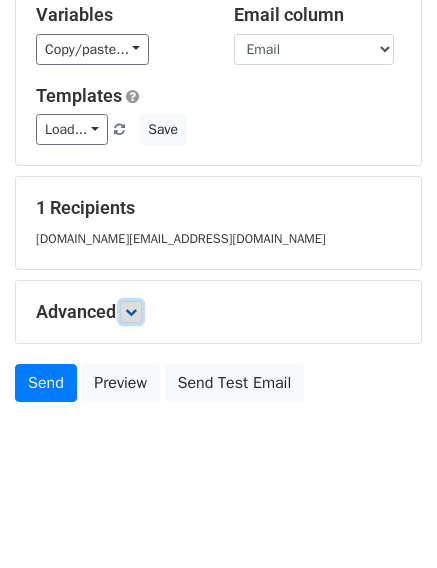 click at bounding box center [131, 312] 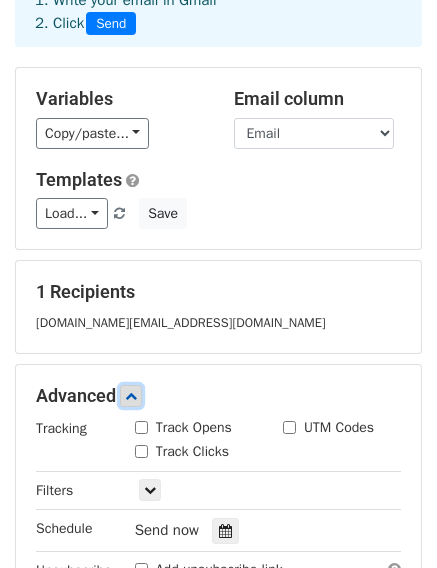 scroll, scrollTop: 98, scrollLeft: 0, axis: vertical 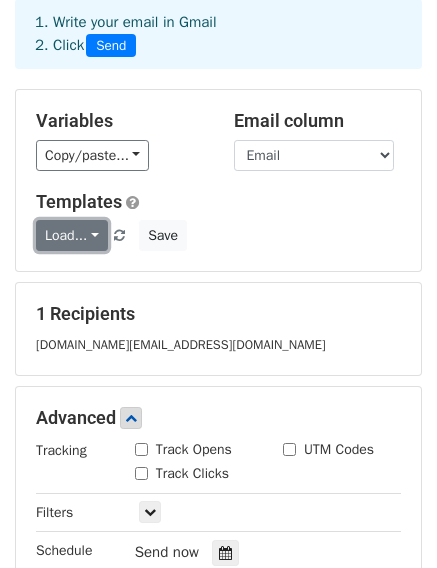 click on "Load..." at bounding box center [72, 235] 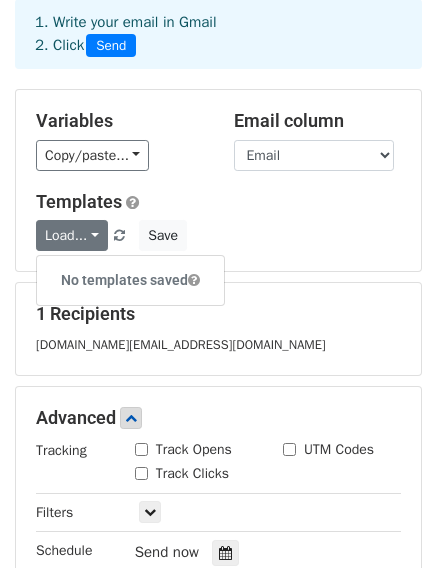click on "No templates saved" at bounding box center (130, 280) 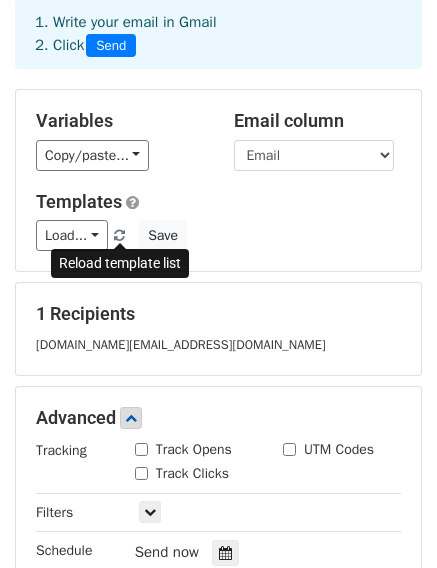 click at bounding box center [119, 236] 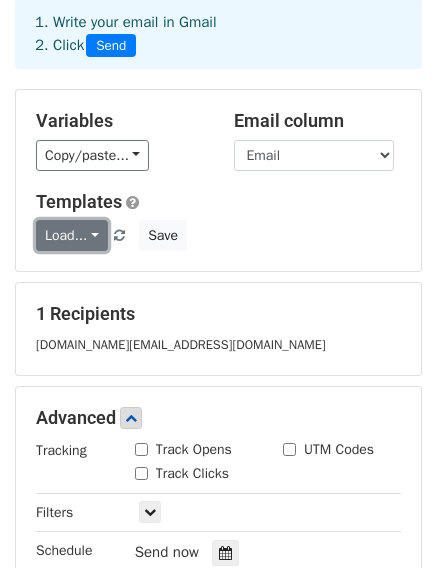 click on "Load..." at bounding box center [72, 235] 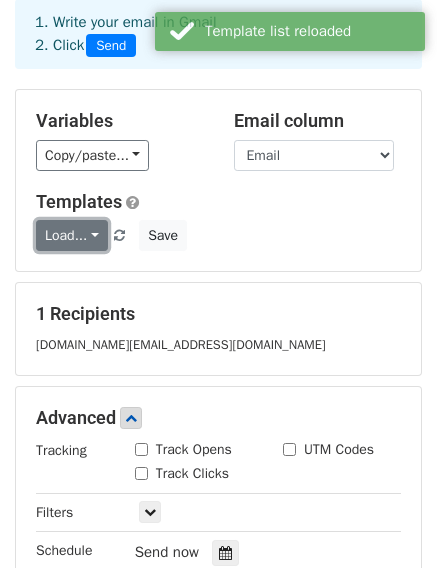 click on "Load..." at bounding box center (72, 235) 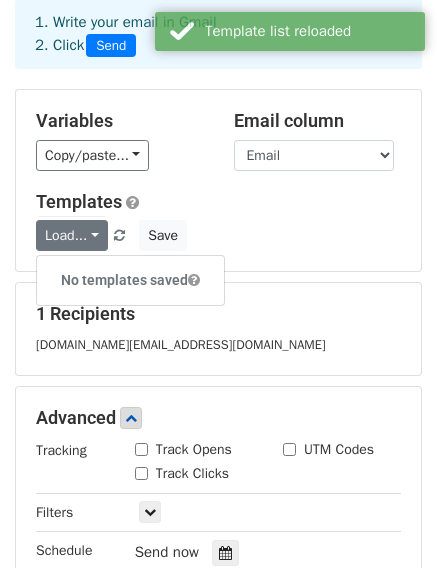 click on "No templates saved" at bounding box center [130, 280] 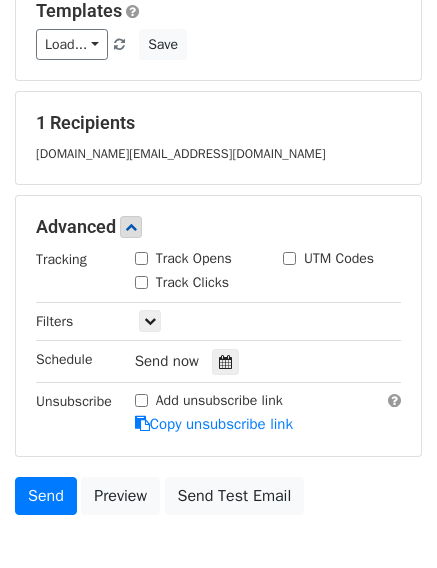 scroll, scrollTop: 298, scrollLeft: 0, axis: vertical 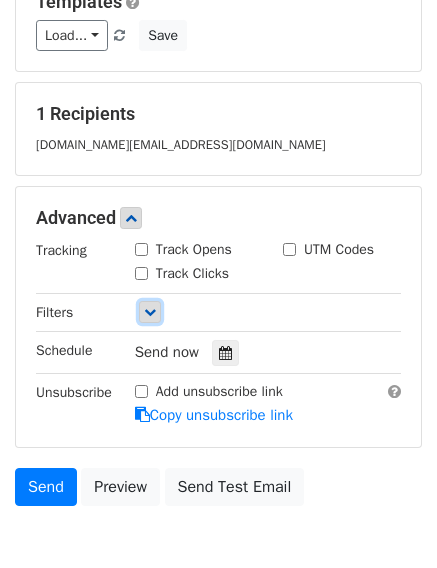 click at bounding box center (150, 312) 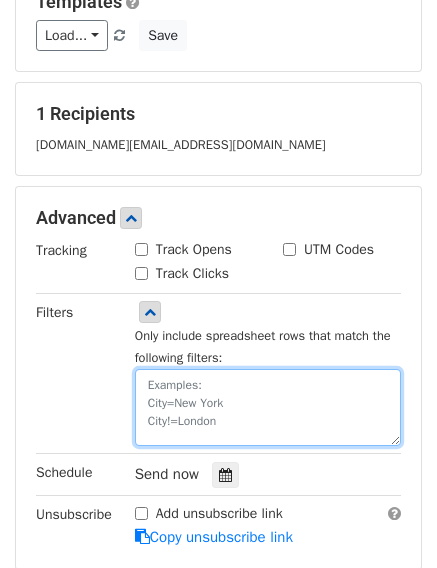 click at bounding box center [268, 407] 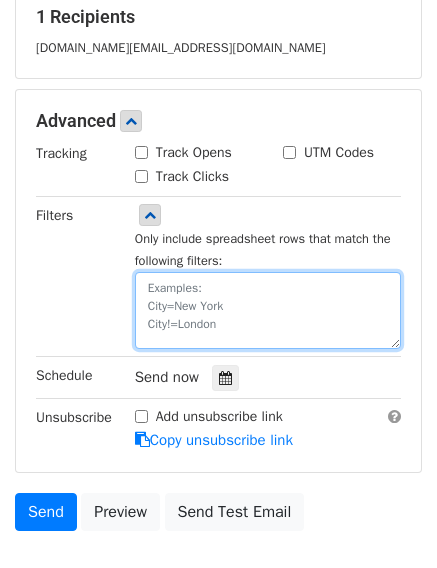 scroll, scrollTop: 398, scrollLeft: 0, axis: vertical 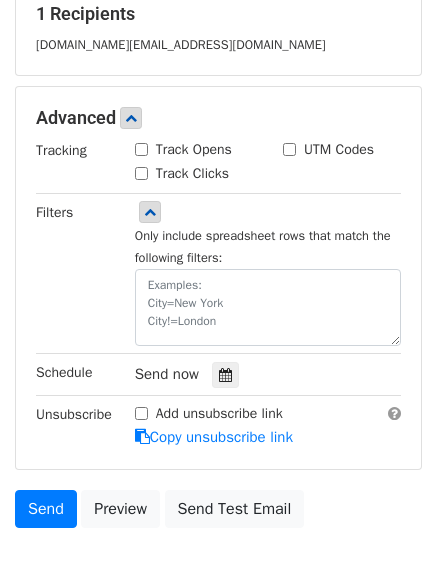 click on "Filters" at bounding box center (70, 273) 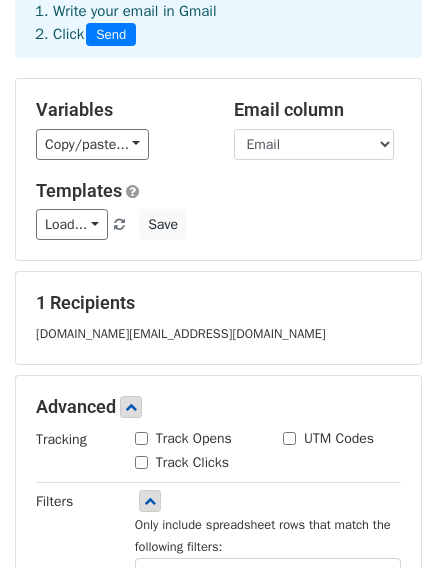 scroll, scrollTop: 98, scrollLeft: 0, axis: vertical 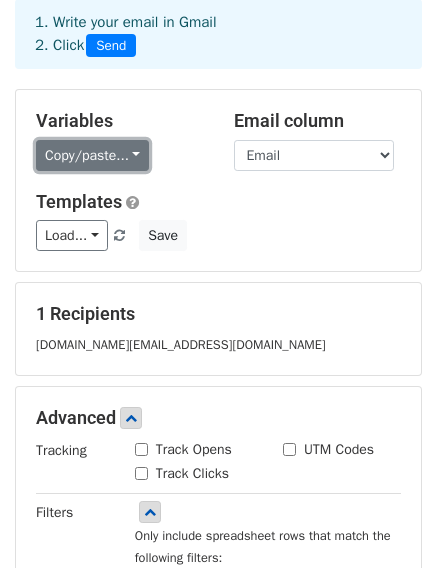 click on "Copy/paste..." at bounding box center (92, 155) 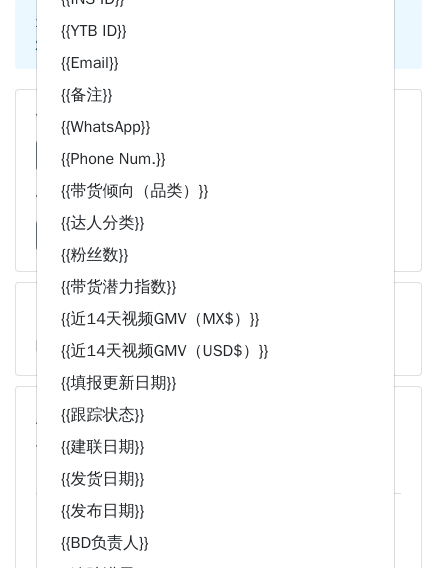 click on "Variables
Copy/paste...
{{18.8}}
{{达人TK ID}}
{{INS ID}}
{{YTB ID}}
{{Email}}
{{备注}}
{{WhatsApp}}
{{Phone Num.}}
{{带货倾向（品类）}}
{{达人分类}}
{{粉丝数}}
{{带货潜力指数}}
{{近14天视频GMV（MX$）}}
{{近14天视频GMV（USD$）}}
{{填报更新日期}}
{{跟踪状态}}
{{建联日期}}
{{发货日期}}
{{发布日期}}
{{BD负责人}}
{{追踪进展}}
{{记录：7/3 14h-16h 初筛名单80个 = ..." at bounding box center [120, 140] 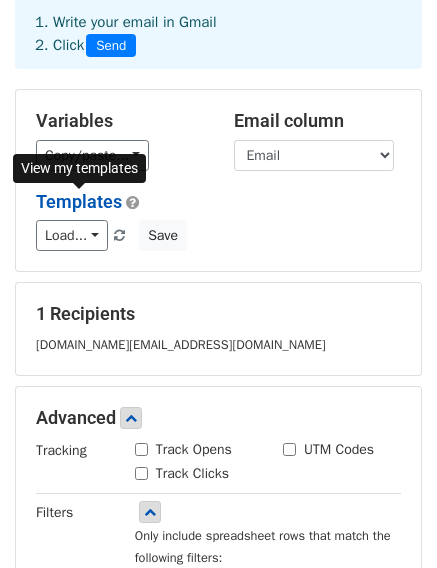 click on "Templates" at bounding box center [79, 201] 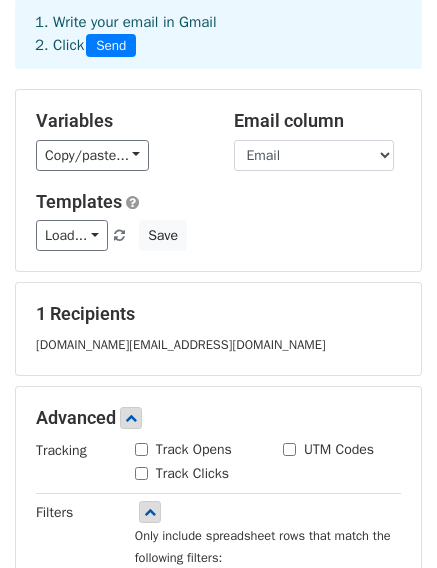 click on "Load...
No templates saved
Save" at bounding box center (218, 235) 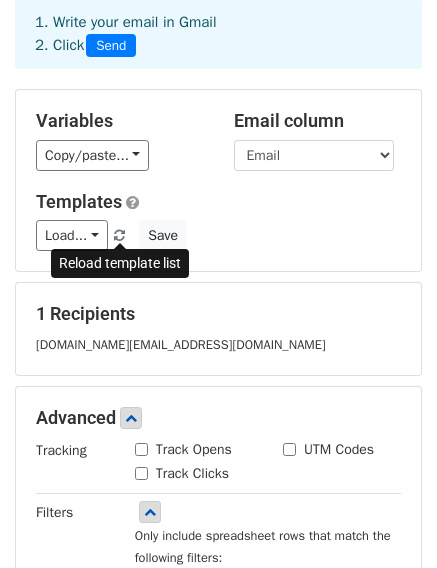 click at bounding box center (119, 236) 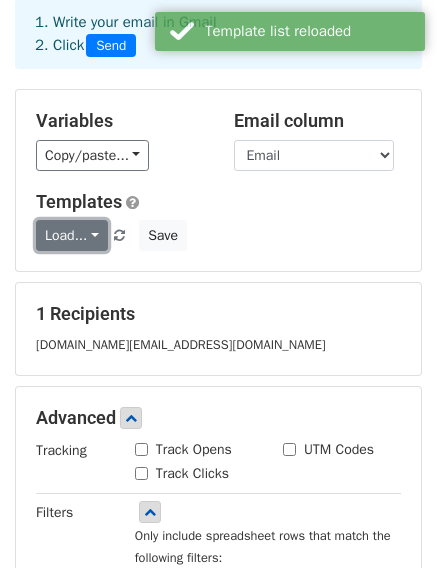 click on "Load..." at bounding box center [72, 235] 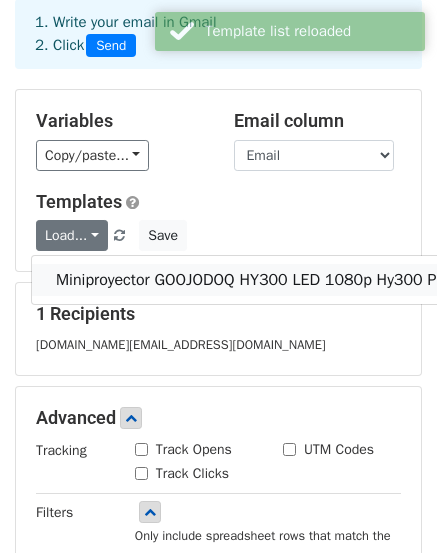 click on "Miniproyector GOOJODOQ HY300 LED 1080p Hy300 Pro" at bounding box center (253, 280) 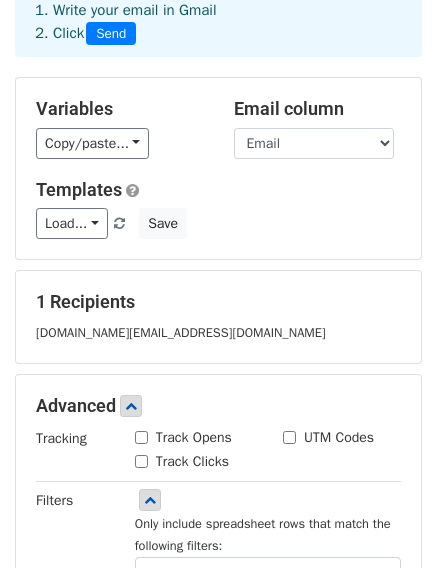 scroll, scrollTop: 98, scrollLeft: 0, axis: vertical 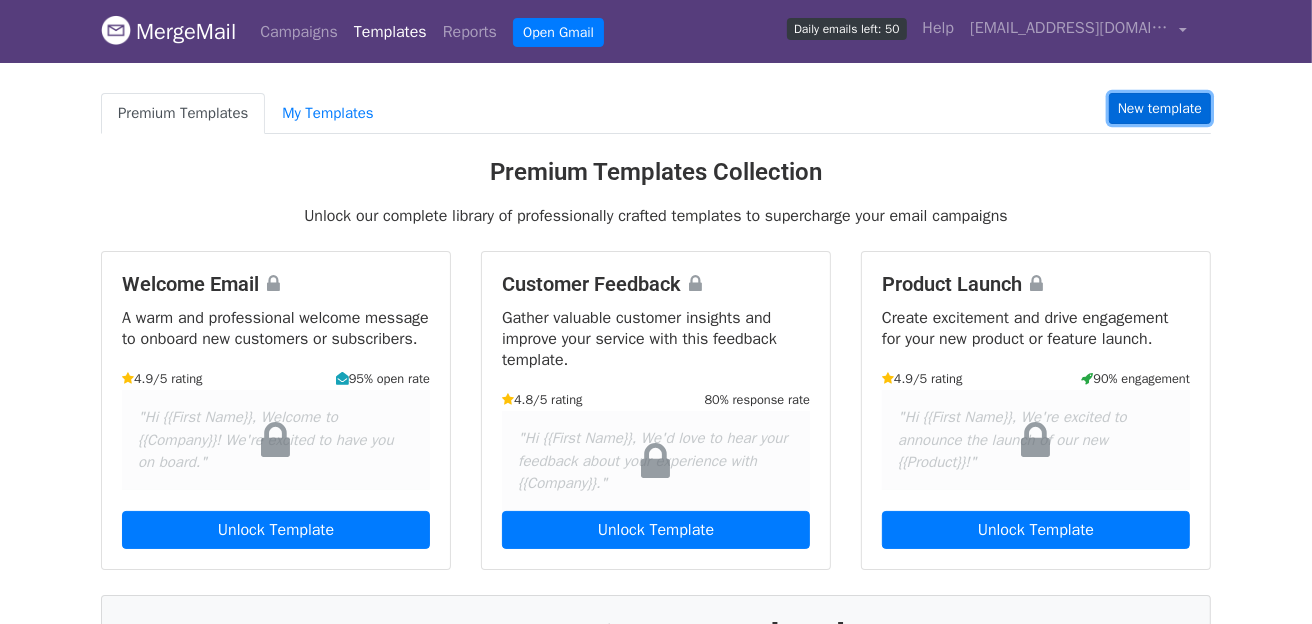 click on "New template" at bounding box center (1160, 108) 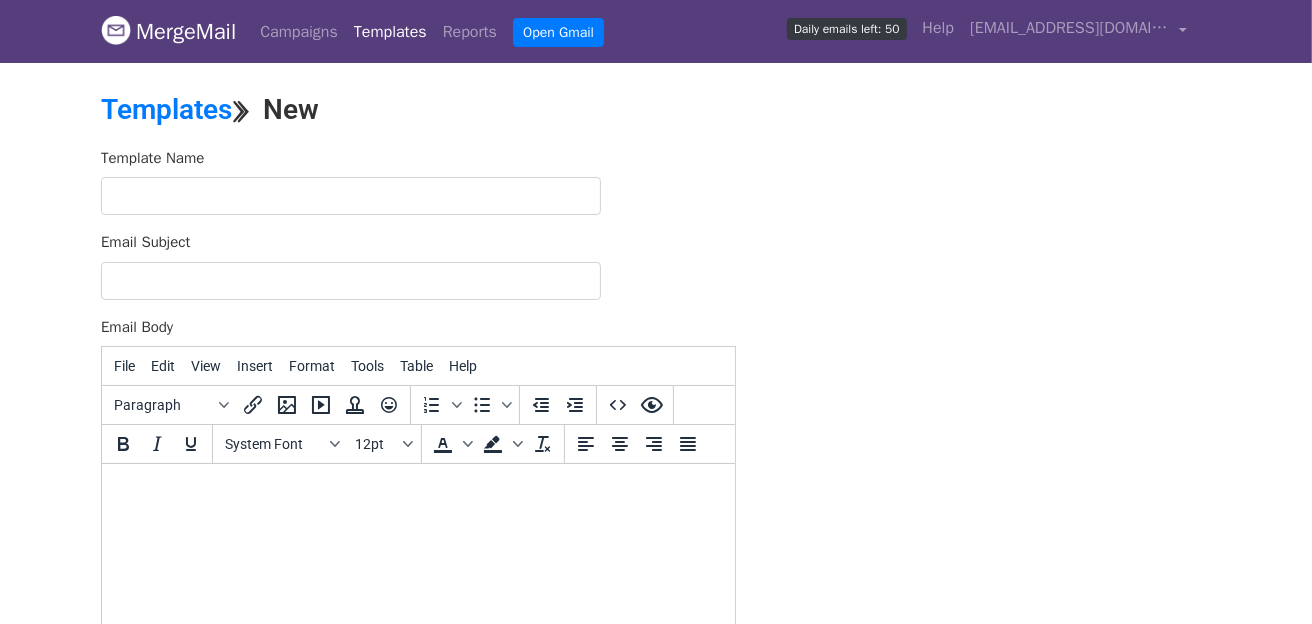 scroll, scrollTop: 0, scrollLeft: 0, axis: both 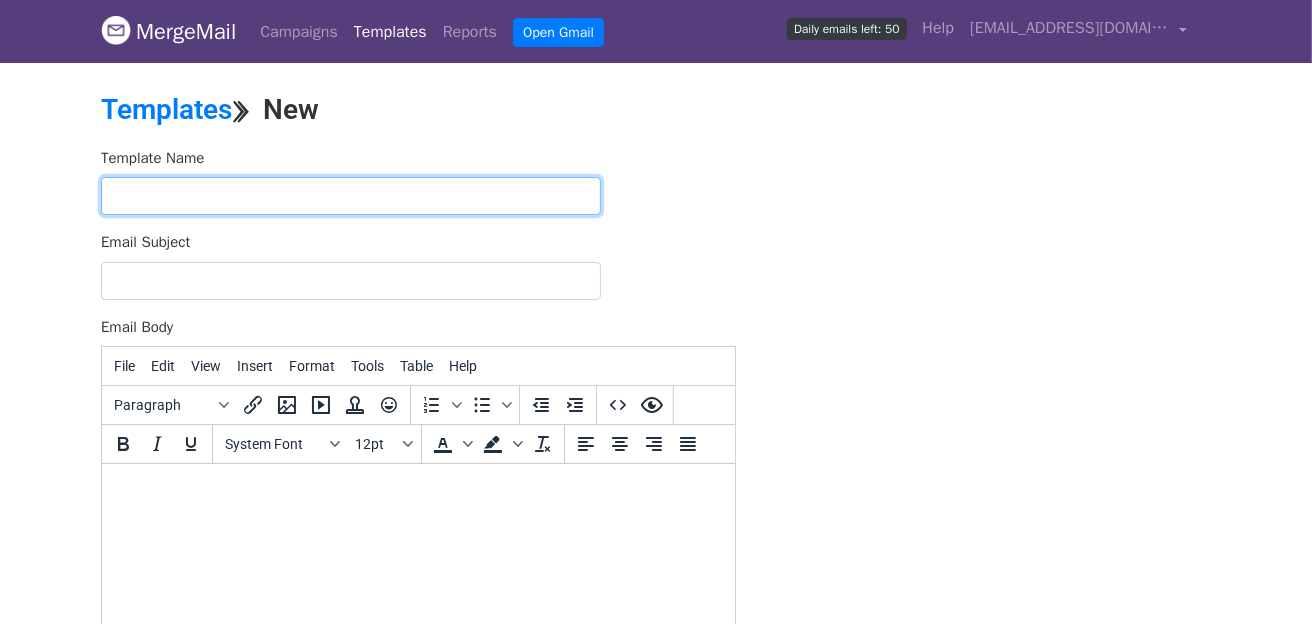 click at bounding box center [351, 196] 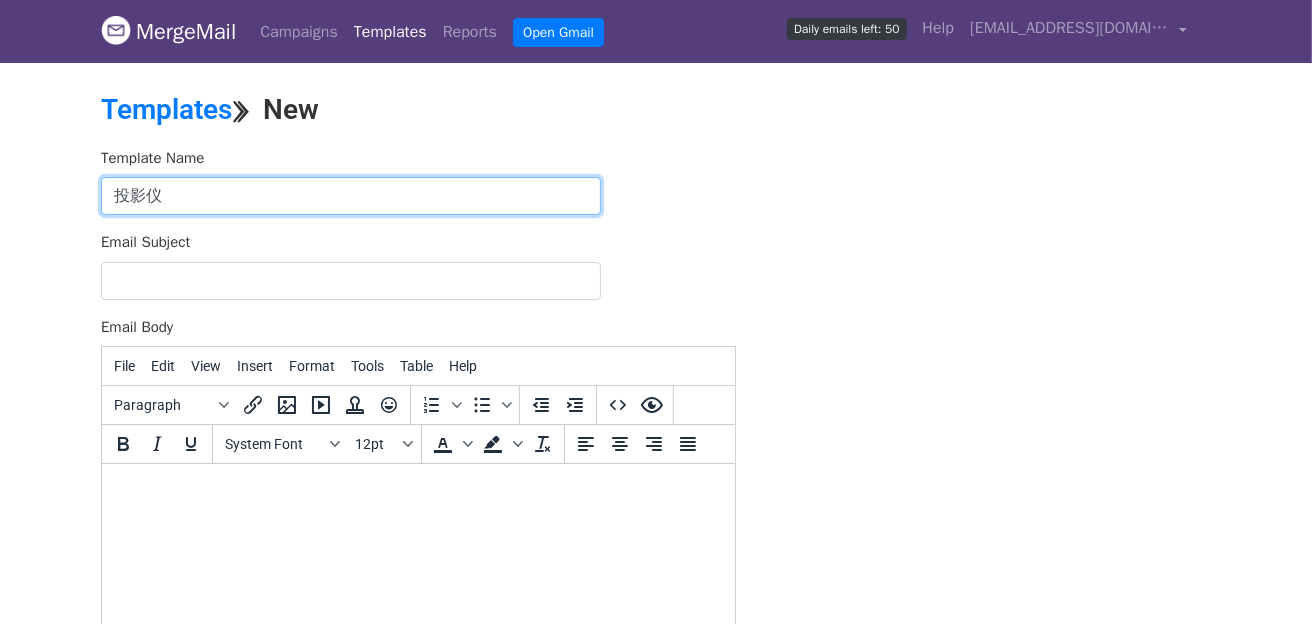drag, startPoint x: 142, startPoint y: 204, endPoint x: 89, endPoint y: 200, distance: 53.15073 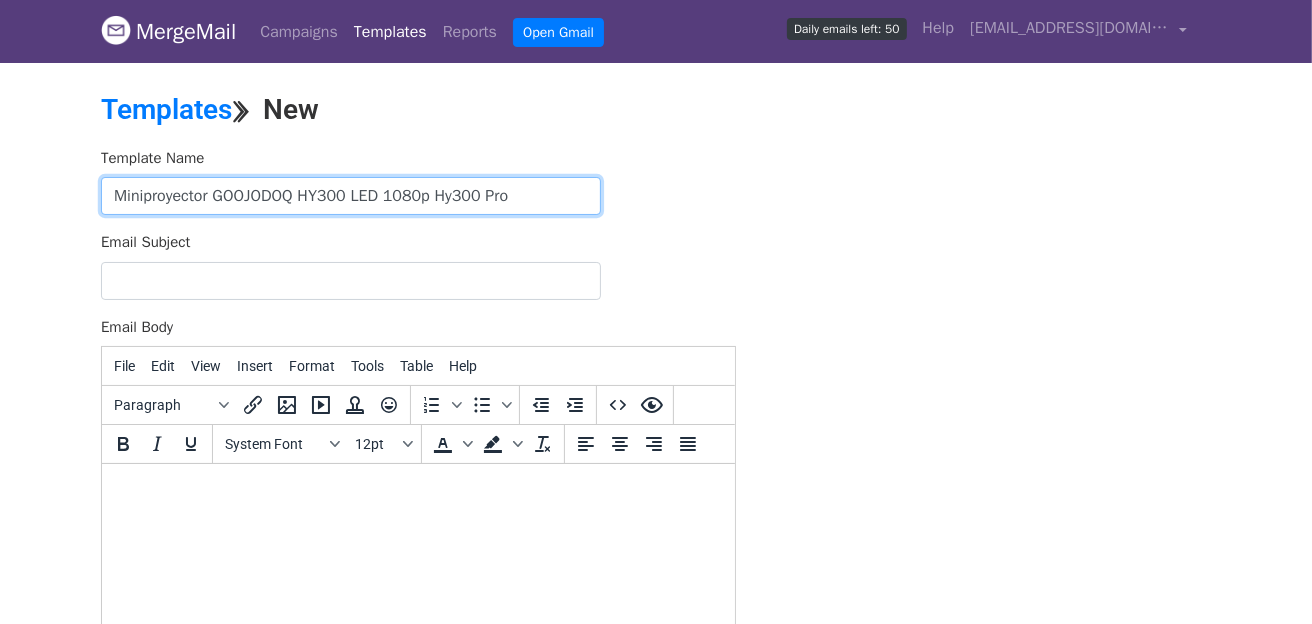 type on "Miniproyector GOOJODOQ HY300 LED 1080p Hy300 Pro" 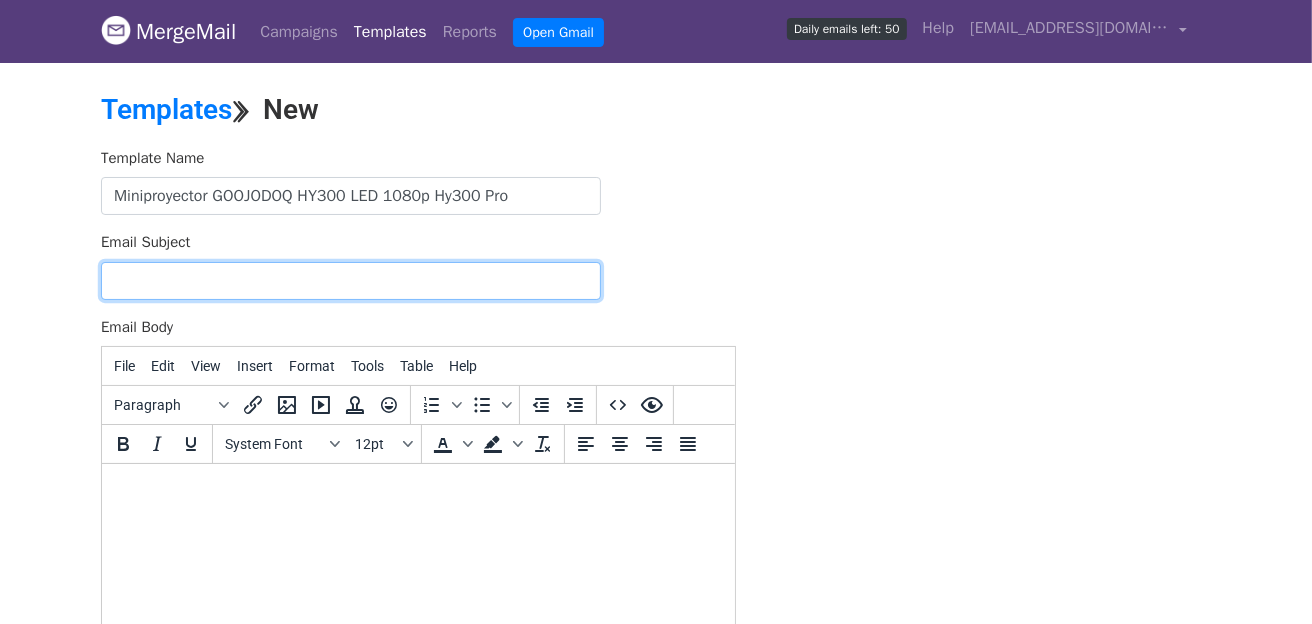 click on "Email Subject" at bounding box center [351, 281] 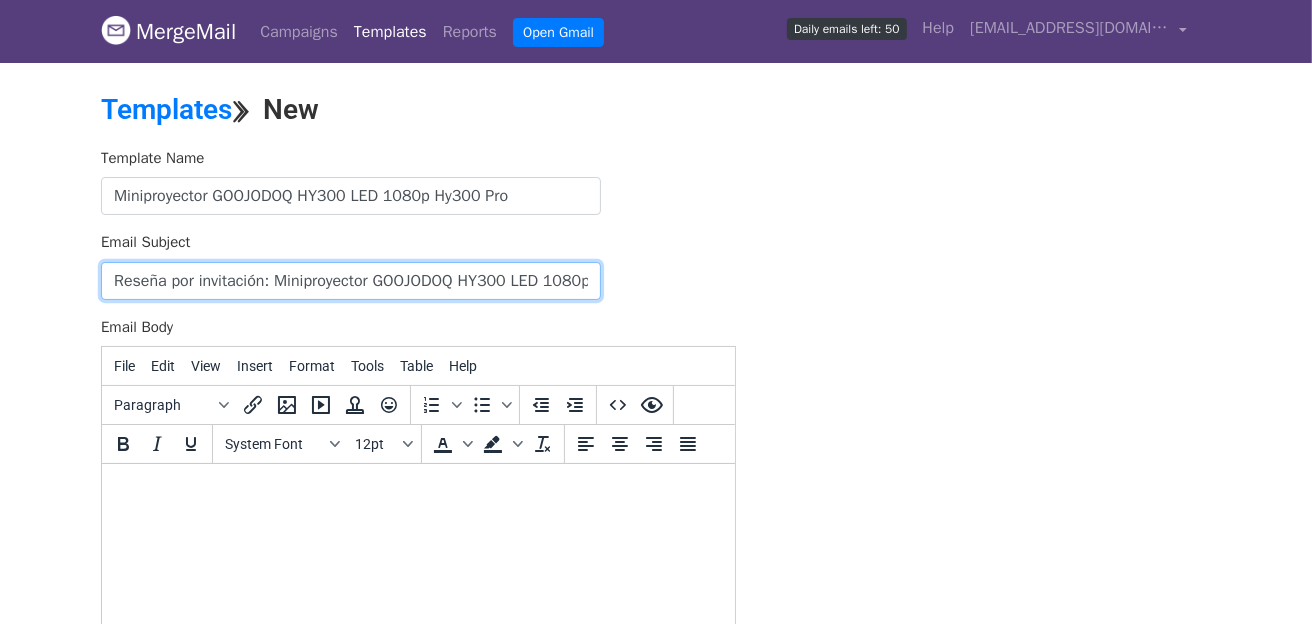 scroll, scrollTop: 0, scrollLeft: 131, axis: horizontal 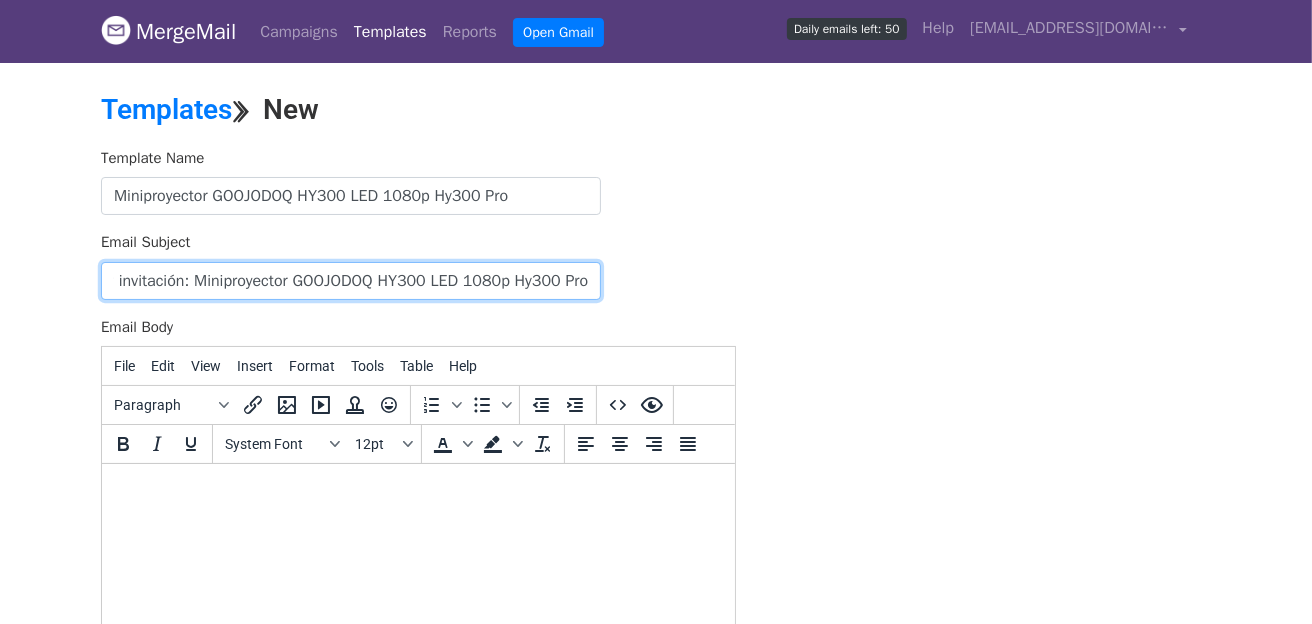 type on "Reseña por invitación: Miniproyector GOOJODOQ HY300 LED 1080p Hy300 Pro" 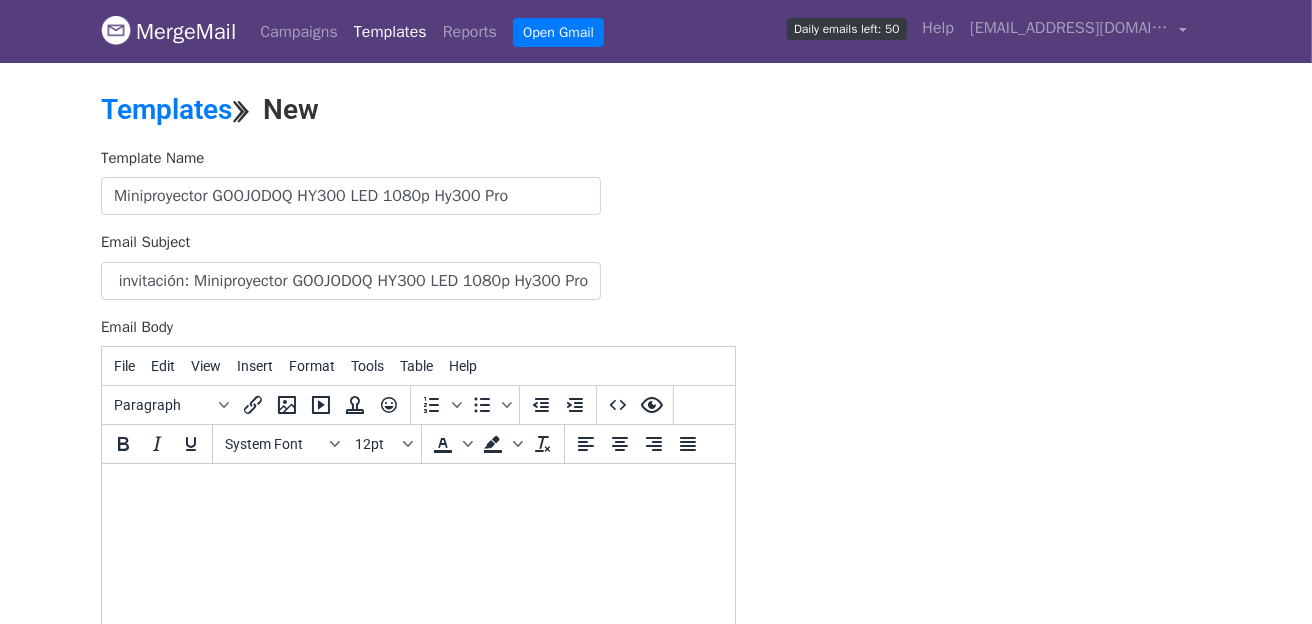 scroll, scrollTop: 0, scrollLeft: 0, axis: both 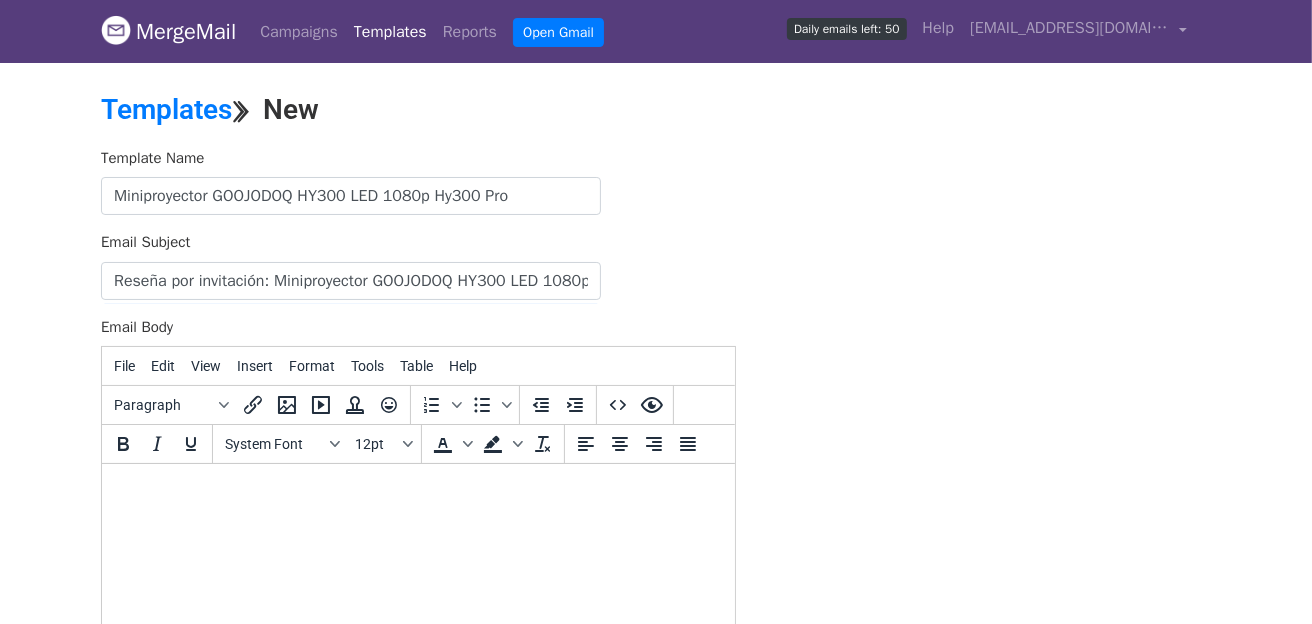 click on "Template Name
Miniproyector GOOJODOQ HY300 LED 1080p Hy300 Pro
Email Subject
Reseña por invitación: Miniproyector GOOJODOQ HY300 LED 1080p Hy300 Pro
Email Body
File Edit View Insert Format Tools Table Help Paragraph To open the popup, press Shift+Enter To open the popup, press Shift+Enter System Font 12pt To open the popup, press Shift+Enter To open the popup, press Shift+Enter 0 words Powered by Tiny
Save" at bounding box center (656, 499) 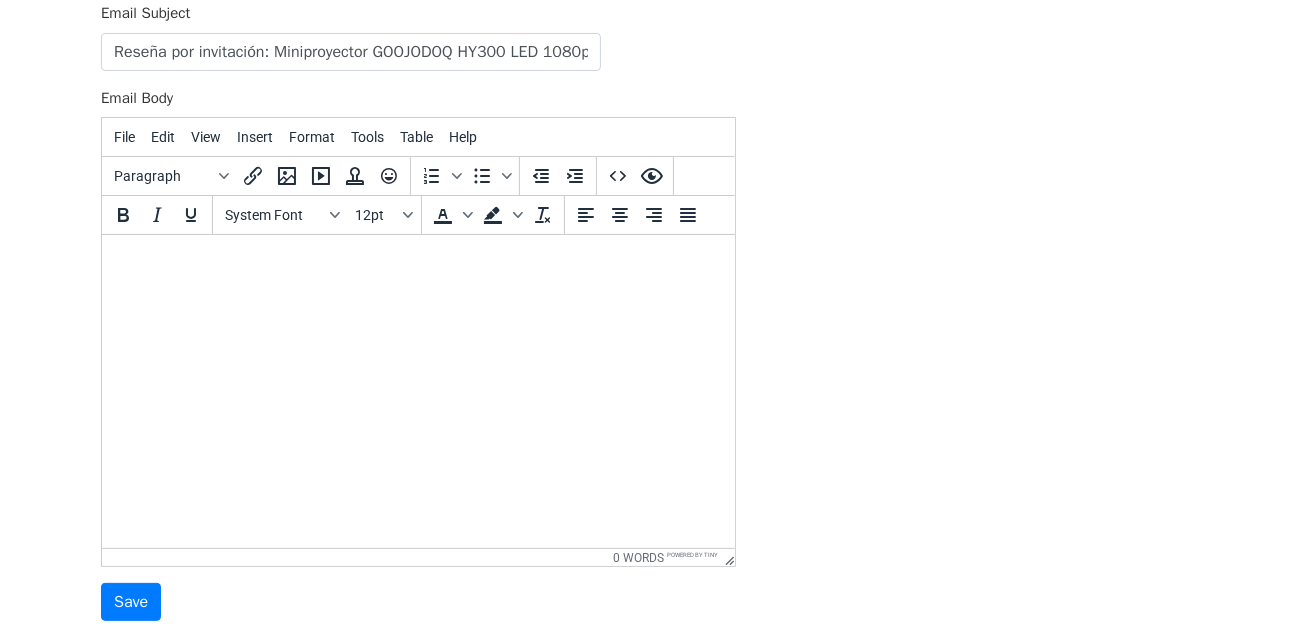 scroll, scrollTop: 185, scrollLeft: 0, axis: vertical 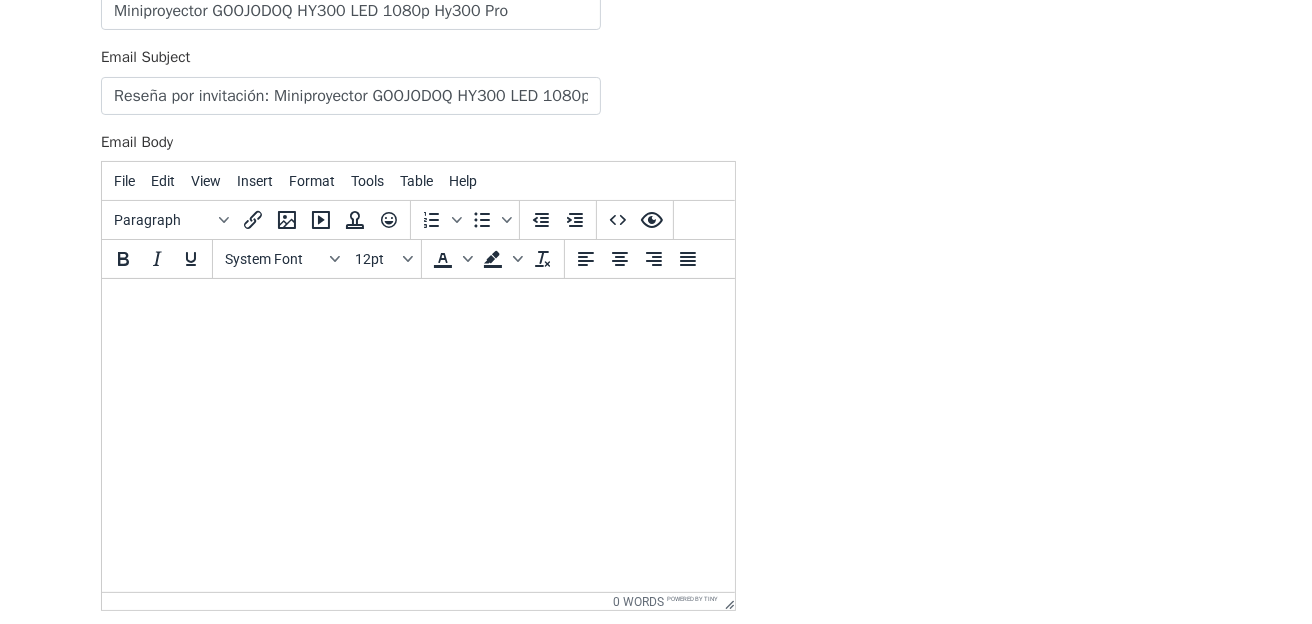 click at bounding box center (417, 306) 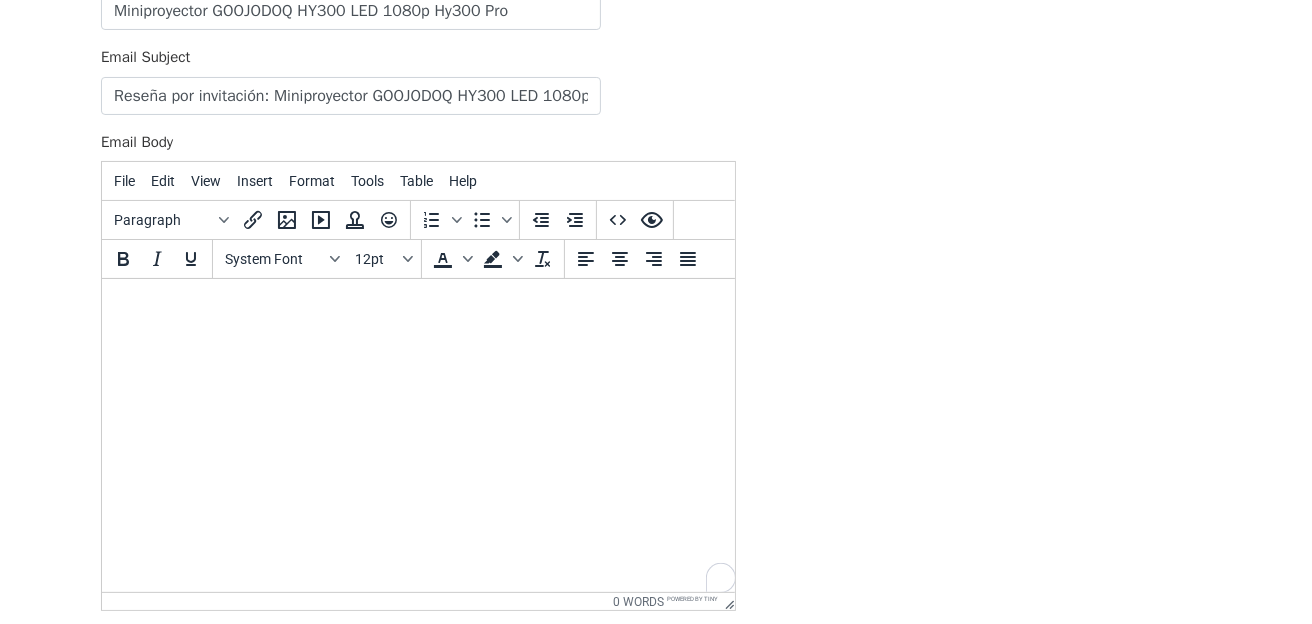 paste 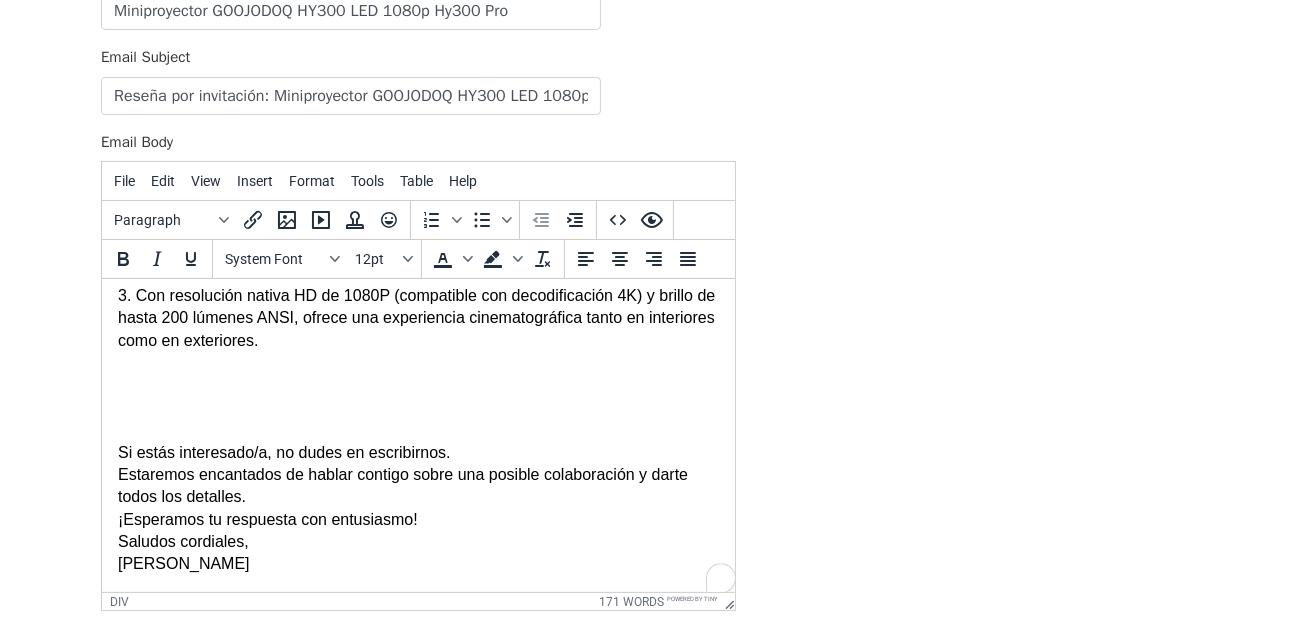 click at bounding box center (417, 408) 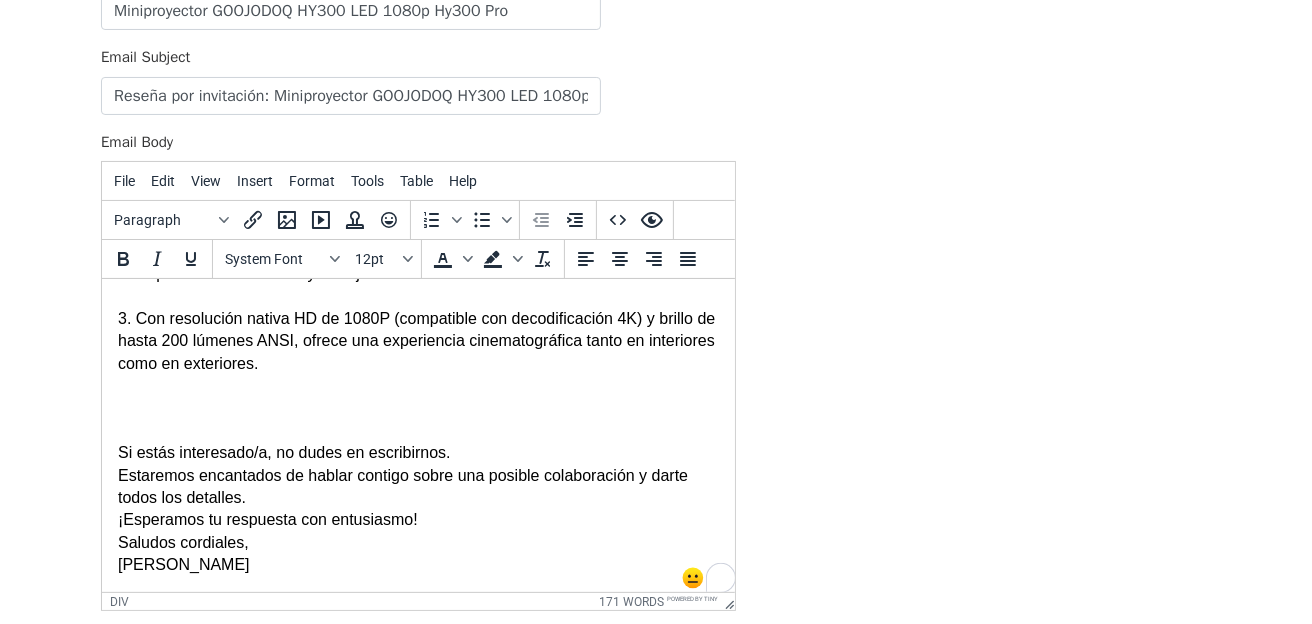 scroll, scrollTop: 569, scrollLeft: 0, axis: vertical 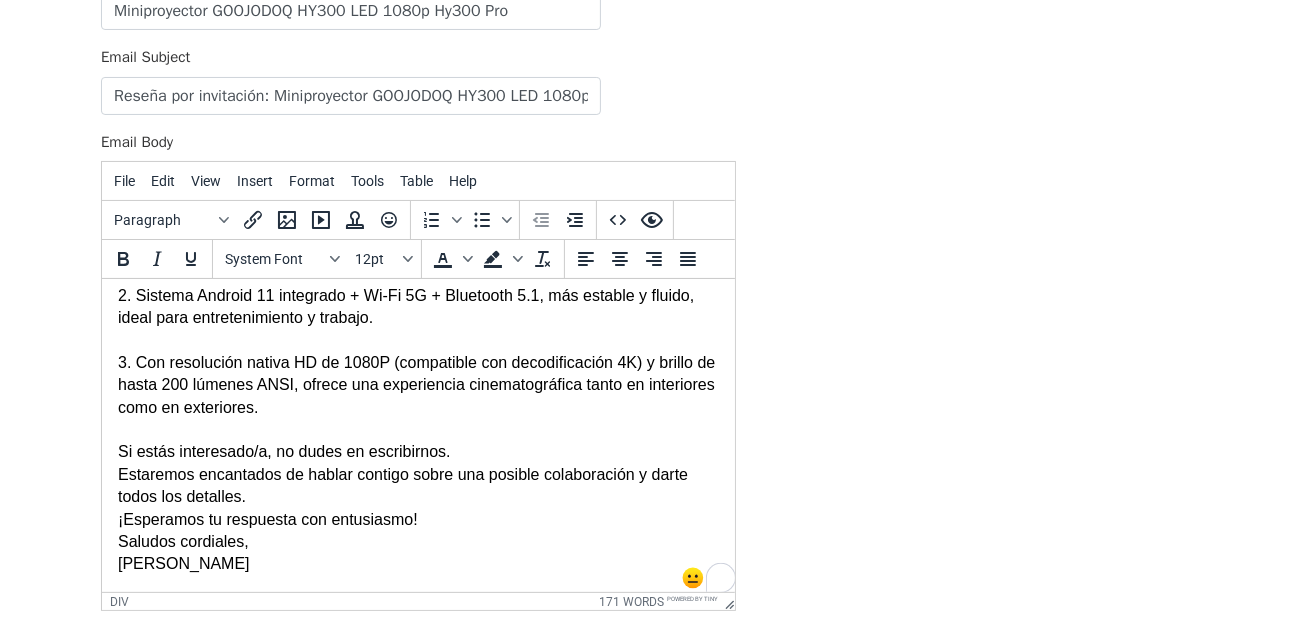 click on "Avery" at bounding box center [417, 564] 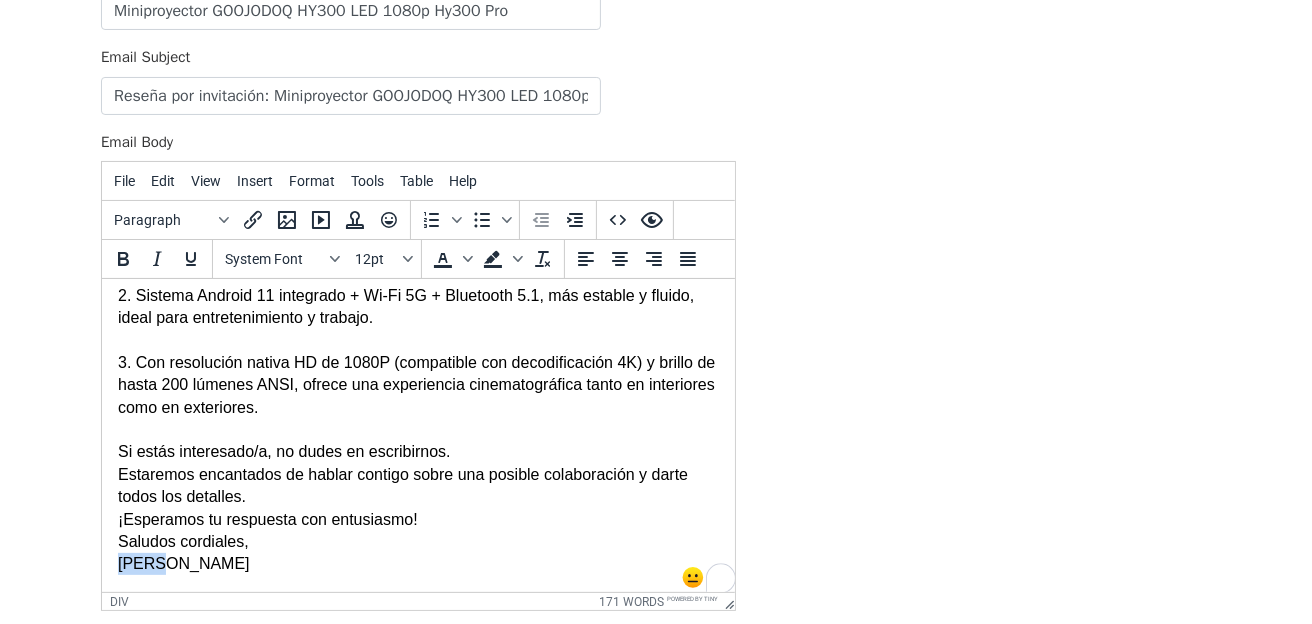 drag, startPoint x: 153, startPoint y: 568, endPoint x: 107, endPoint y: 556, distance: 47.539455 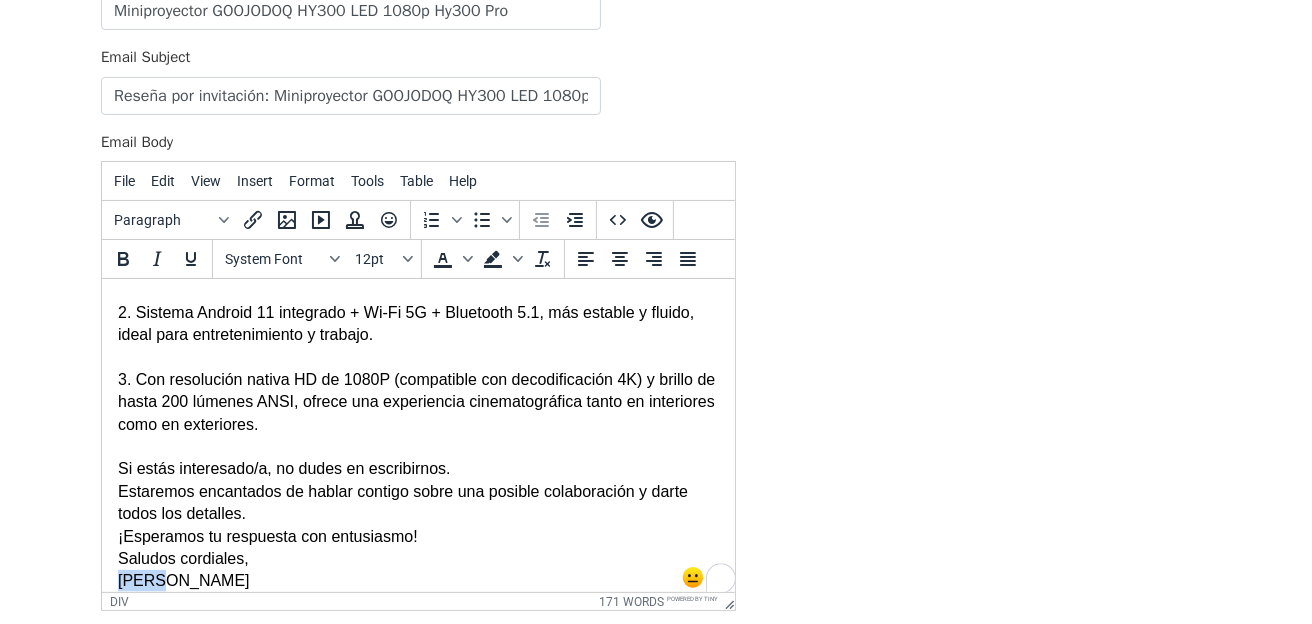 scroll, scrollTop: 428, scrollLeft: 0, axis: vertical 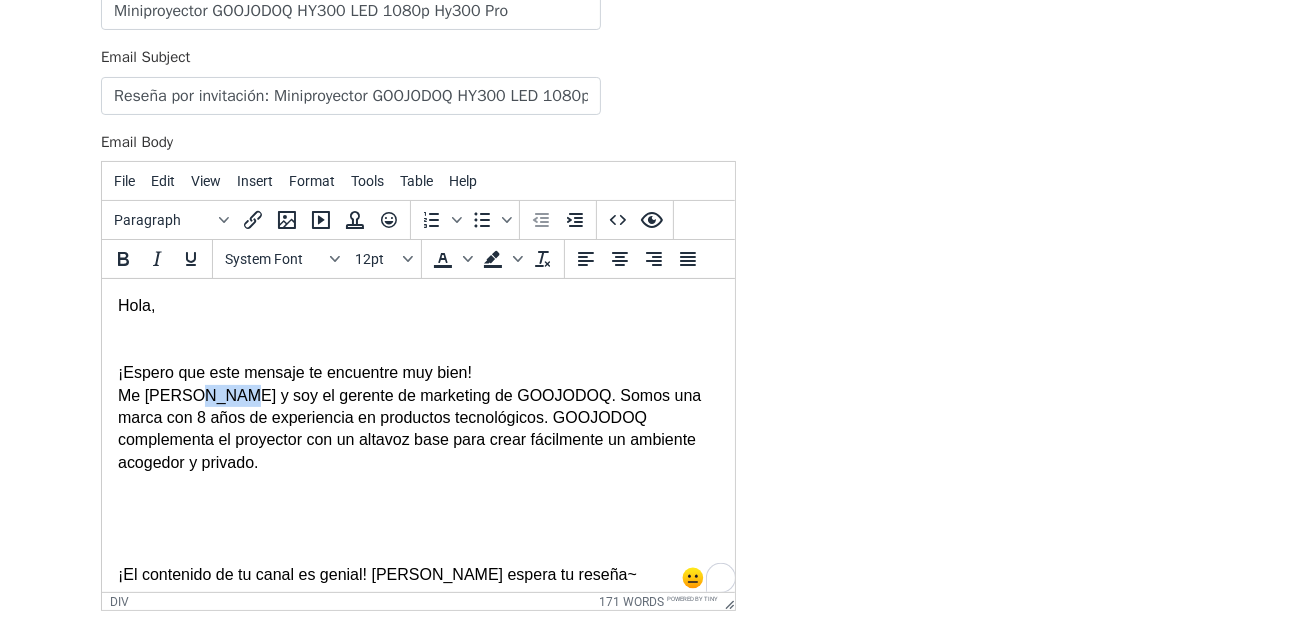 drag, startPoint x: 191, startPoint y: 394, endPoint x: 224, endPoint y: 389, distance: 33.37664 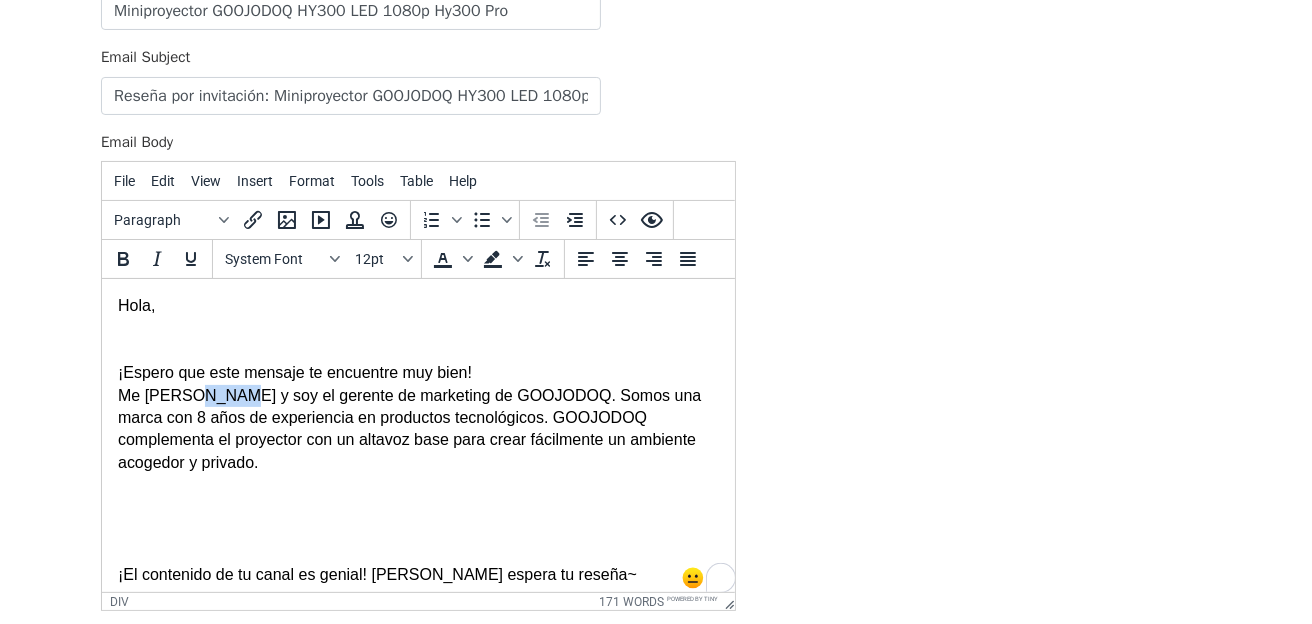 click on "Me llamo Avery y soy el gerente de marketing de GOOJODOQ. Somos una marca con 8 años de experiencia en productos tecnológicos. GOOJODOQ complementa el proyector con un altavoz base para crear fácilmente un ambiente acogedor y privado." at bounding box center [417, 430] 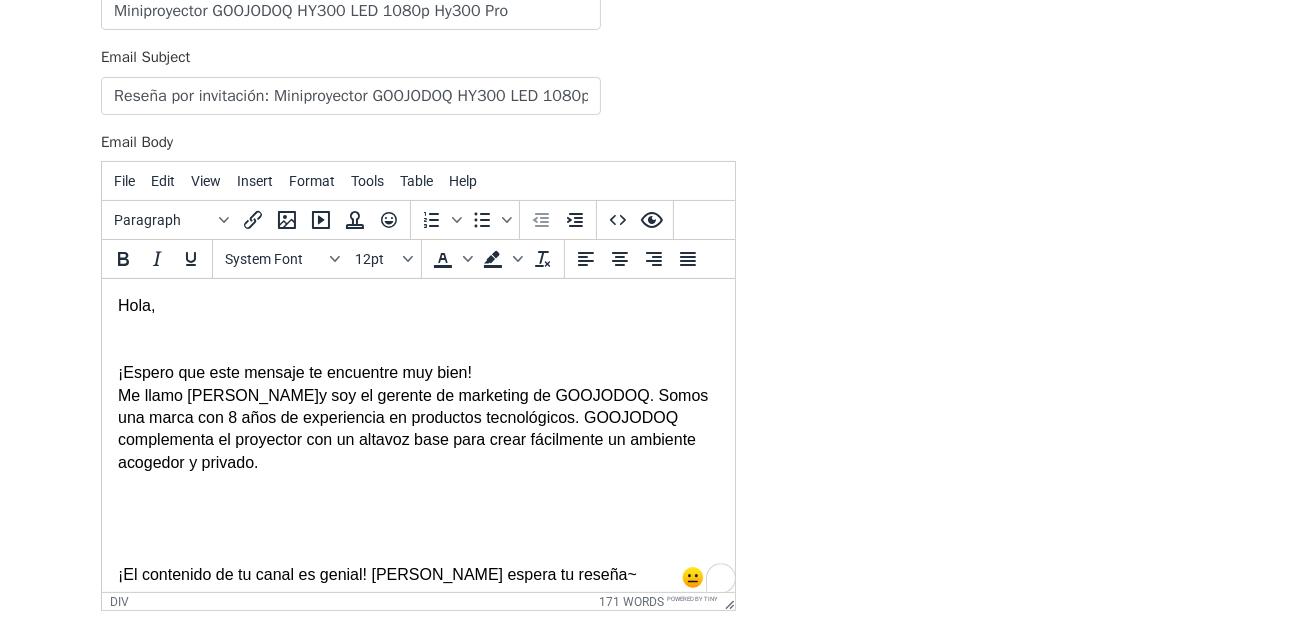 click at bounding box center (417, 351) 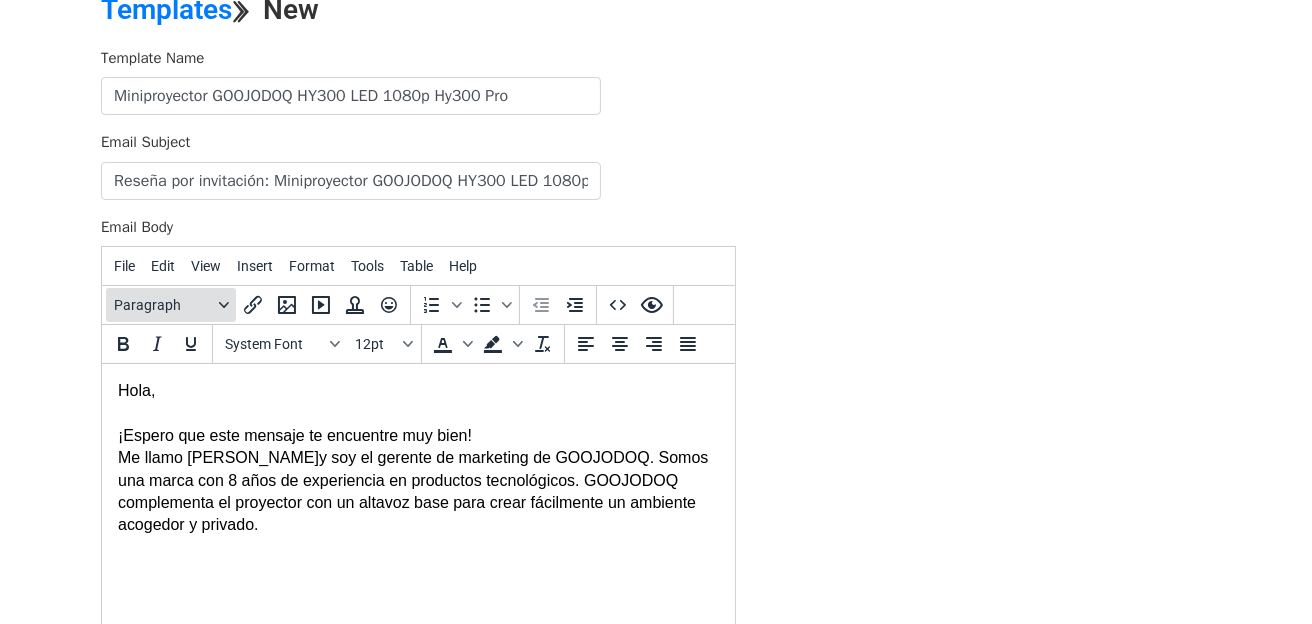 scroll, scrollTop: 200, scrollLeft: 0, axis: vertical 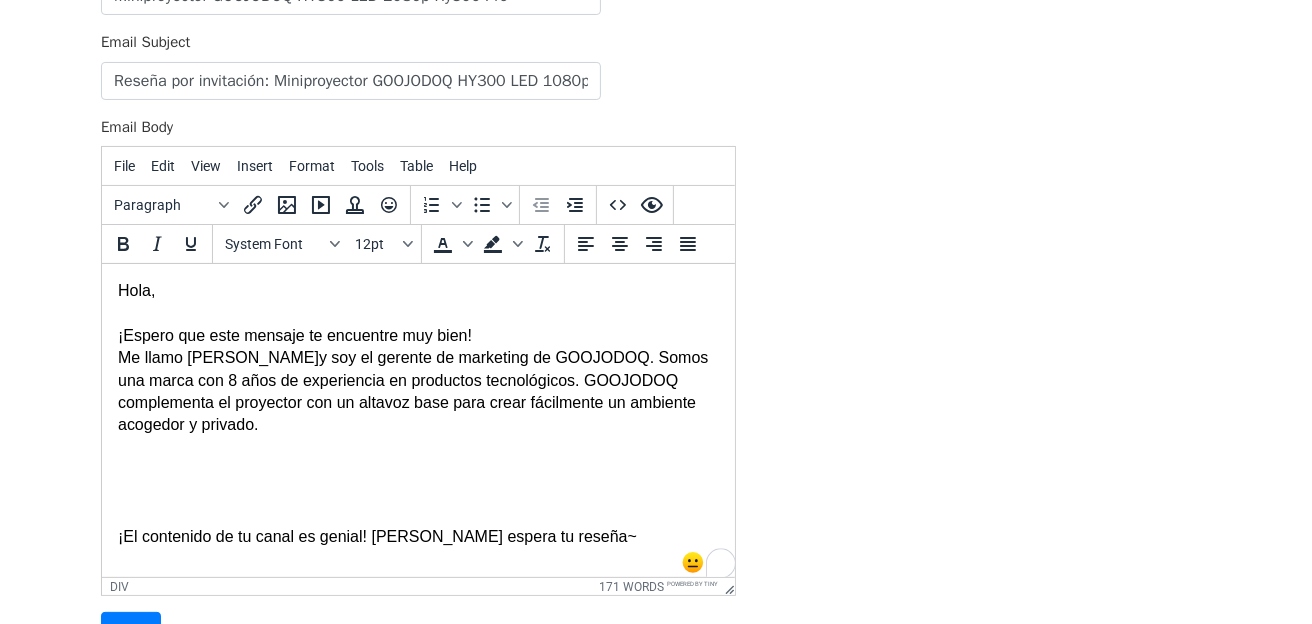 click at bounding box center [417, 515] 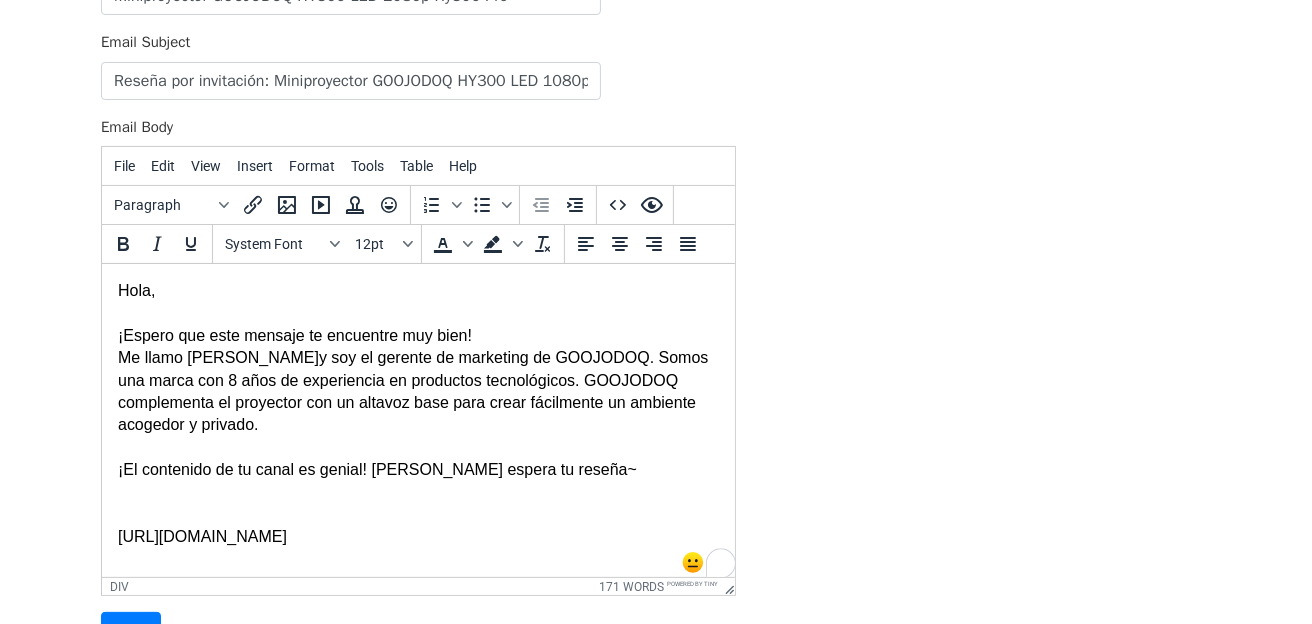 click at bounding box center [417, 515] 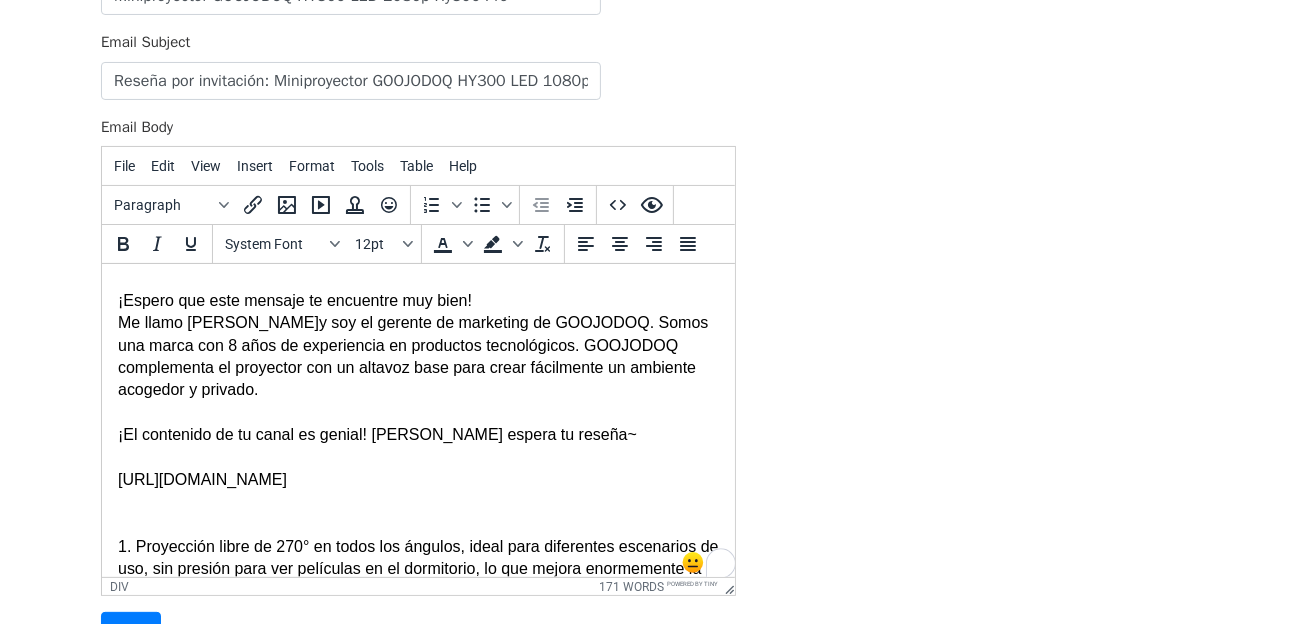 scroll, scrollTop: 96, scrollLeft: 0, axis: vertical 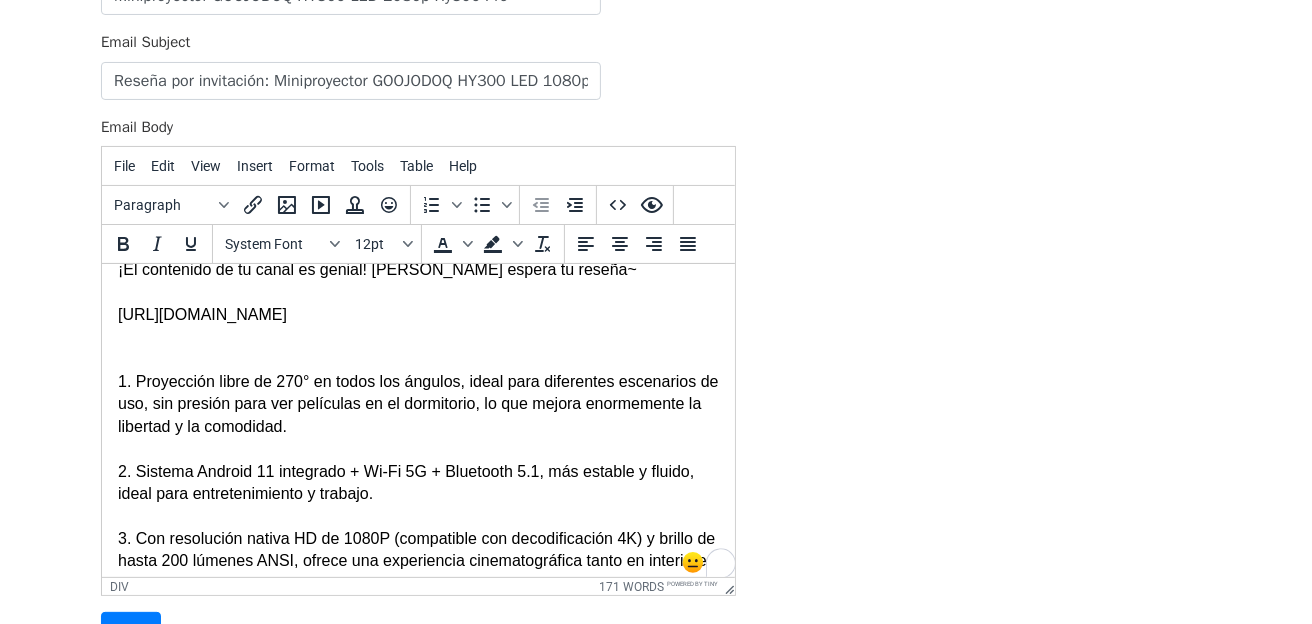 click at bounding box center (417, 337) 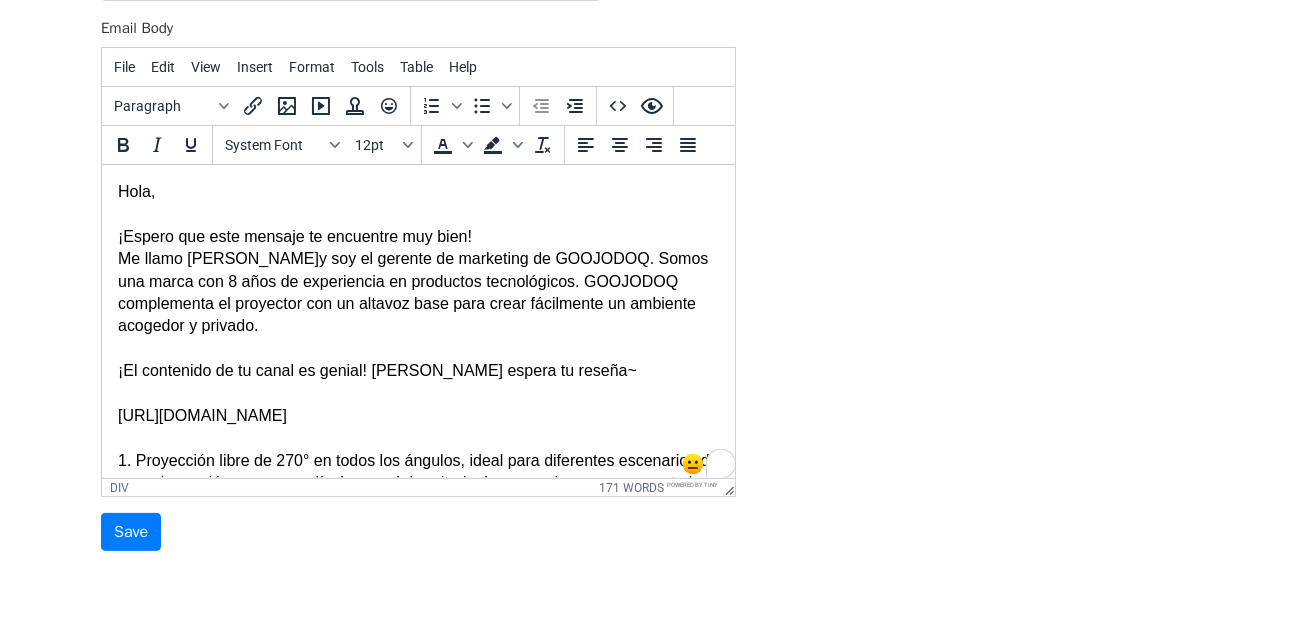scroll, scrollTop: 91, scrollLeft: 0, axis: vertical 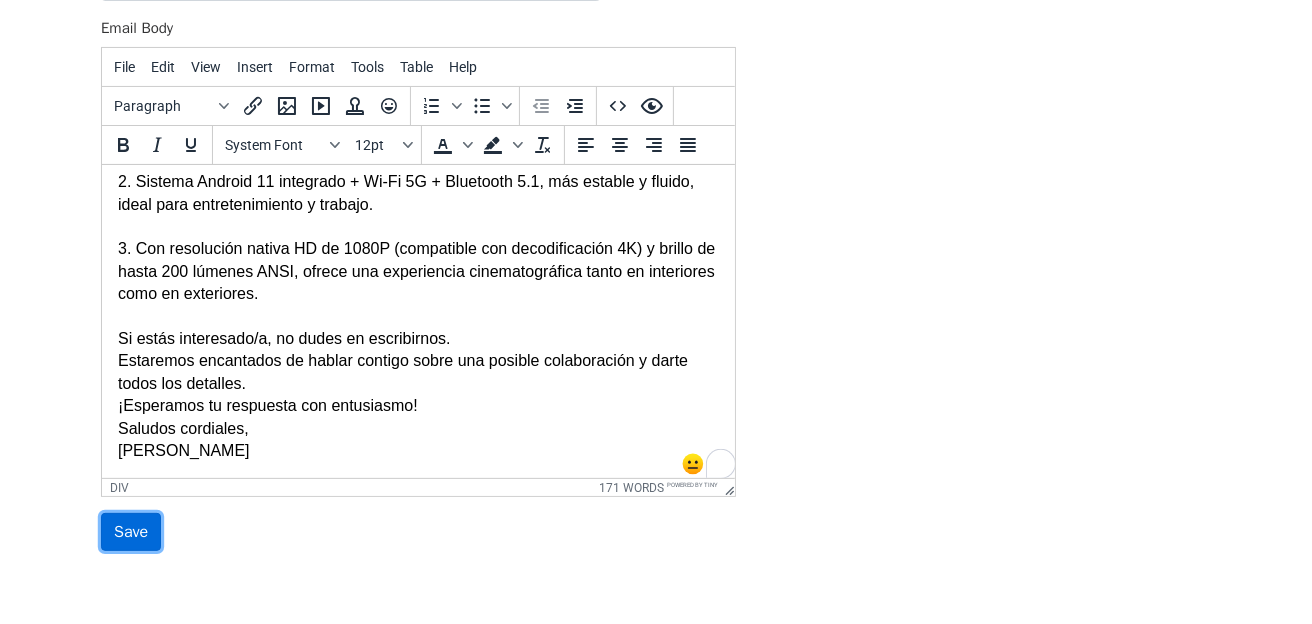 click on "Save" at bounding box center [131, 532] 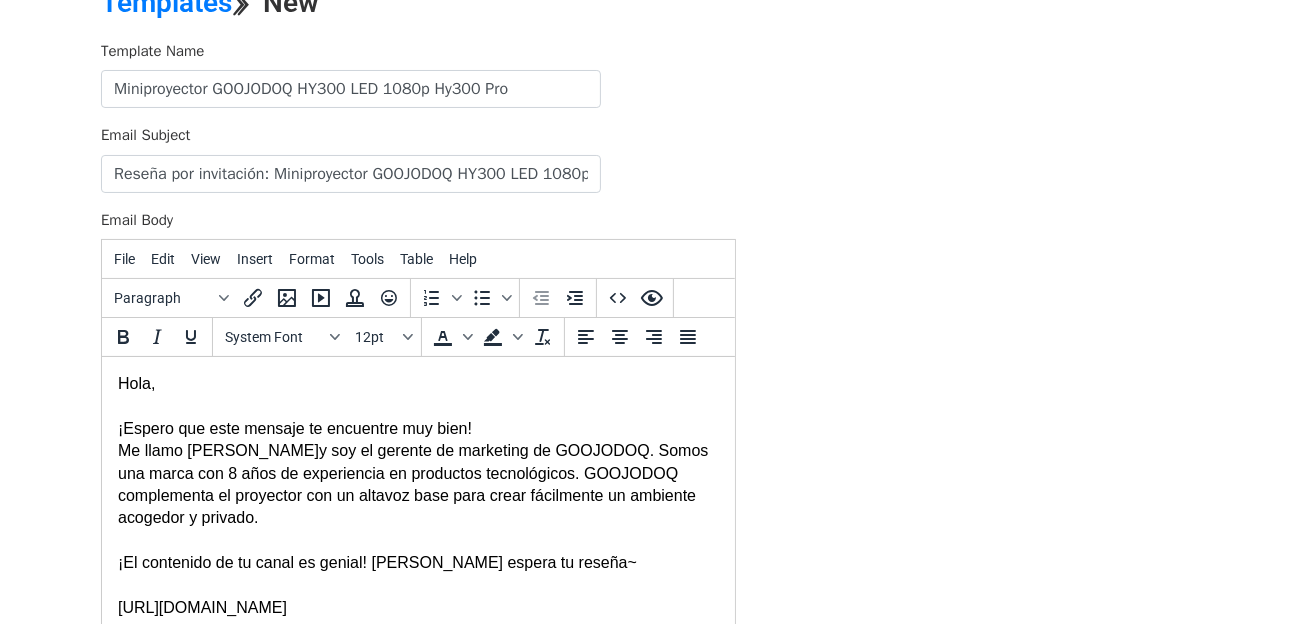 scroll, scrollTop: 0, scrollLeft: 0, axis: both 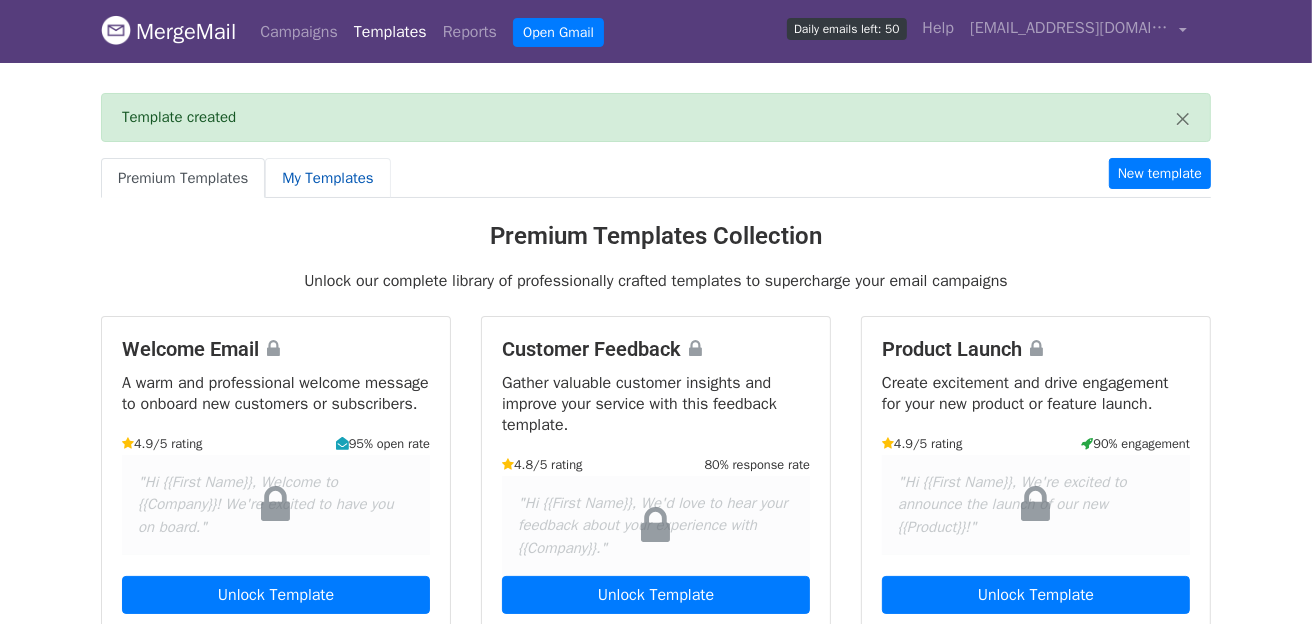 click on "My Templates" at bounding box center (327, 178) 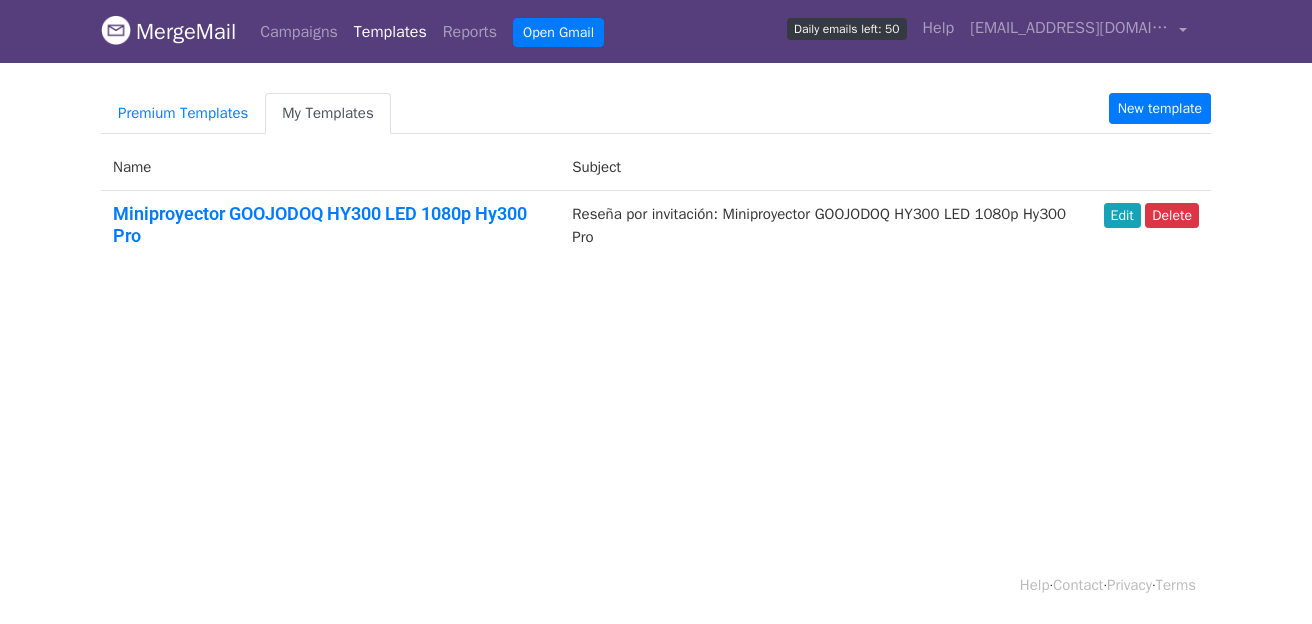 scroll, scrollTop: 0, scrollLeft: 0, axis: both 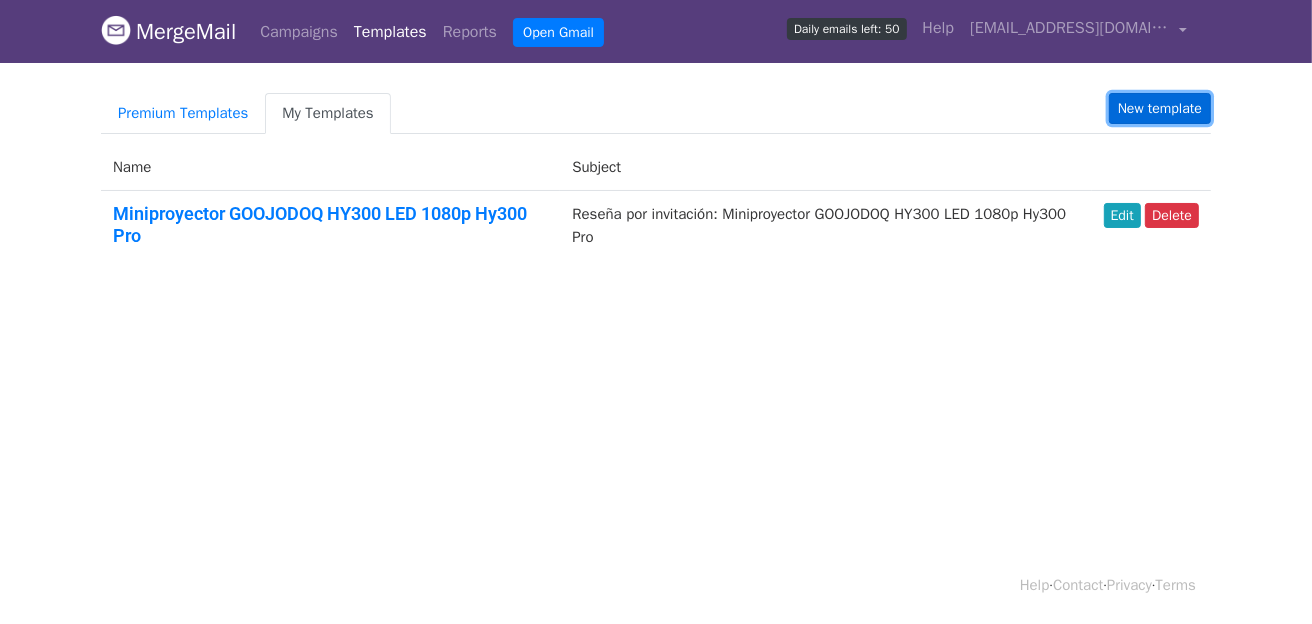 click on "New template" at bounding box center (1160, 108) 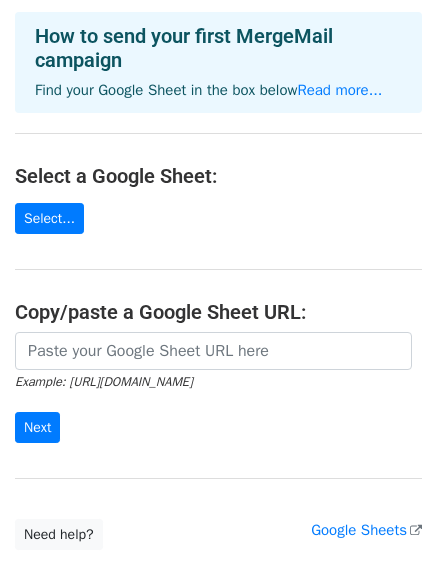 scroll, scrollTop: 100, scrollLeft: 0, axis: vertical 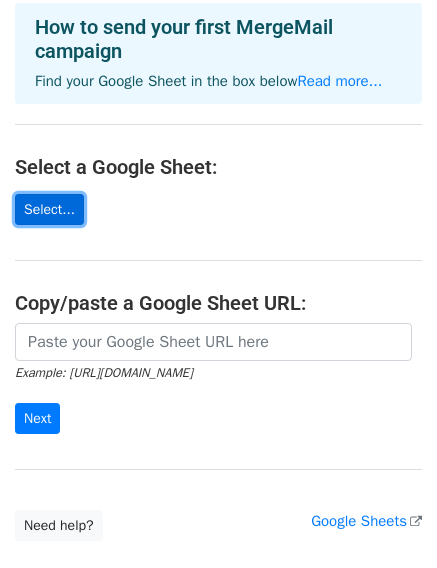click on "Select..." at bounding box center [49, 209] 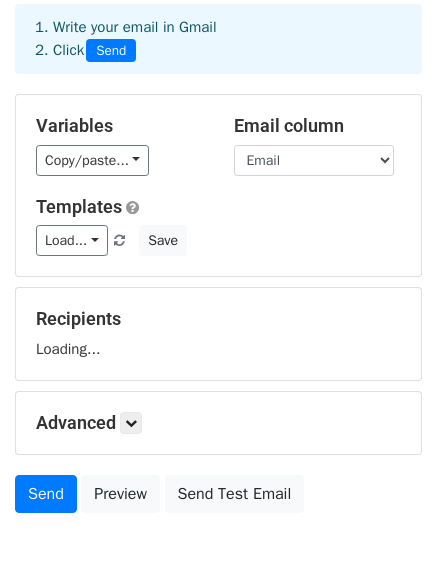 scroll, scrollTop: 100, scrollLeft: 0, axis: vertical 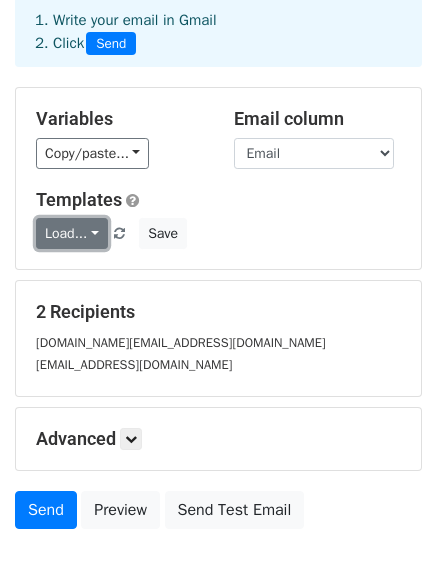 click on "Load..." at bounding box center [72, 233] 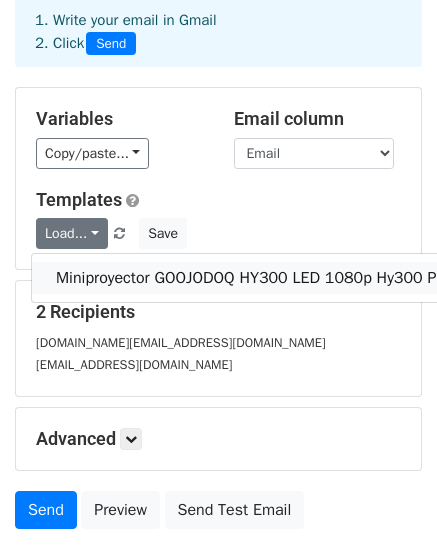 click on "Miniproyector GOOJODOQ HY300 LED 1080p Hy300 Pro" at bounding box center (253, 278) 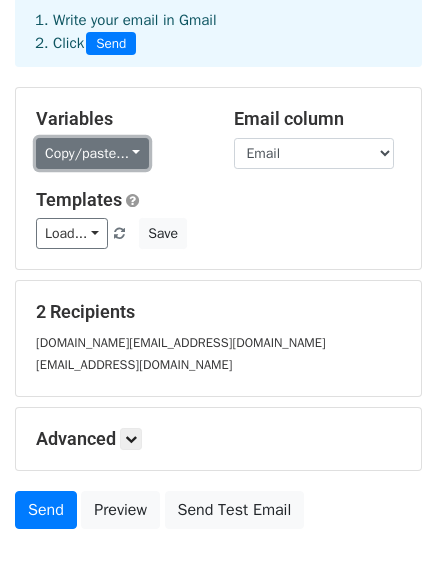 click on "Copy/paste..." at bounding box center [92, 153] 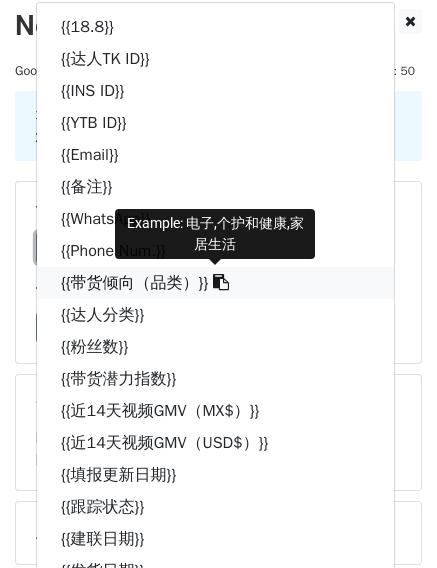 scroll, scrollTop: 0, scrollLeft: 0, axis: both 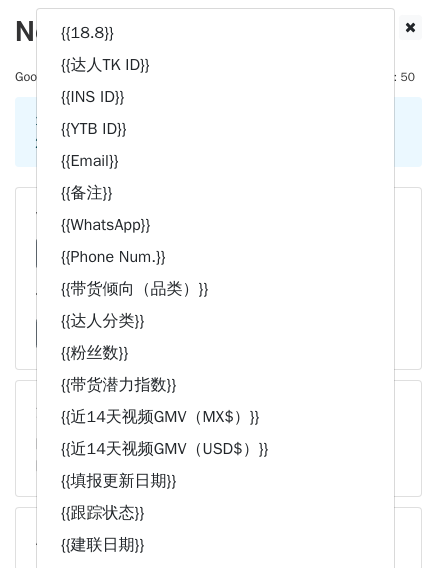 click on "Variables
Copy/paste...
{{18.8}}
{{达人TK ID}}
{{INS ID}}
{{YTB ID}}
{{Email}}
{{备注}}
{{WhatsApp}}
{{Phone Num.}}
{{带货倾向（品类）}}
{{达人分类}}
{{粉丝数}}
{{带货潜力指数}}
{{近14天视频GMV（MX$）}}
{{近14天视频GMV（USD$）}}
{{填报更新日期}}
{{跟踪状态}}
{{建联日期}}
{{发货日期}}
{{发布日期}}
{{BD负责人}}
{{追踪进展}}
{{记录：7/3 14h-16h 初筛名单80个 = ...
Email column
18.8
达人TK ID
INS ID
YTB ID
Email
备注
WhatsApp
Phone Num.
带货倾向（品类）
达人分类
粉丝数
带货潜力指数
近14天视频GMV（MX$）
近14天视频GMV（USD$）
填报更新日期
跟踪状态
建联日期
发货日期
发布日期
BD负责人
追踪进展
记录：7/3 14h-16h 初筛名单80个 = 2个/H" at bounding box center (218, 278) 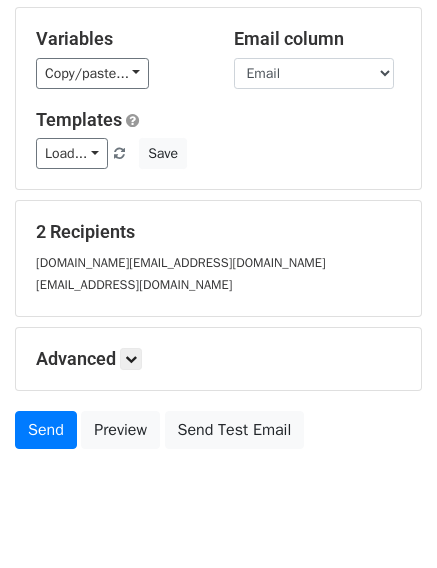scroll, scrollTop: 200, scrollLeft: 0, axis: vertical 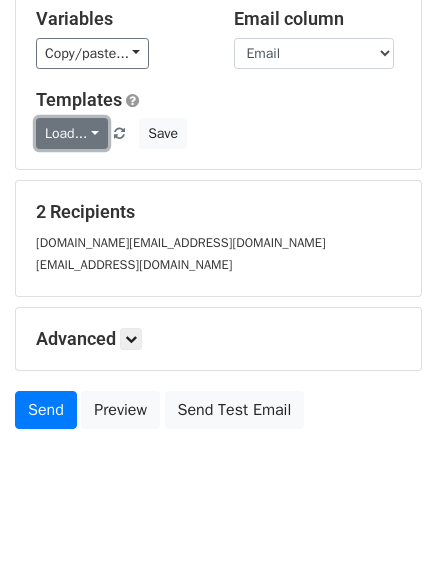 click on "Load..." at bounding box center (72, 133) 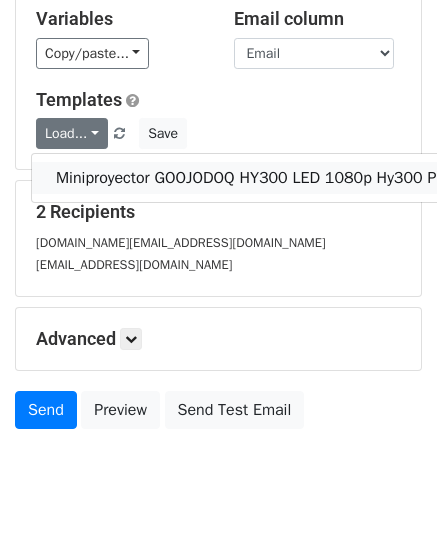 click on "Miniproyector GOOJODOQ HY300 LED 1080p Hy300 Pro" at bounding box center [253, 178] 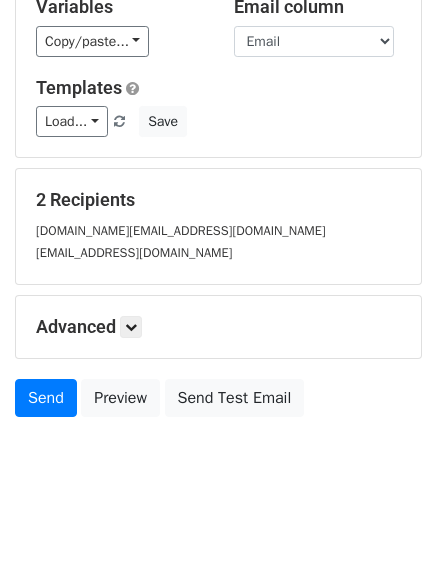 scroll, scrollTop: 226, scrollLeft: 0, axis: vertical 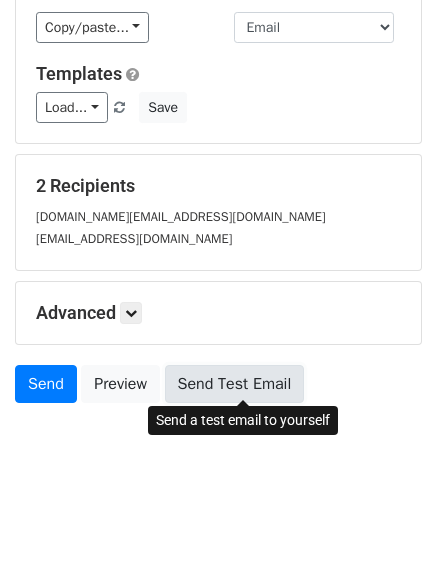 click on "Send Test Email" at bounding box center (235, 384) 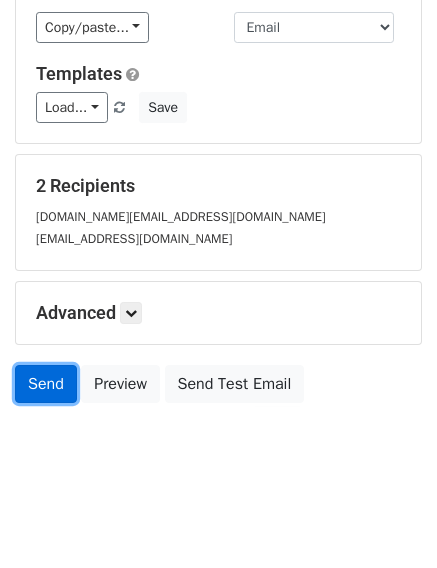 click on "Send" at bounding box center (46, 384) 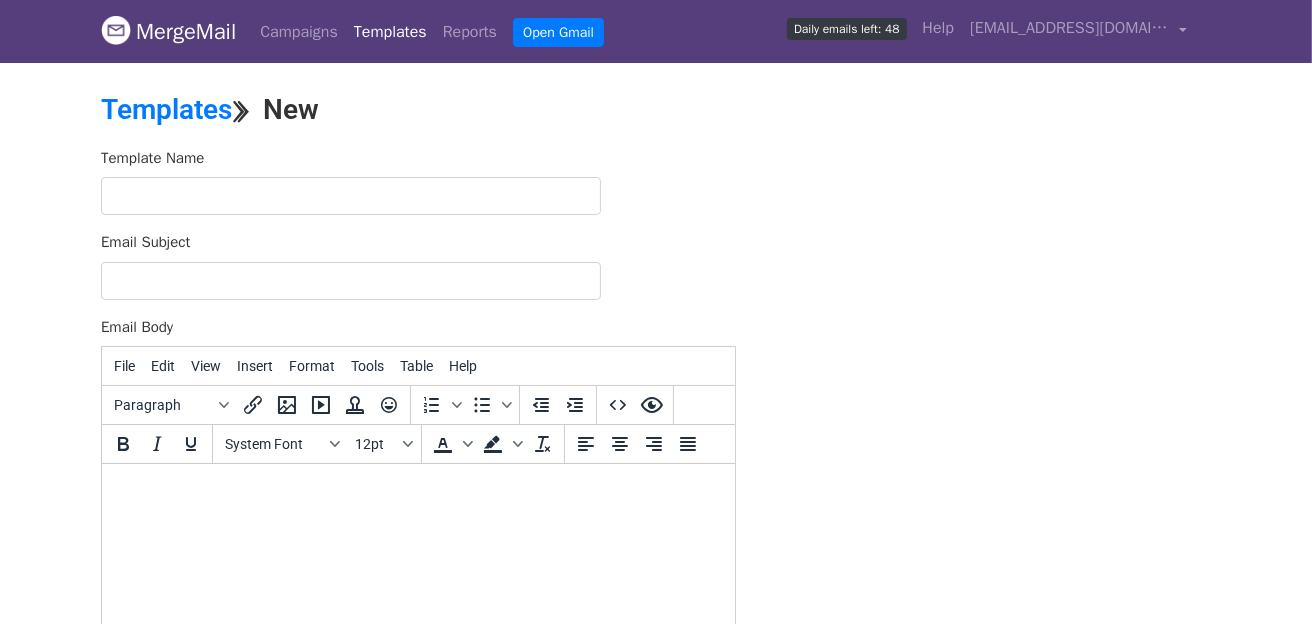 scroll, scrollTop: 0, scrollLeft: 0, axis: both 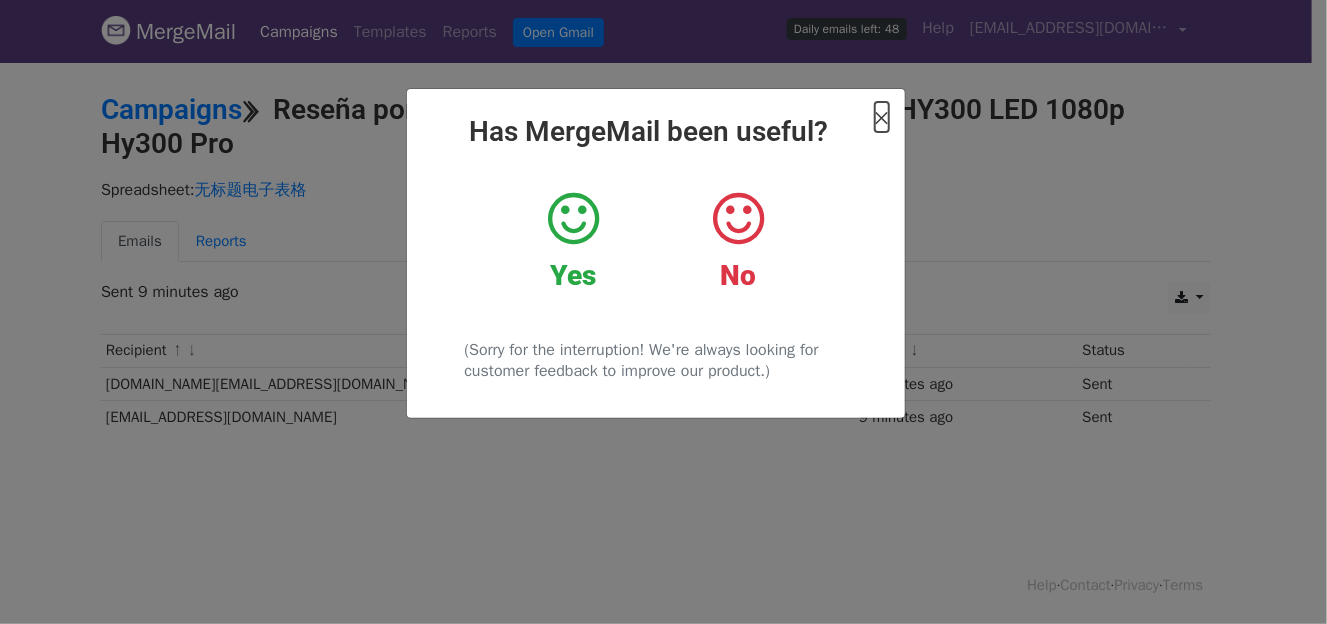 click on "×" at bounding box center (882, 117) 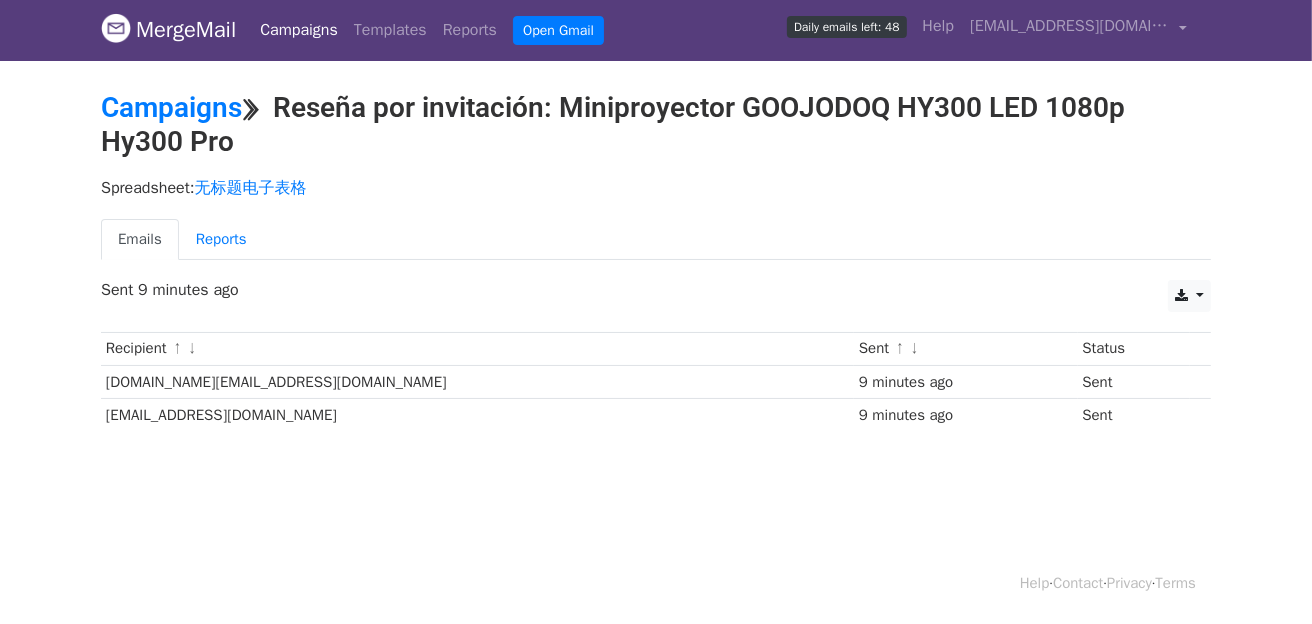 scroll, scrollTop: 2, scrollLeft: 0, axis: vertical 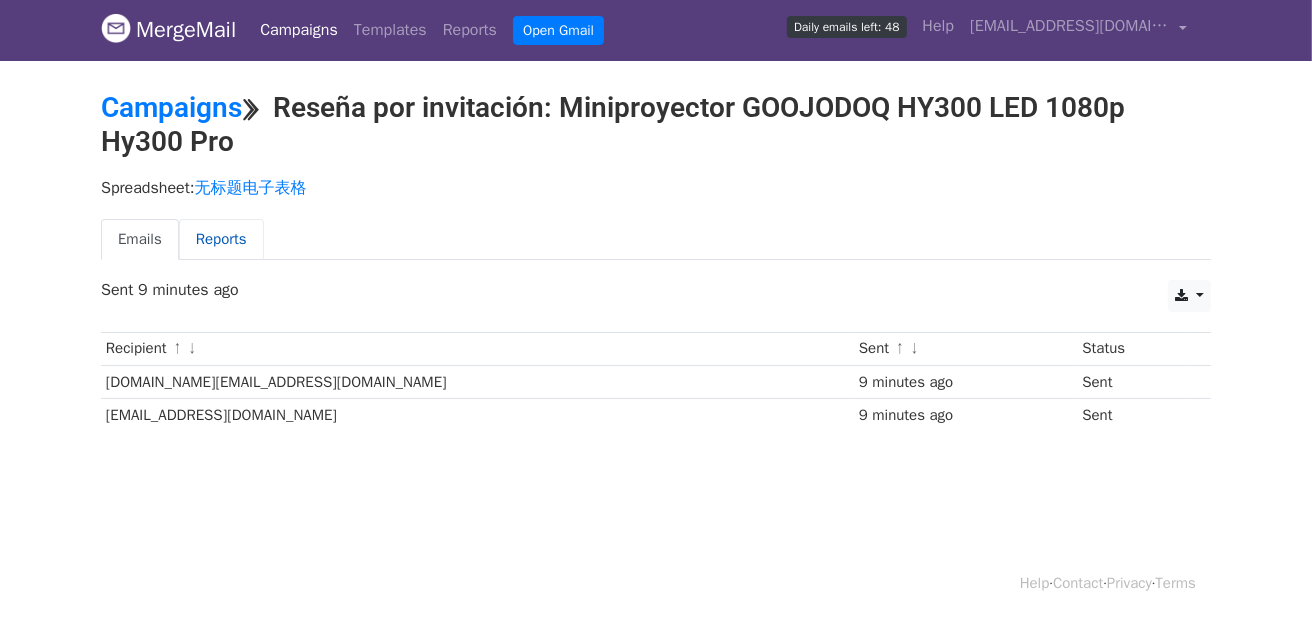click on "Reports" at bounding box center [221, 239] 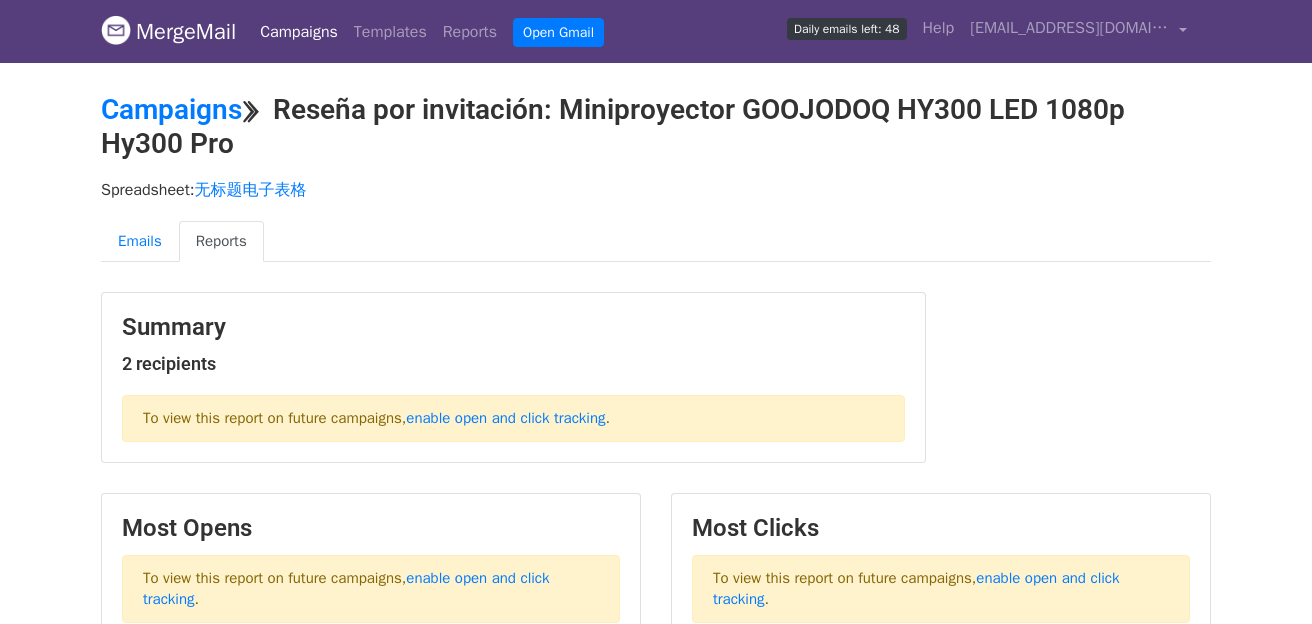 scroll, scrollTop: 0, scrollLeft: 0, axis: both 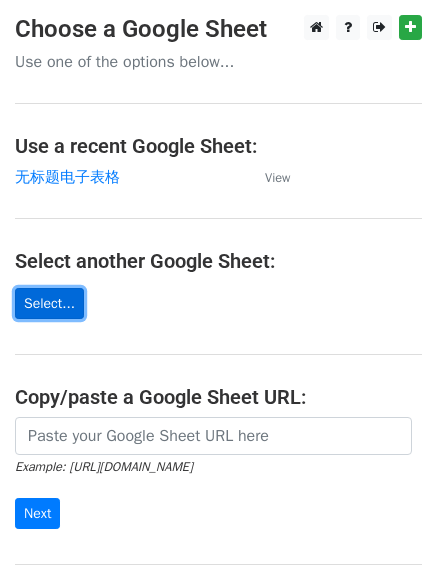 click on "Select..." at bounding box center (49, 303) 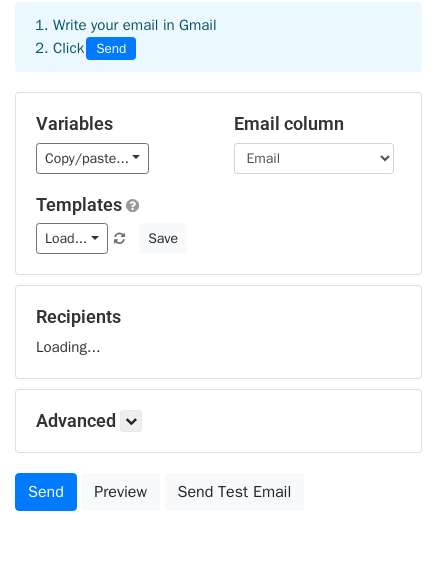 scroll, scrollTop: 100, scrollLeft: 0, axis: vertical 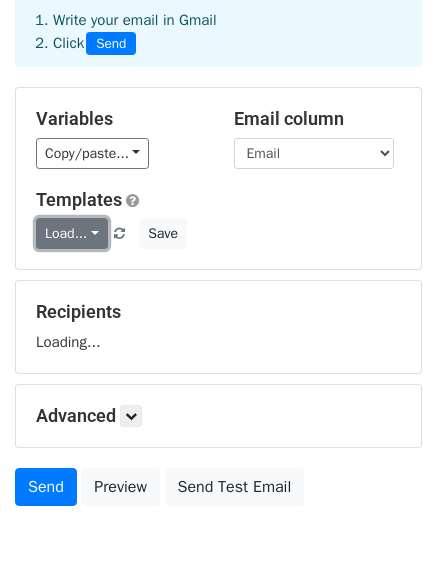 click on "Load..." at bounding box center [72, 233] 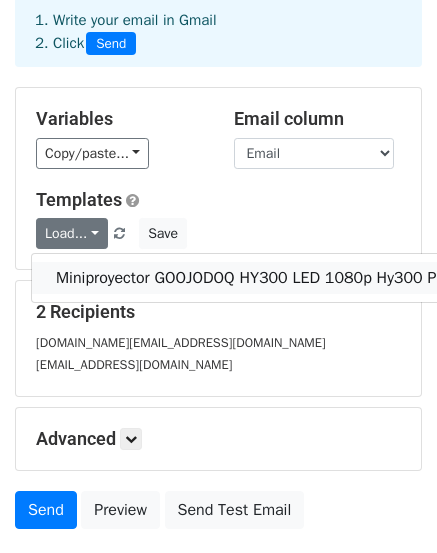 click on "Miniproyector GOOJODOQ HY300 LED 1080p Hy300 Pro" at bounding box center [253, 278] 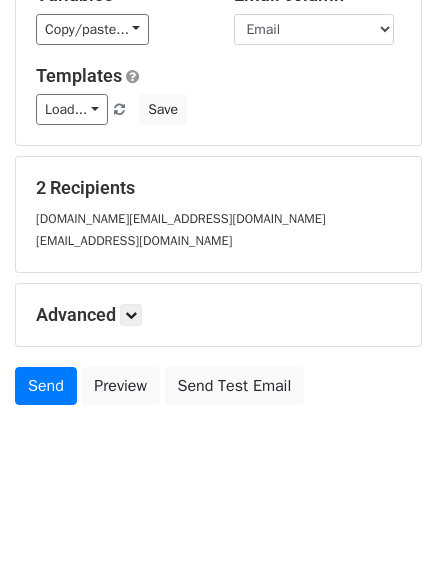 scroll, scrollTop: 226, scrollLeft: 0, axis: vertical 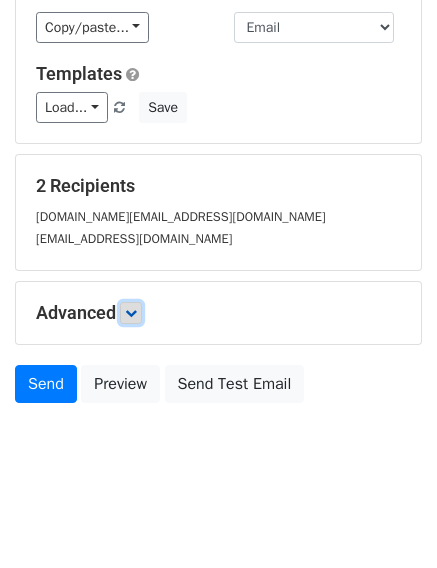 click at bounding box center [131, 313] 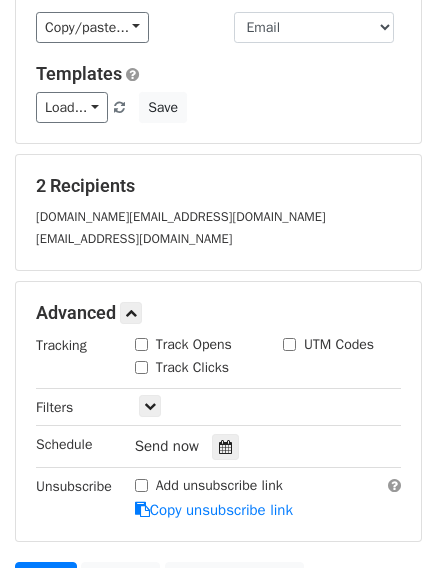 click on "Track Opens" at bounding box center (183, 344) 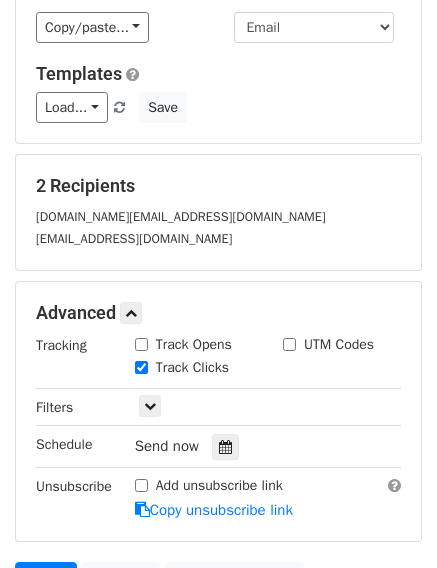 click on "Track Opens" at bounding box center [141, 344] 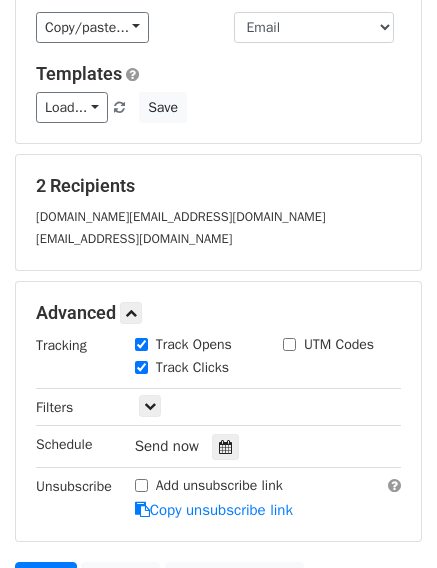 click on "UTM Codes" at bounding box center (289, 344) 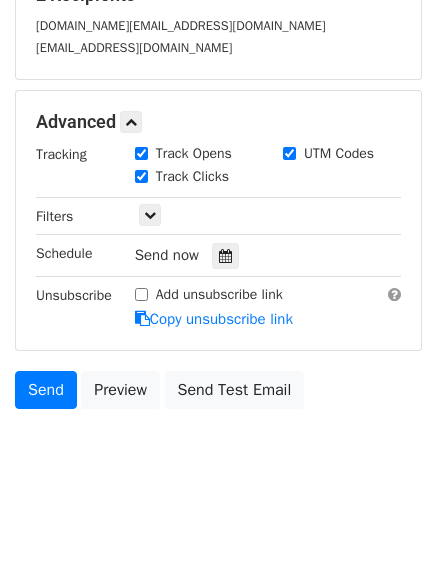 scroll, scrollTop: 421, scrollLeft: 0, axis: vertical 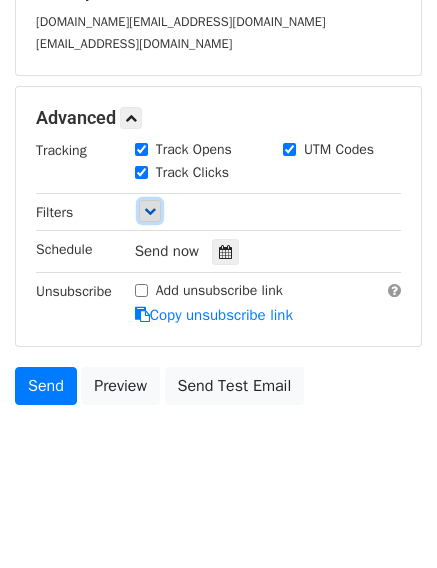 click at bounding box center [150, 211] 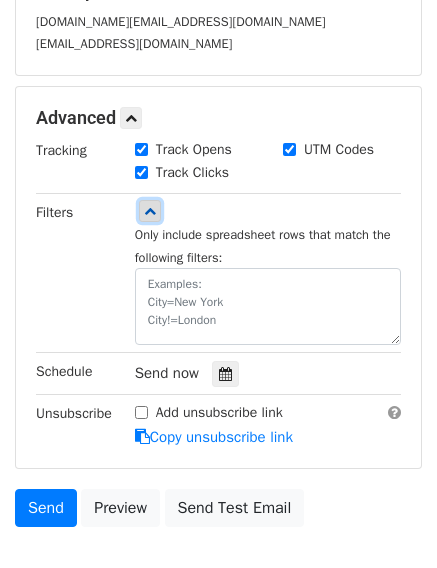 click at bounding box center (150, 211) 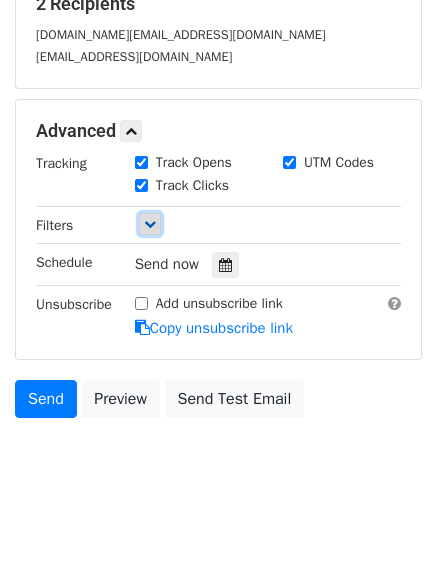 scroll, scrollTop: 421, scrollLeft: 0, axis: vertical 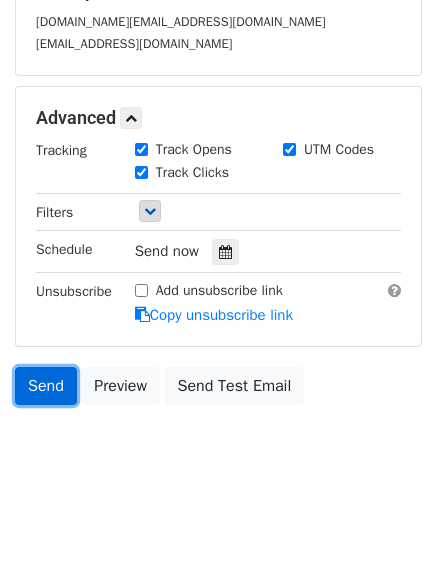 click on "Send" at bounding box center (46, 386) 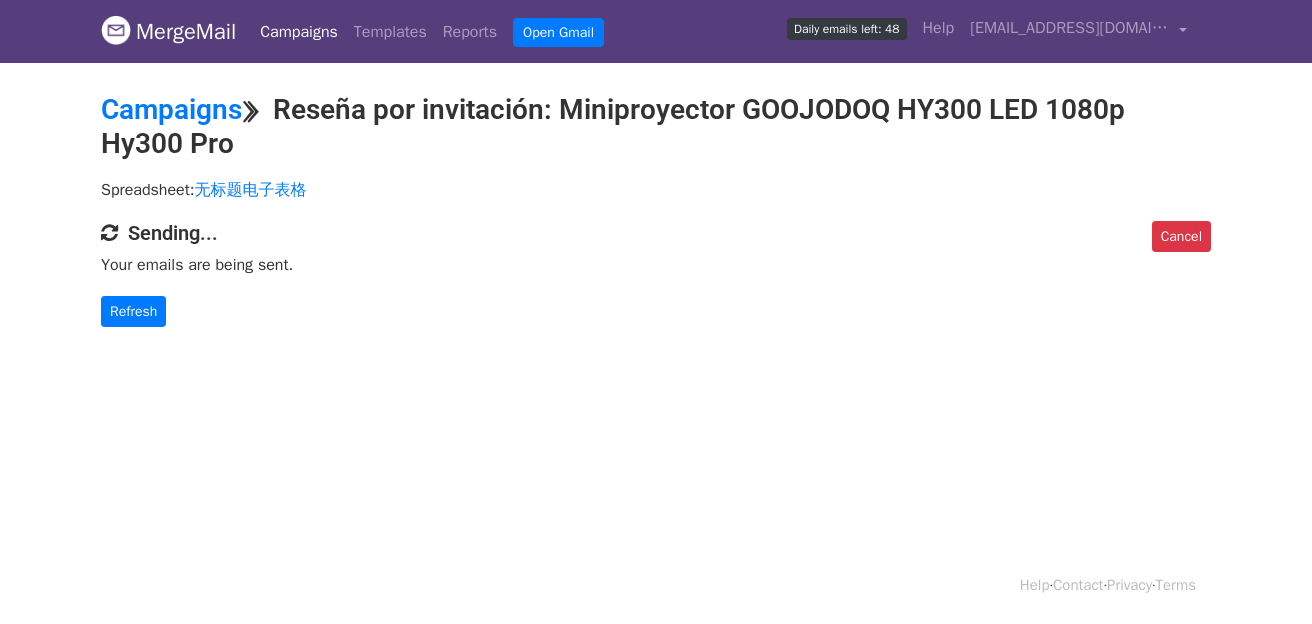 scroll, scrollTop: 0, scrollLeft: 0, axis: both 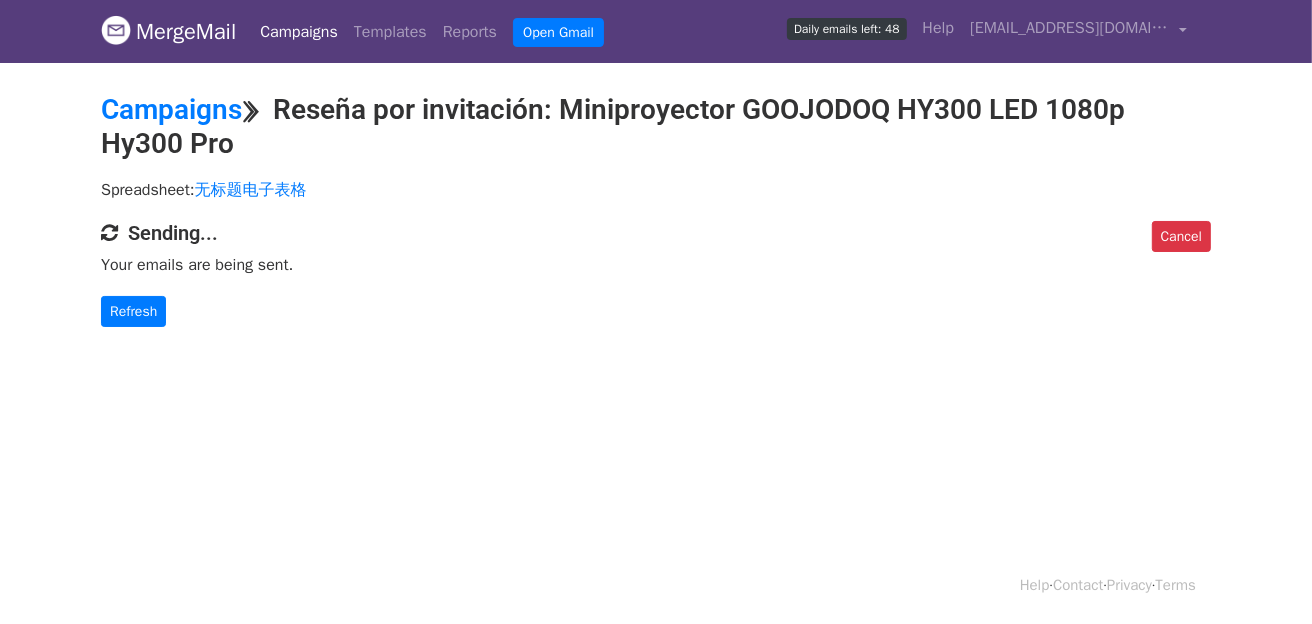 click on "Sending..." at bounding box center (656, 233) 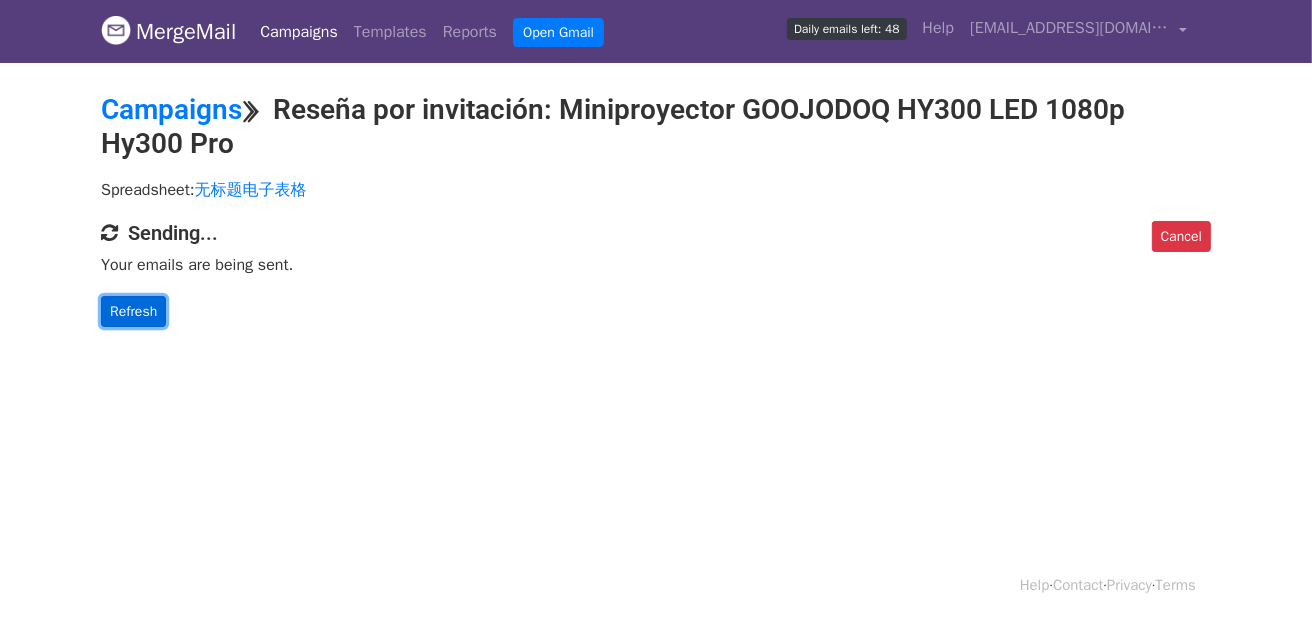 click on "Refresh" at bounding box center (133, 311) 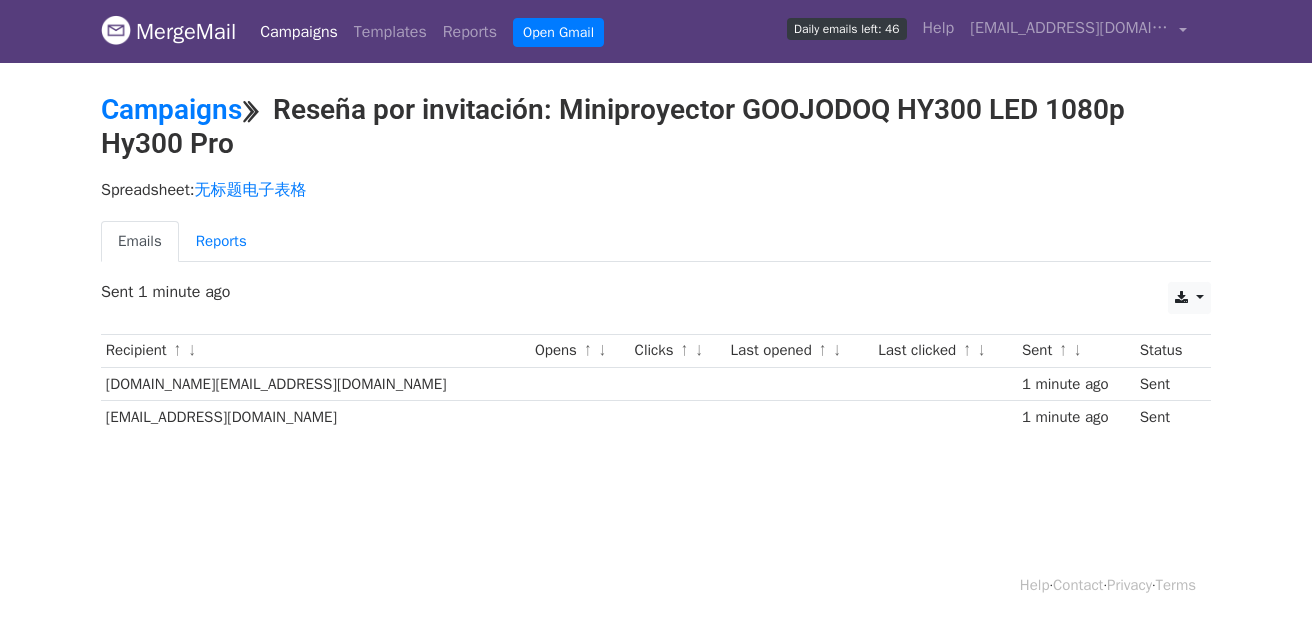 scroll, scrollTop: 0, scrollLeft: 0, axis: both 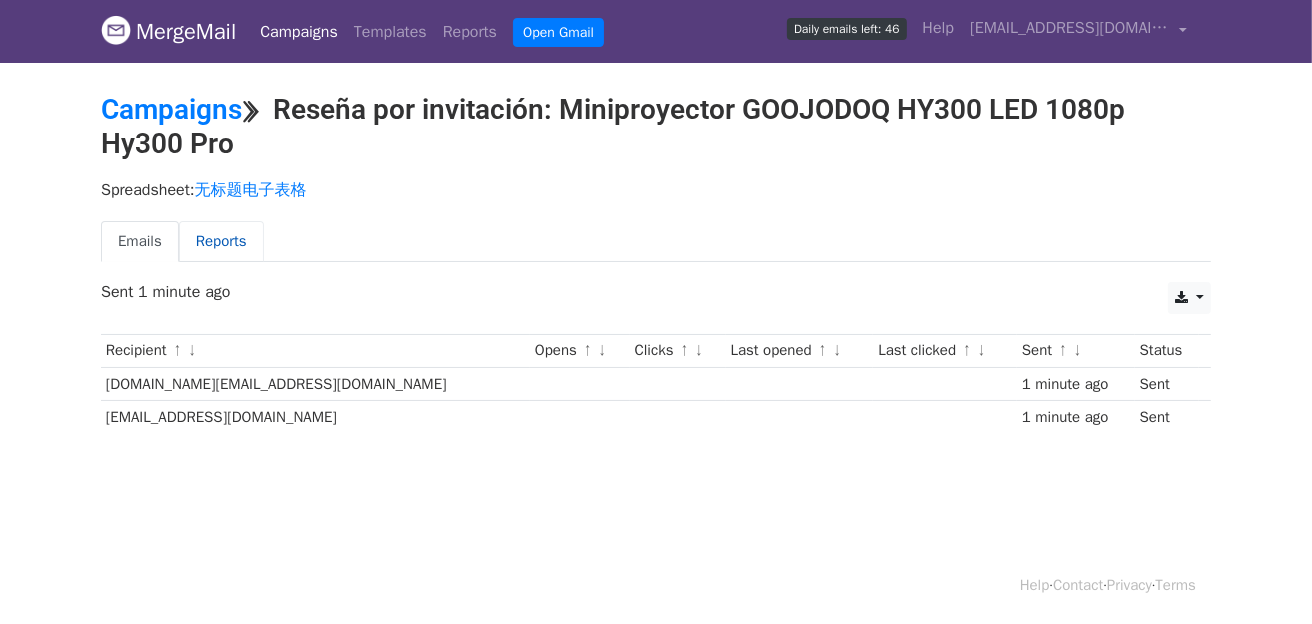 click on "Reports" at bounding box center (221, 241) 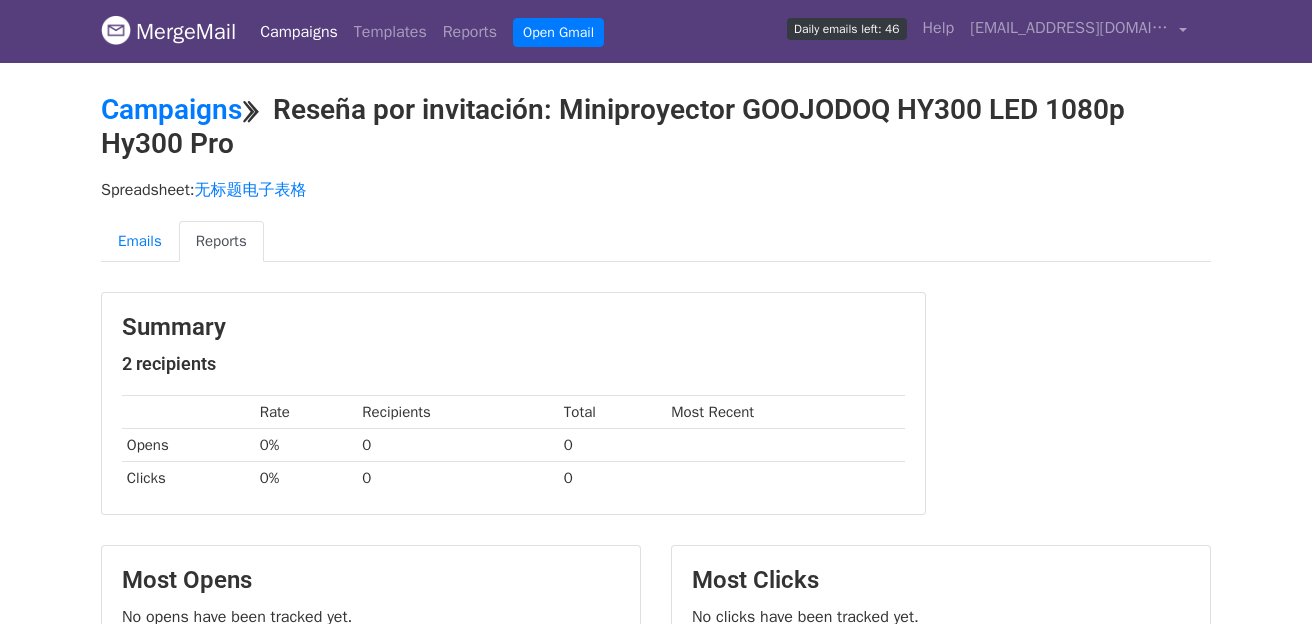 scroll, scrollTop: 0, scrollLeft: 0, axis: both 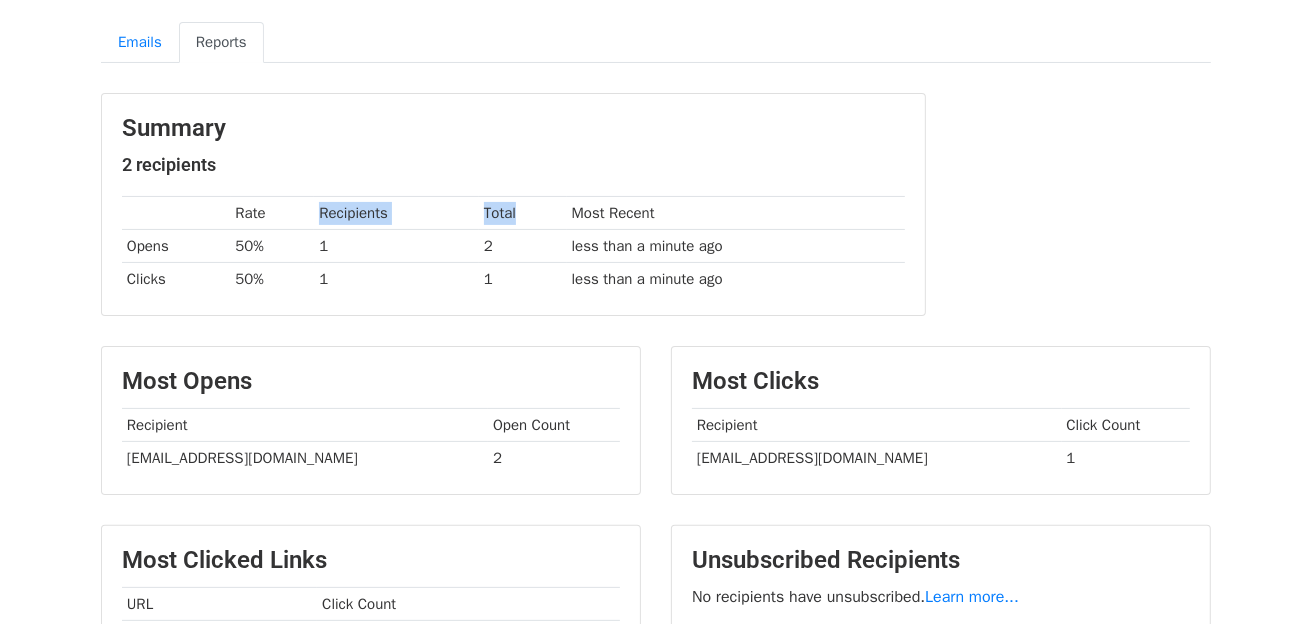 drag, startPoint x: 321, startPoint y: 220, endPoint x: 542, endPoint y: 213, distance: 221.11082 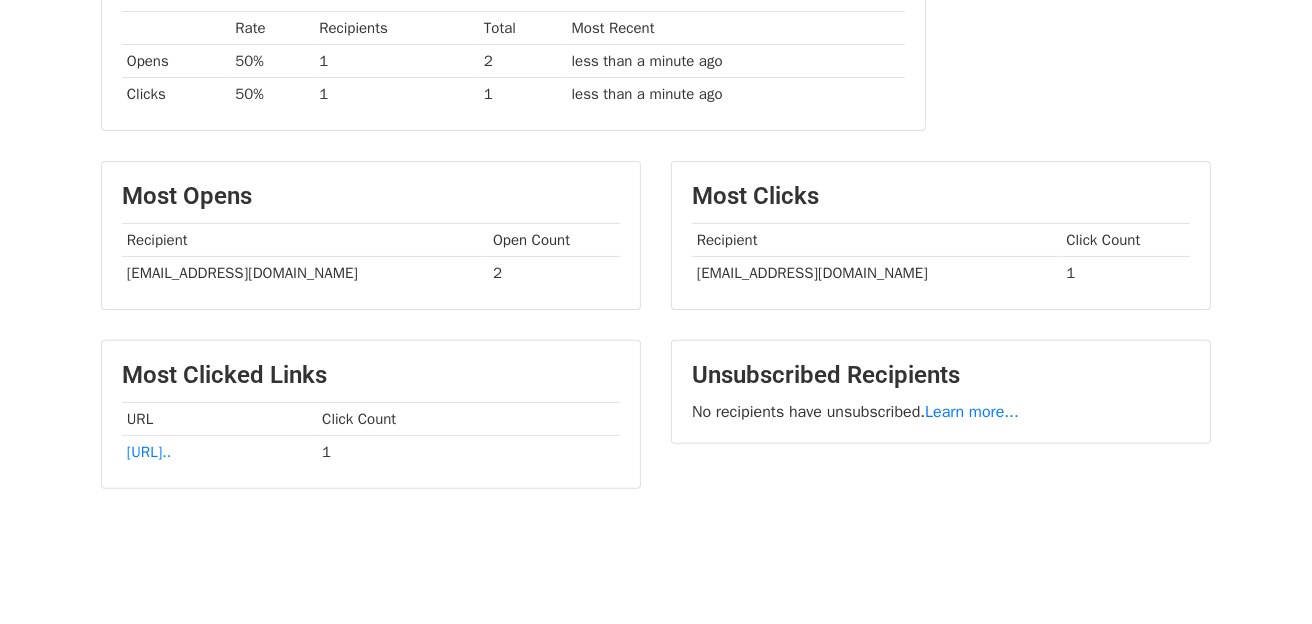 scroll, scrollTop: 399, scrollLeft: 0, axis: vertical 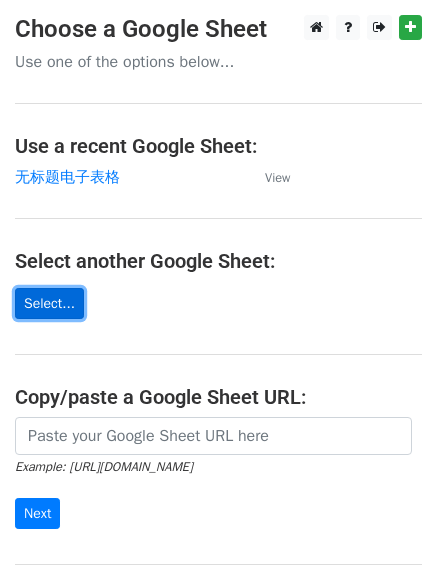 click on "Select..." at bounding box center [49, 303] 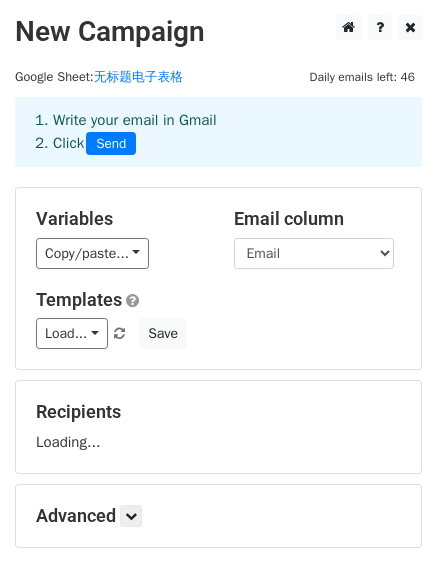 scroll, scrollTop: 0, scrollLeft: 0, axis: both 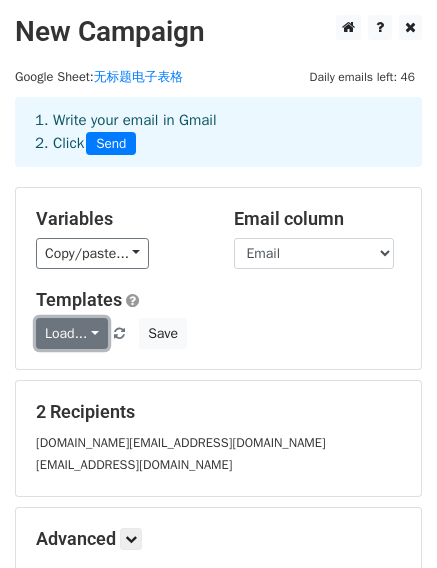 click on "Load..." at bounding box center (72, 333) 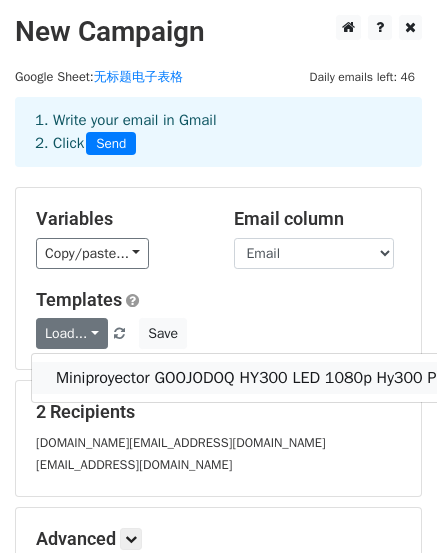 click on "Miniproyector GOOJODOQ HY300 LED 1080p Hy300 Pro" at bounding box center [253, 378] 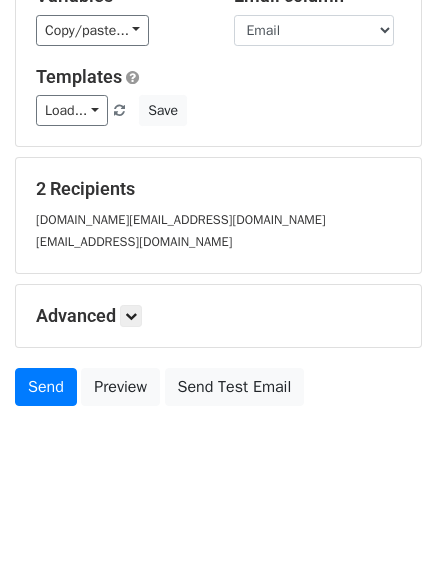 scroll, scrollTop: 226, scrollLeft: 0, axis: vertical 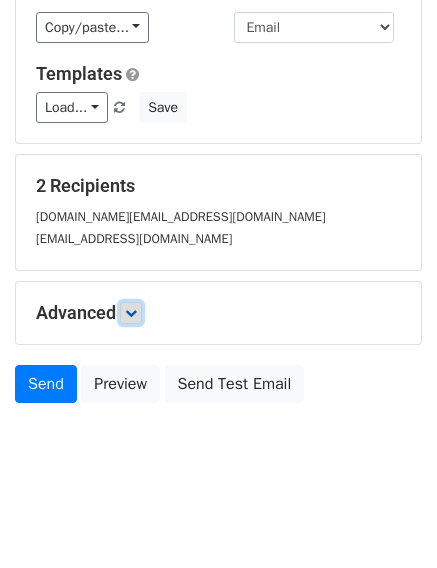 click at bounding box center (131, 313) 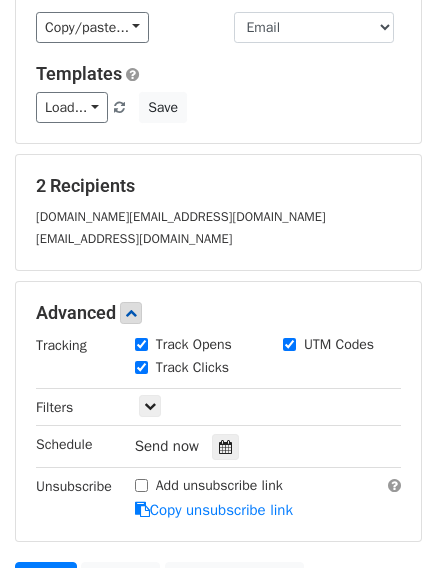 click on "Track Opens" at bounding box center (194, 344) 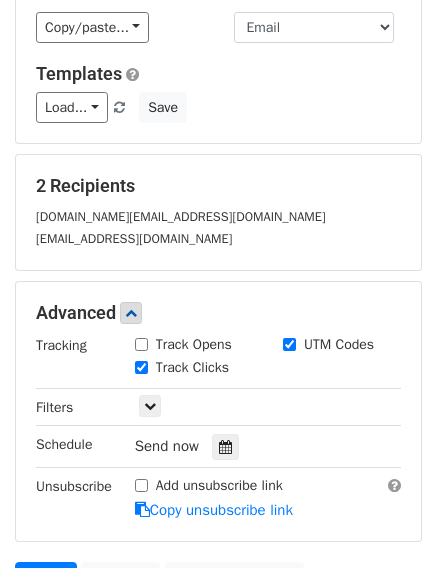 click on "Track Clicks" at bounding box center (192, 367) 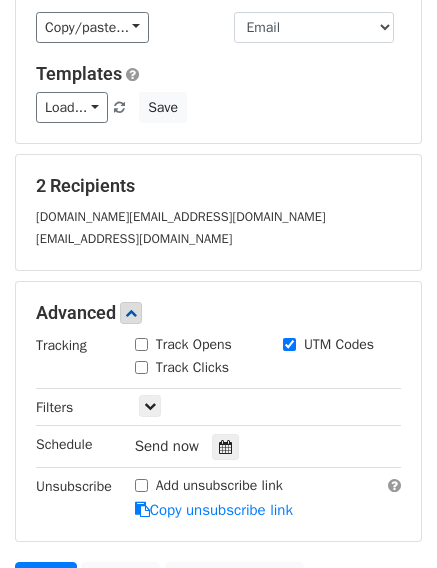 click on "UTM Codes" at bounding box center (328, 344) 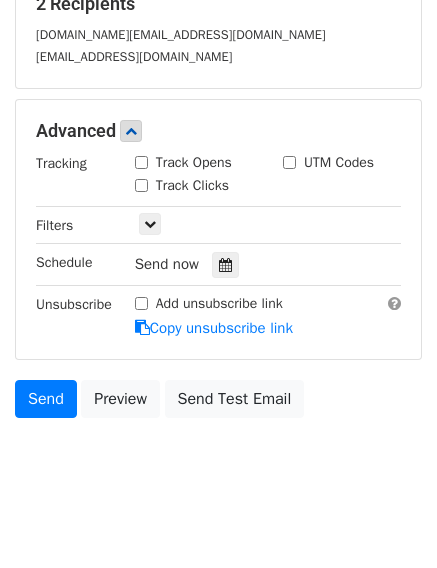 scroll, scrollTop: 421, scrollLeft: 0, axis: vertical 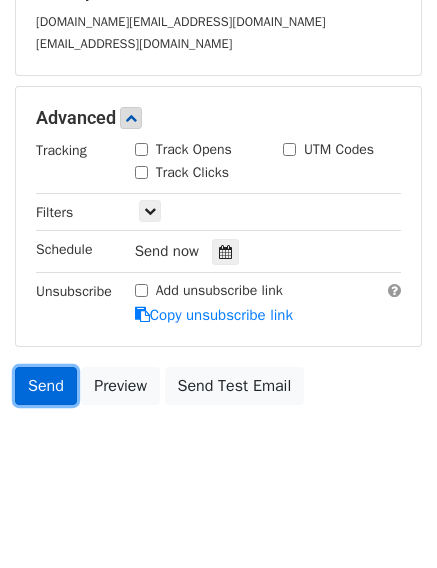 click on "Send" at bounding box center (46, 386) 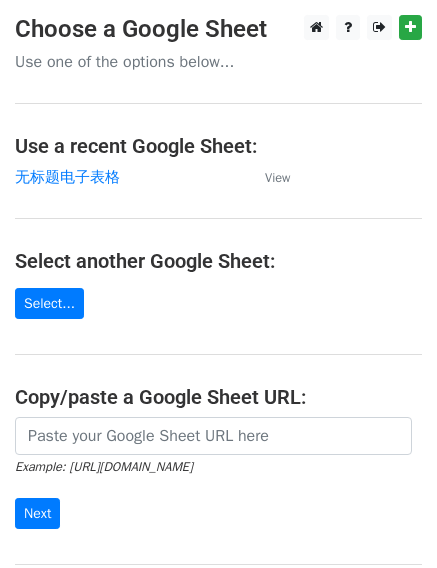 scroll, scrollTop: 0, scrollLeft: 0, axis: both 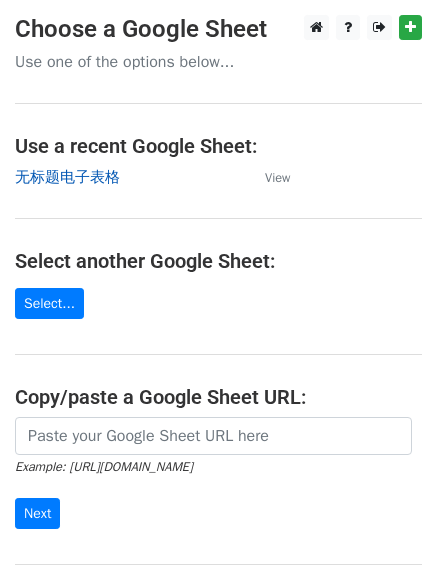 click on "无标题电子表格" at bounding box center (67, 177) 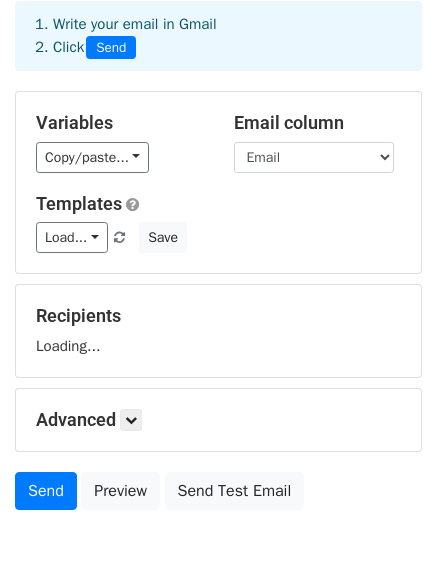 scroll, scrollTop: 100, scrollLeft: 0, axis: vertical 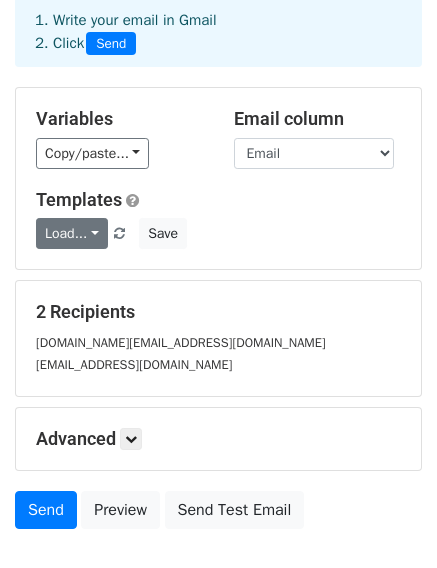 click on "Load..." at bounding box center (72, 233) 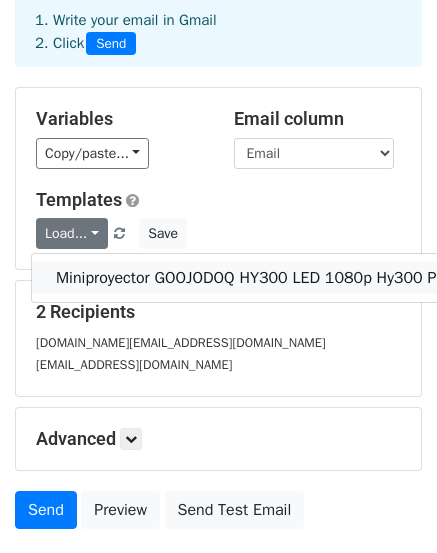 click on "Miniproyector GOOJODOQ HY300 LED 1080p Hy300 Pro" at bounding box center (253, 278) 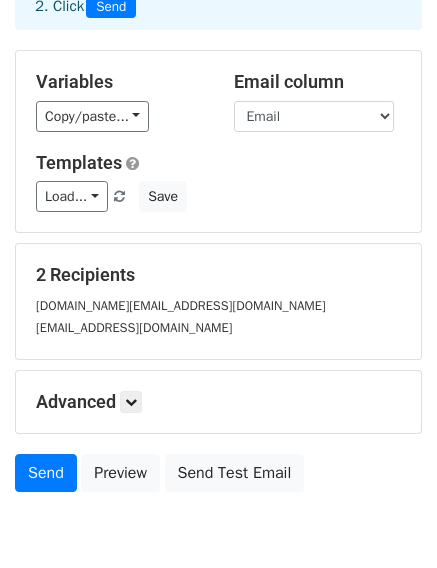 scroll, scrollTop: 226, scrollLeft: 0, axis: vertical 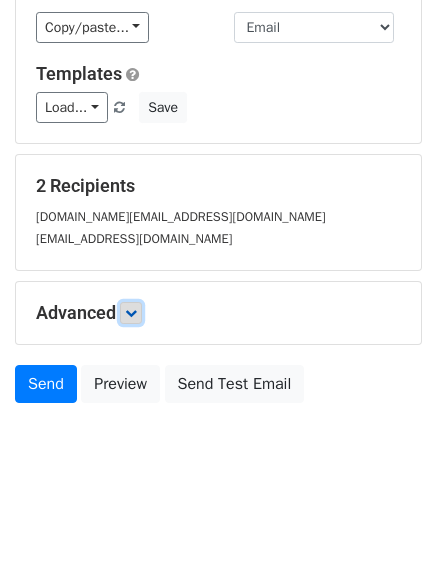 click at bounding box center (131, 313) 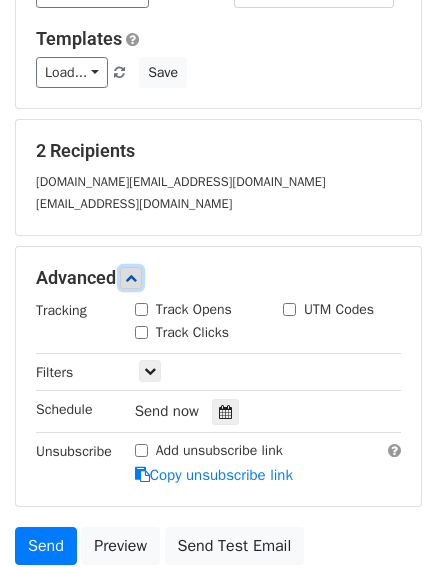 scroll, scrollTop: 326, scrollLeft: 0, axis: vertical 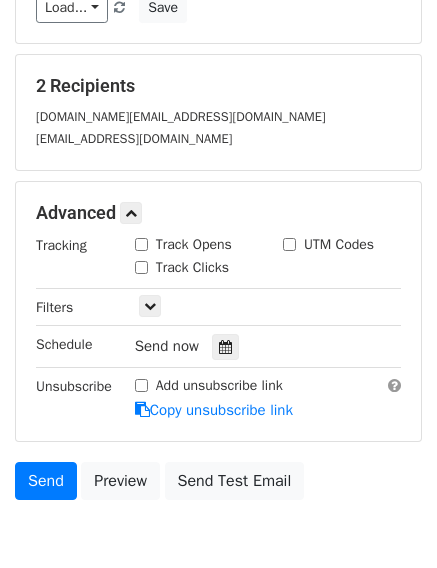 click on "Track Opens" at bounding box center [141, 244] 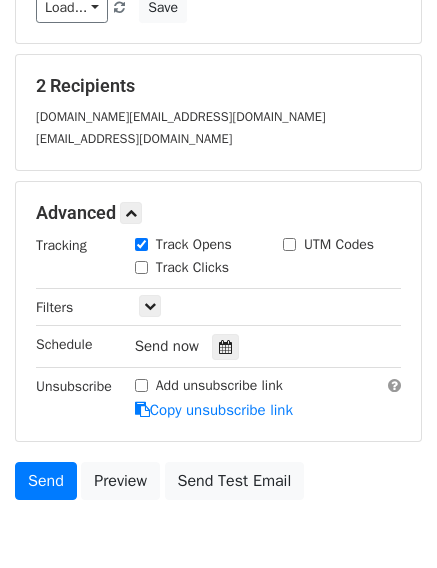 click on "Track Opens" at bounding box center (183, 244) 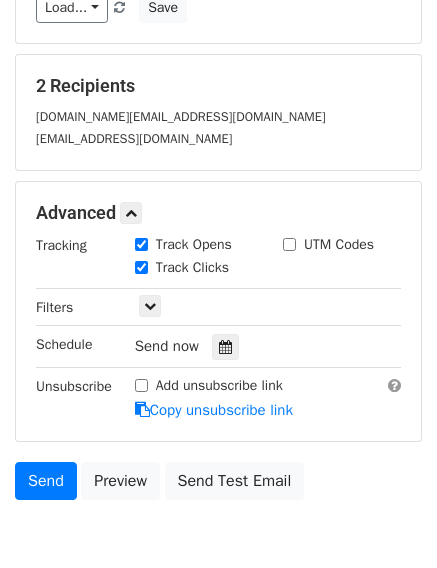 click on "UTM Codes" at bounding box center (289, 244) 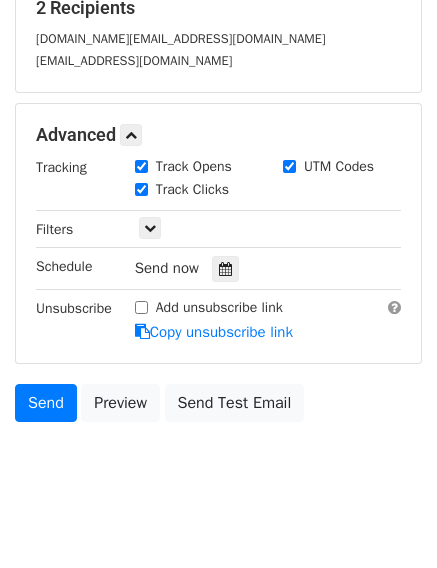 scroll, scrollTop: 421, scrollLeft: 0, axis: vertical 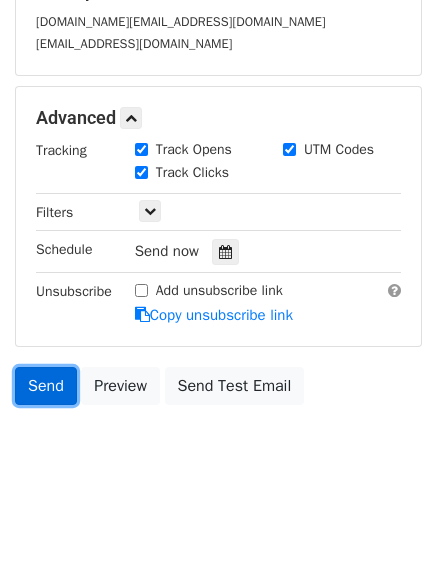 click on "Send" at bounding box center (46, 386) 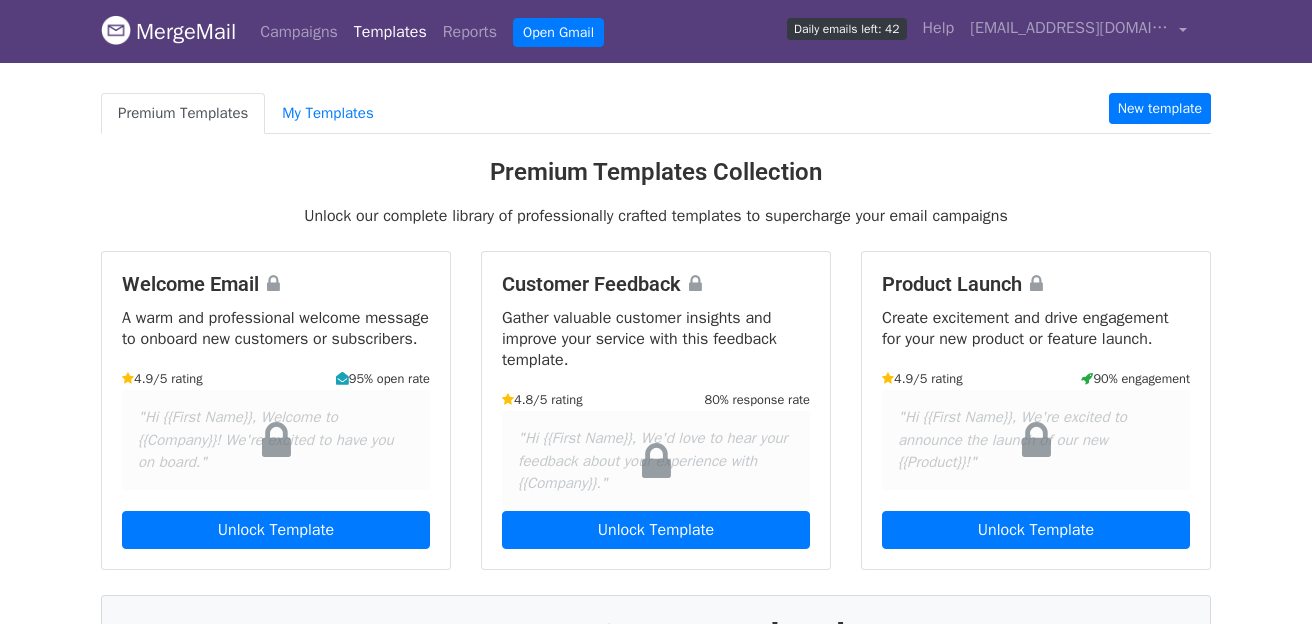 scroll, scrollTop: 0, scrollLeft: 0, axis: both 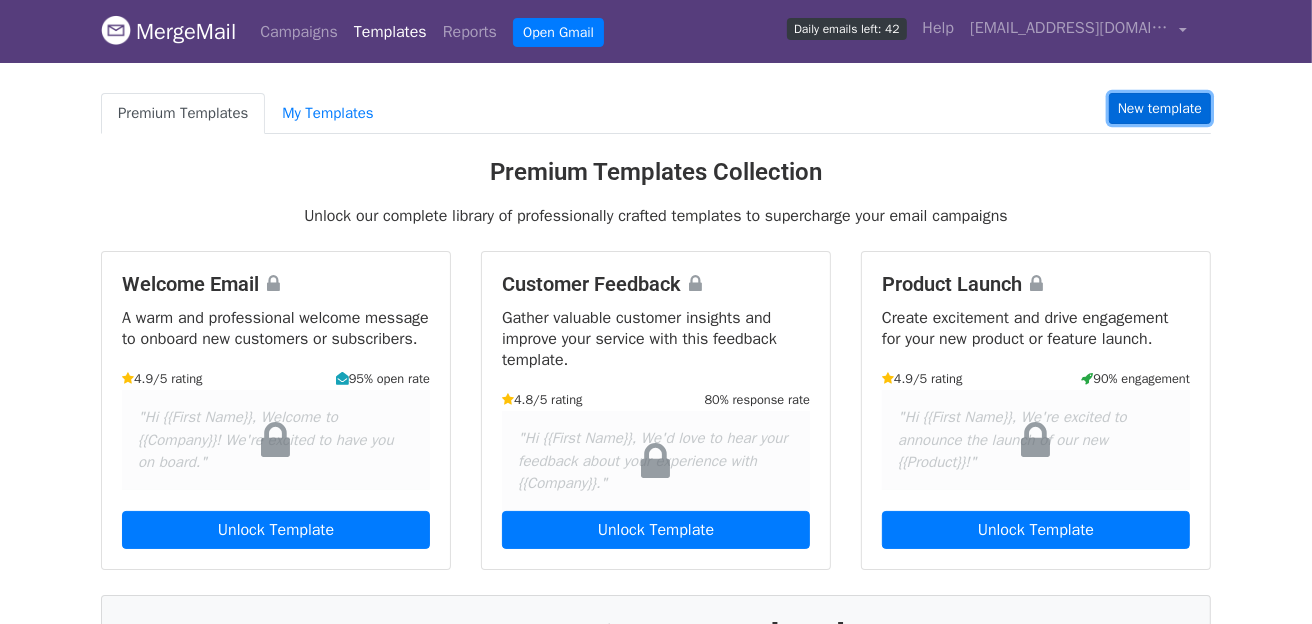 click on "New template" at bounding box center (1160, 108) 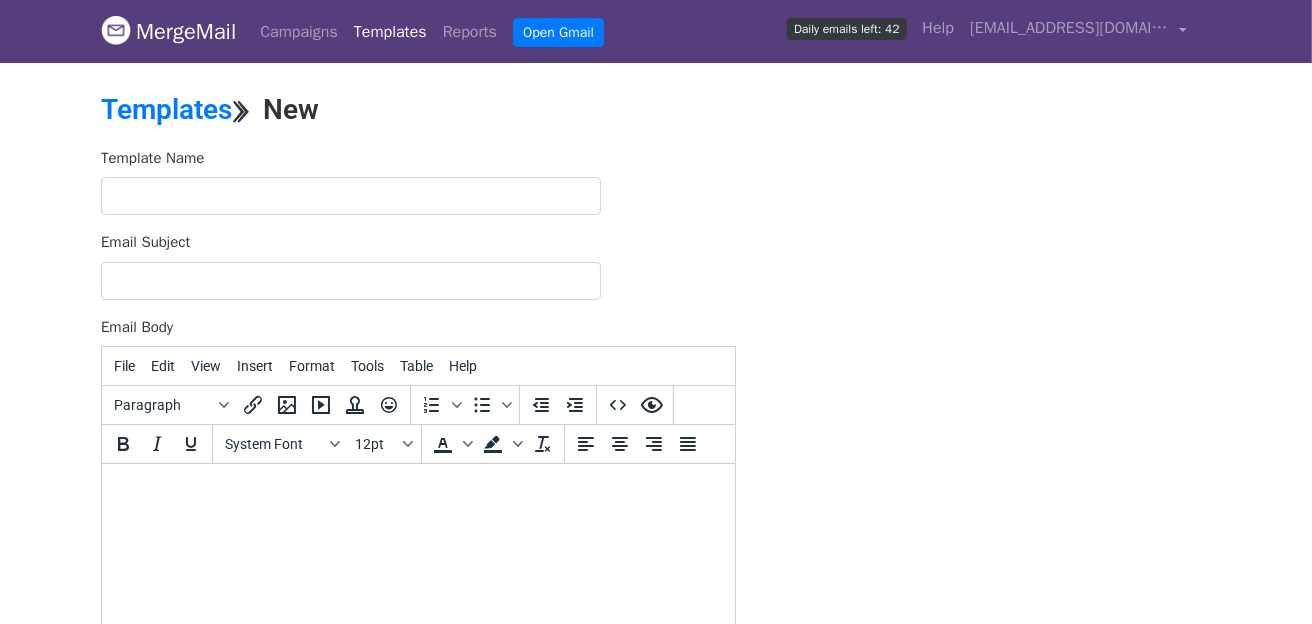 scroll, scrollTop: 0, scrollLeft: 0, axis: both 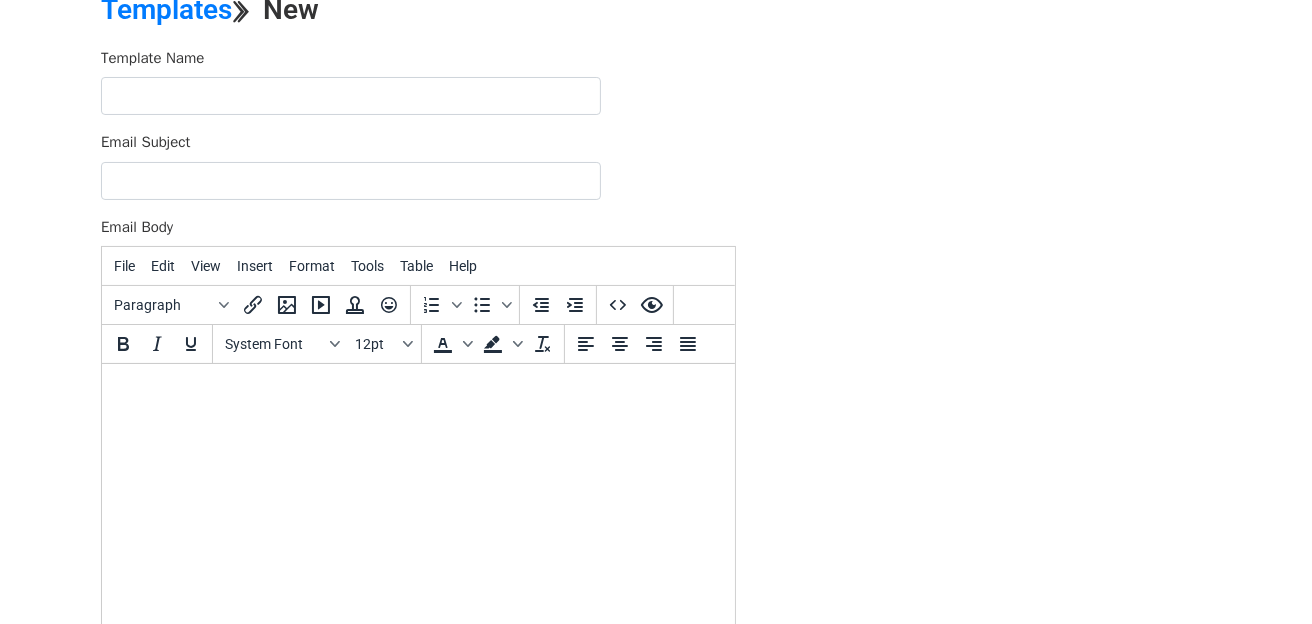 click at bounding box center (417, 391) 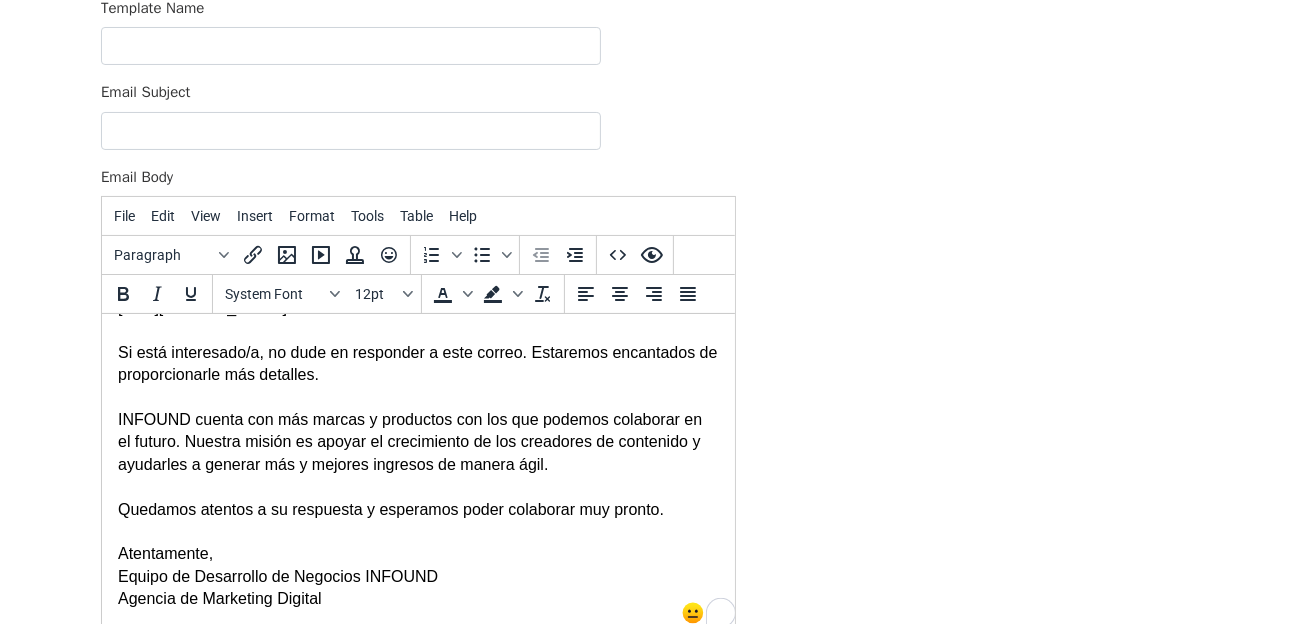 scroll, scrollTop: 748, scrollLeft: 0, axis: vertical 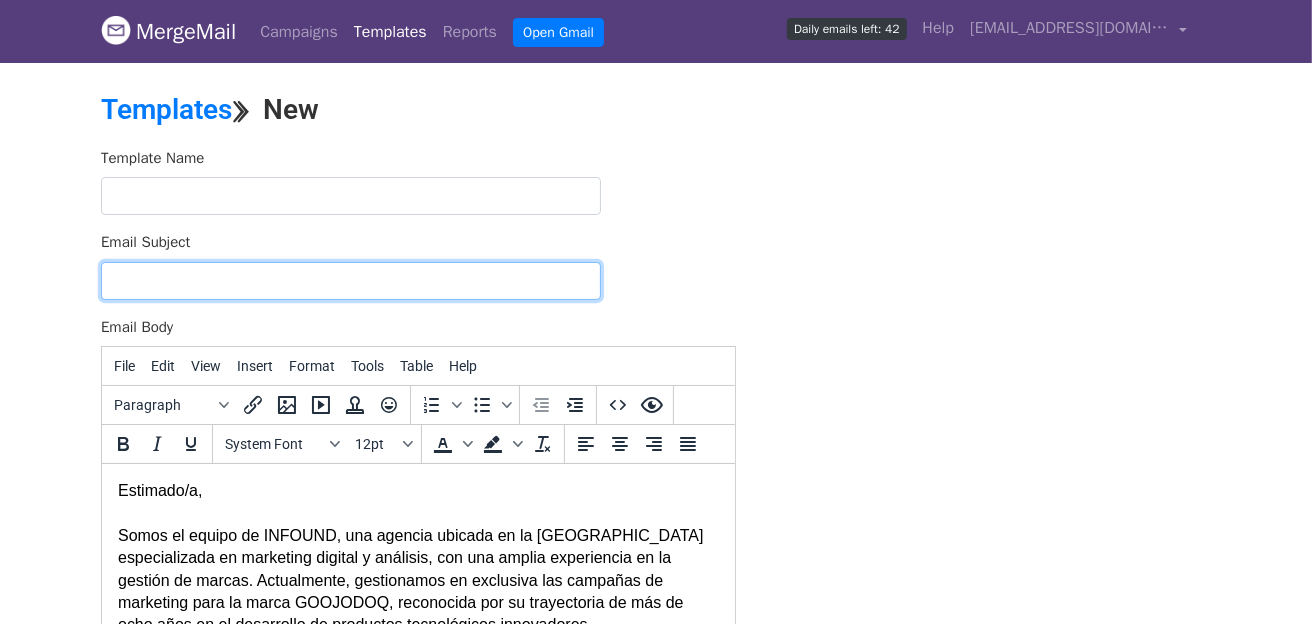 click on "Email Subject" at bounding box center [351, 281] 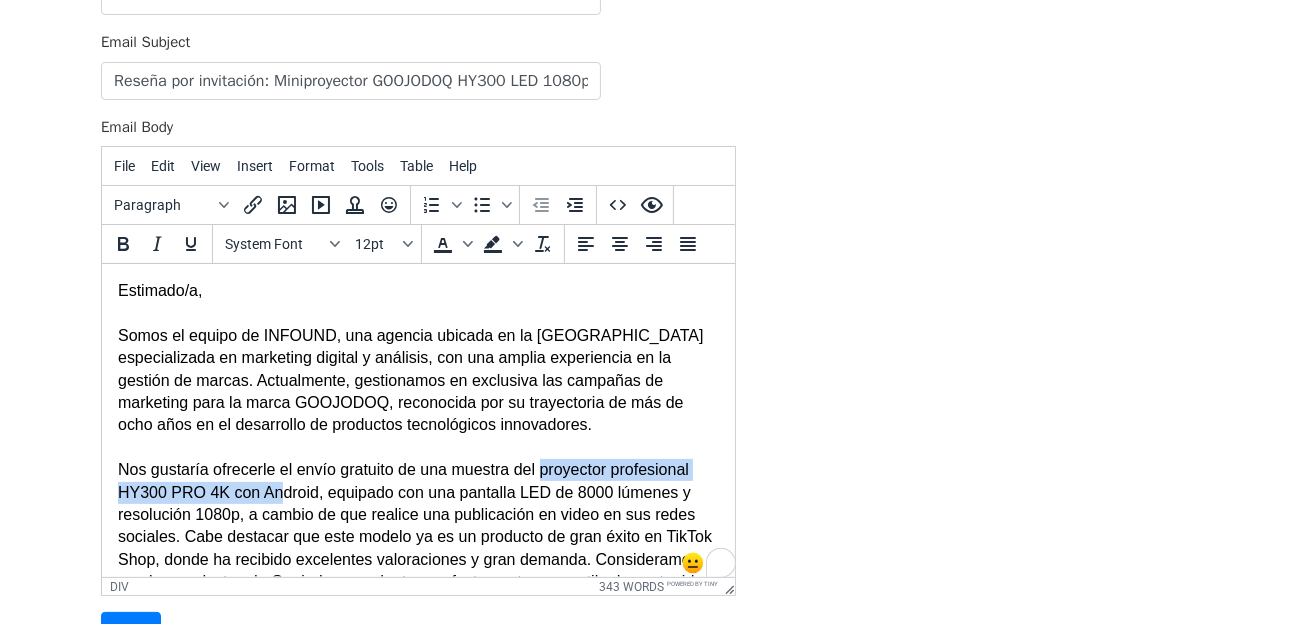 drag, startPoint x: 536, startPoint y: 477, endPoint x: 277, endPoint y: 503, distance: 260.30176 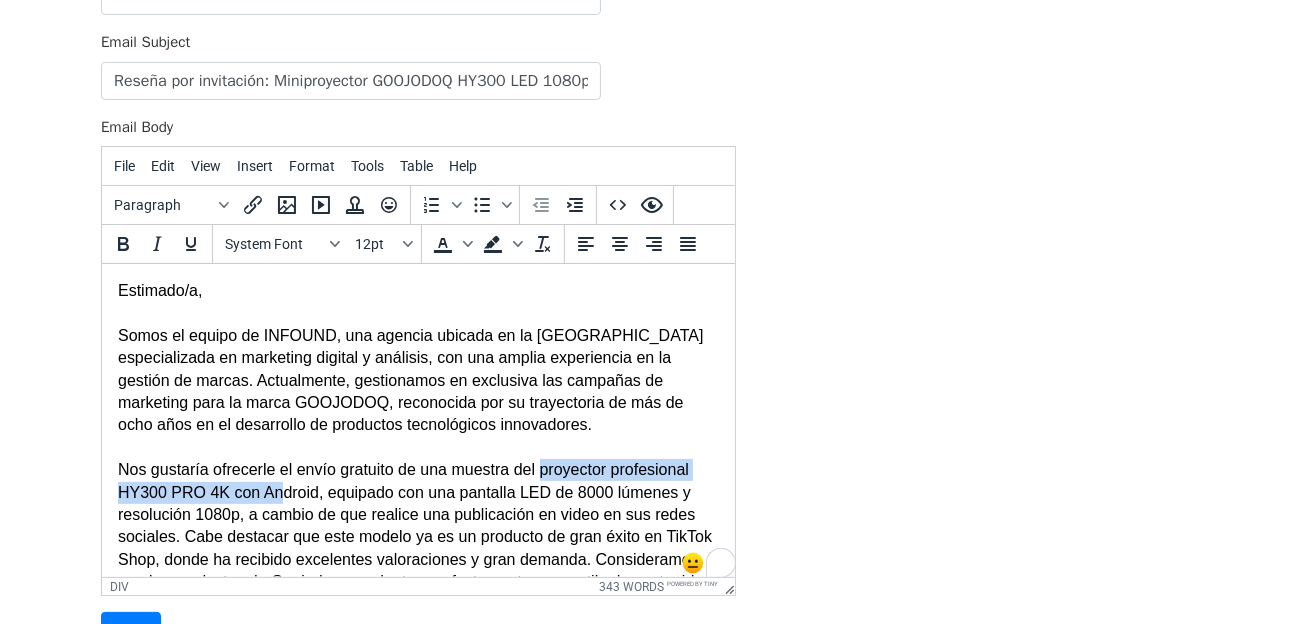 click on "Nos gustaría ofrecerle el envío gratuito de una muestra del proyector profesional HY300 PRO 4K con Android, equipado con una pantalla LED de 8000 lúmenes y resolución 1080p, a cambio de que realice una publicación en video en sus redes sociales. Cabe destacar que este modelo ya es un producto de gran éxito en TikTok Shop, donde ha recibido excelentes valoraciones y gran demanda. Consideramos que los productos de Goojodoq se adaptan perfectamente a su estilo de contenido y pueden aportar valor tanto a usted como a su audiencia, generando crecimiento y nuevas oportunidades." at bounding box center (417, 548) 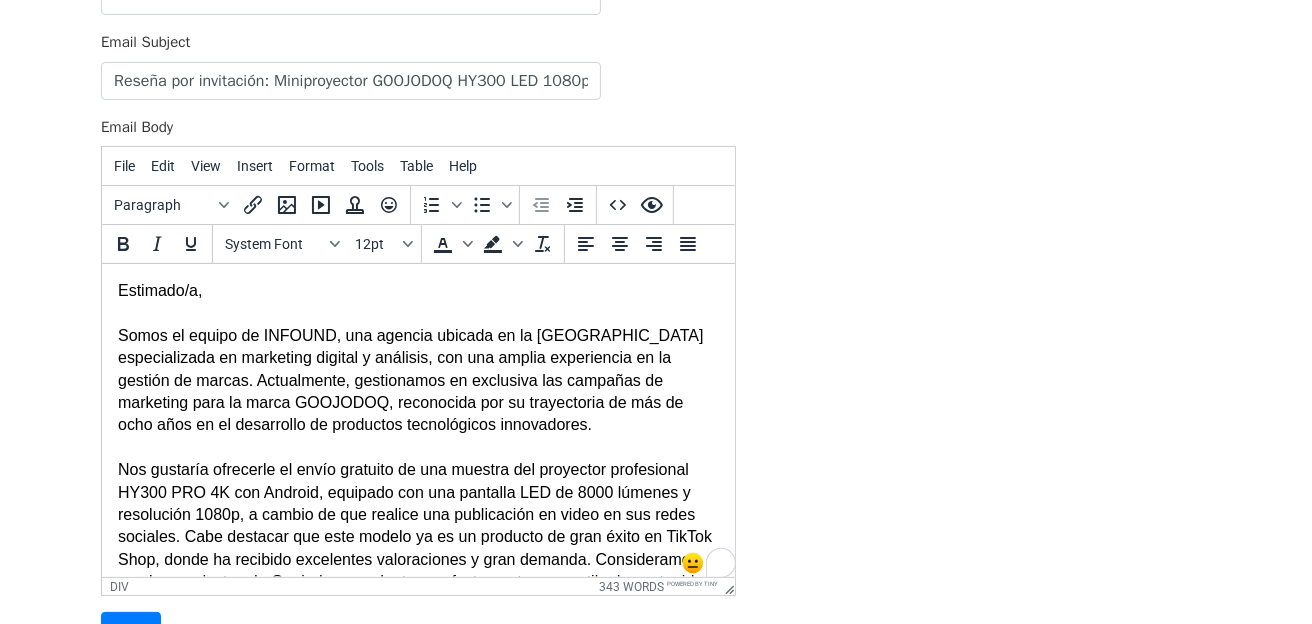 click on "Somos el equipo de INFOUND, una agencia ubicada en la Ciudad de México especializada en marketing digital y análisis, con una amplia experiencia en la gestión de marcas. Actualmente, gestionamos en exclusiva las campañas de marketing para la marca GOOJODOQ, reconocida por su trayectoria de más de ocho años en el desarrollo de productos tecnológicos innovadores." at bounding box center [417, 381] 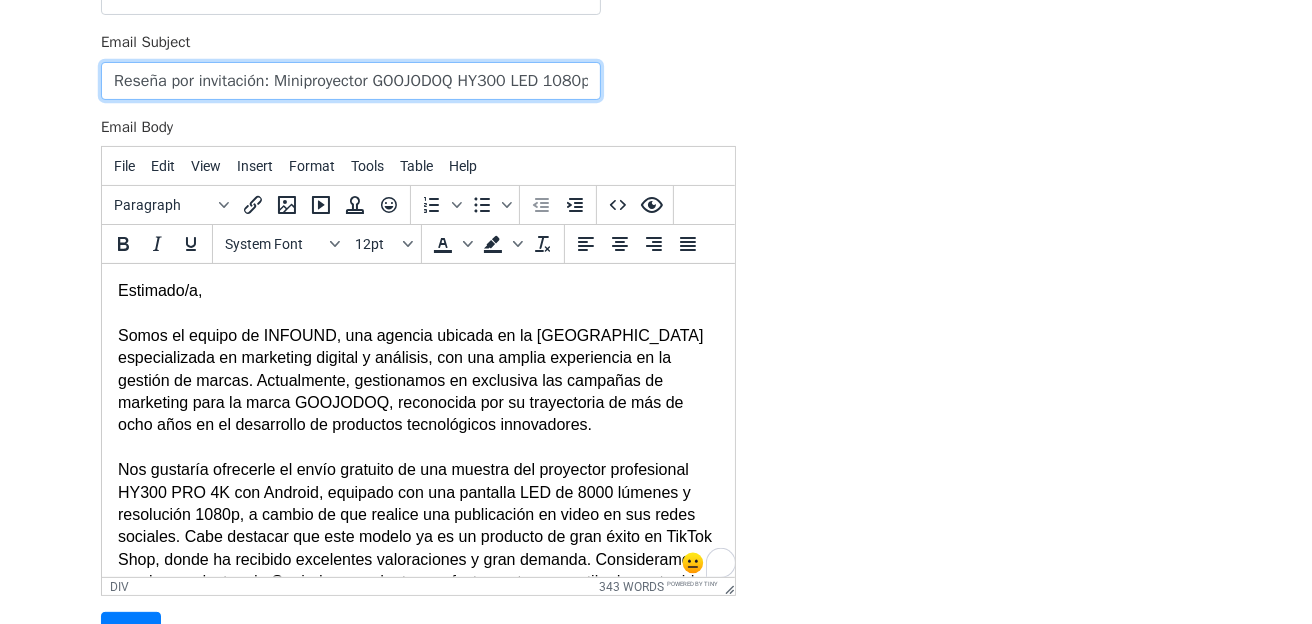 scroll, scrollTop: 0, scrollLeft: 131, axis: horizontal 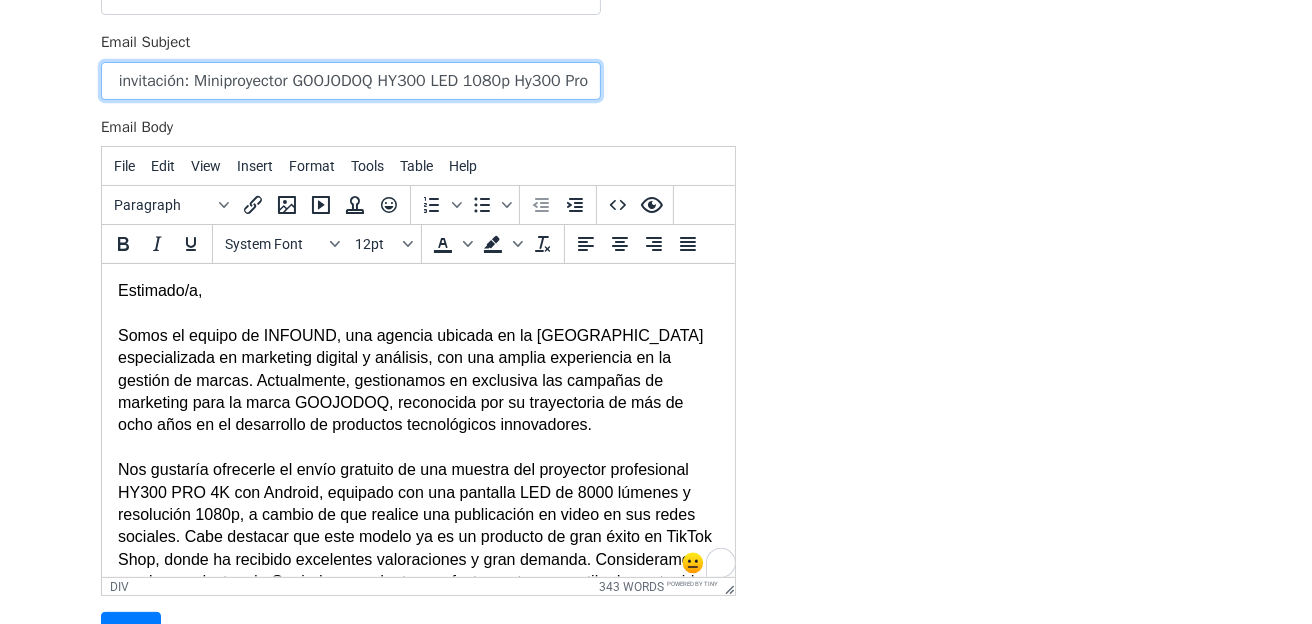 drag, startPoint x: 290, startPoint y: 80, endPoint x: 704, endPoint y: 81, distance: 414.00122 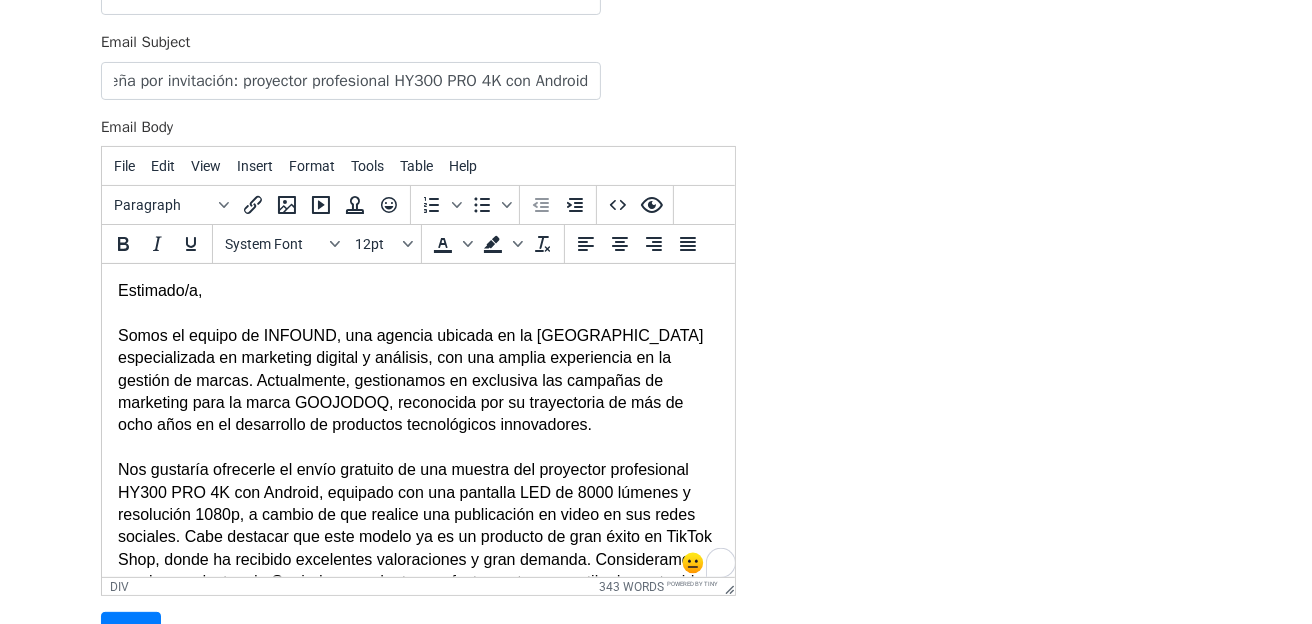 scroll, scrollTop: 0, scrollLeft: 0, axis: both 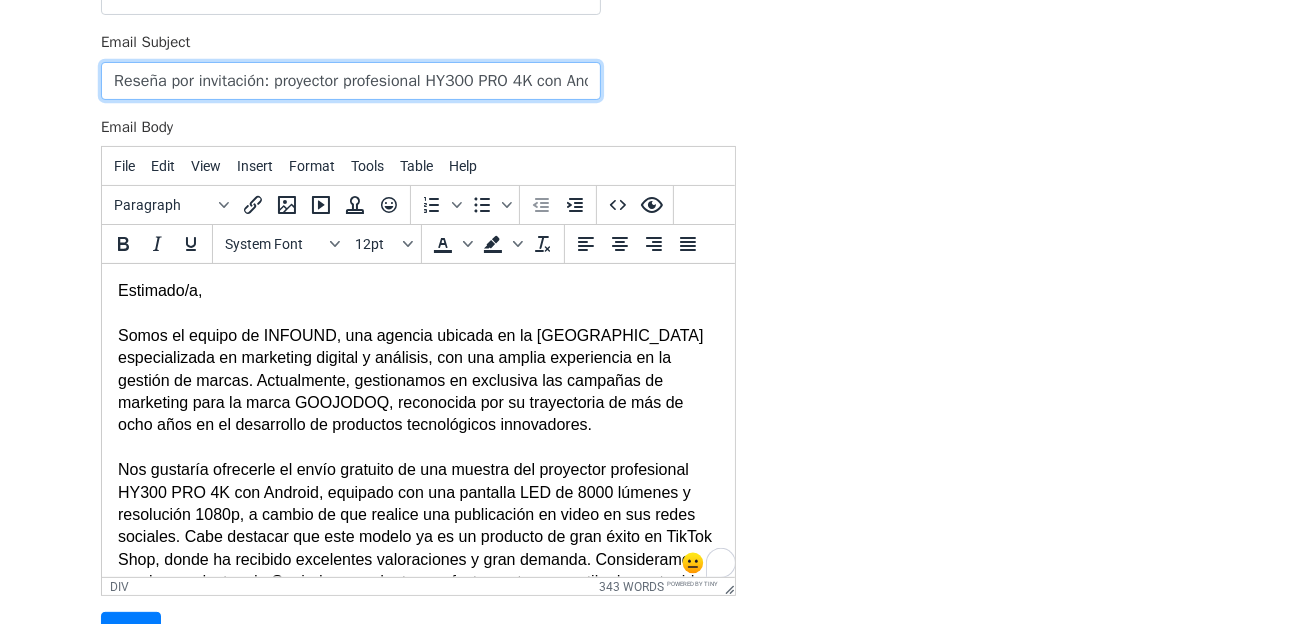 click on "Reseña por invitación: proyector profesional HY300 PRO 4K con Android" at bounding box center (351, 81) 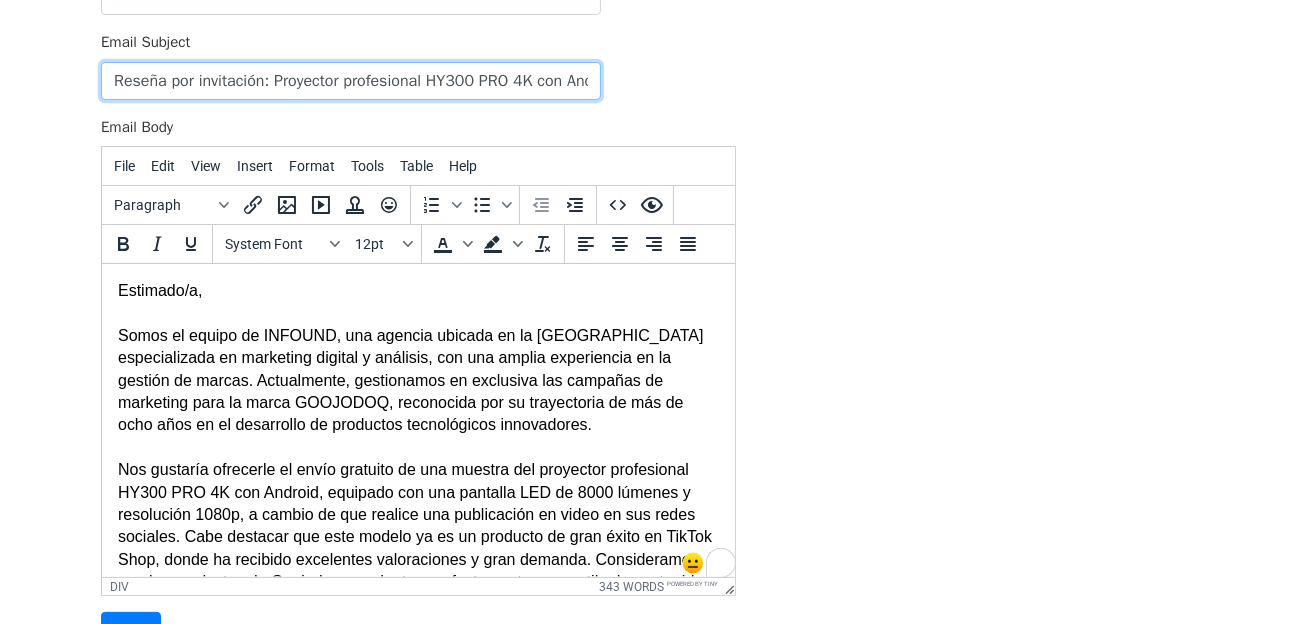 click on "Reseña por invitación: Proyector profesional HY300 PRO 4K con Android" at bounding box center (351, 81) 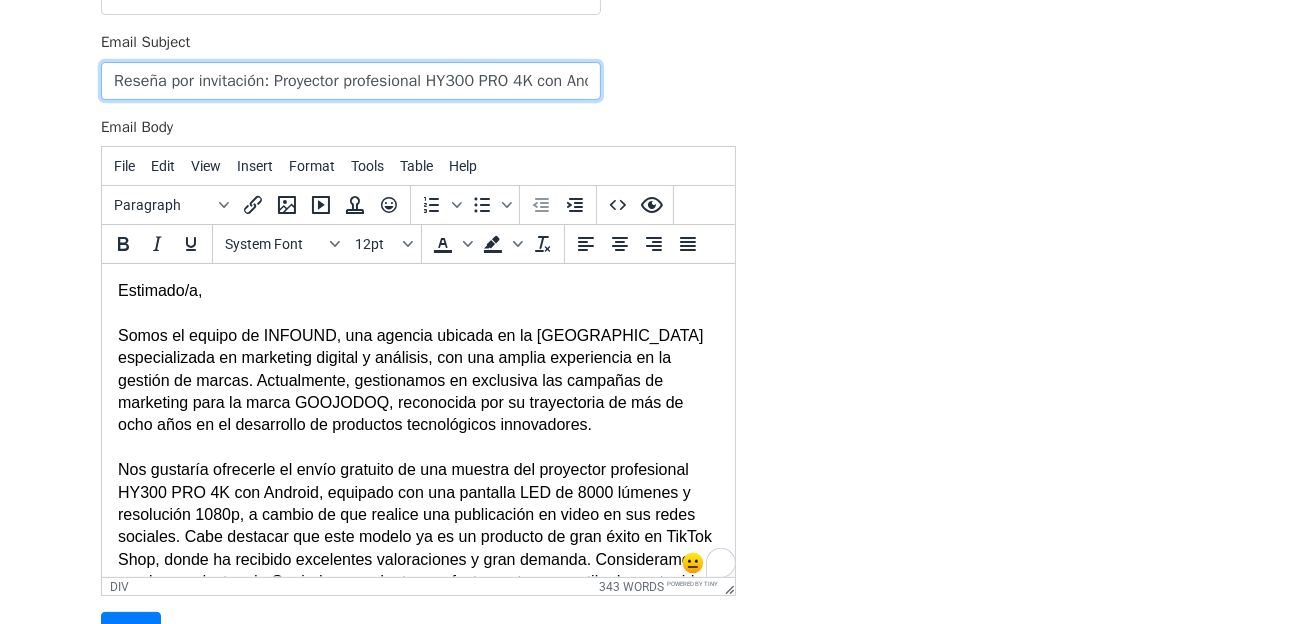 paste on "GOOJODOQ" 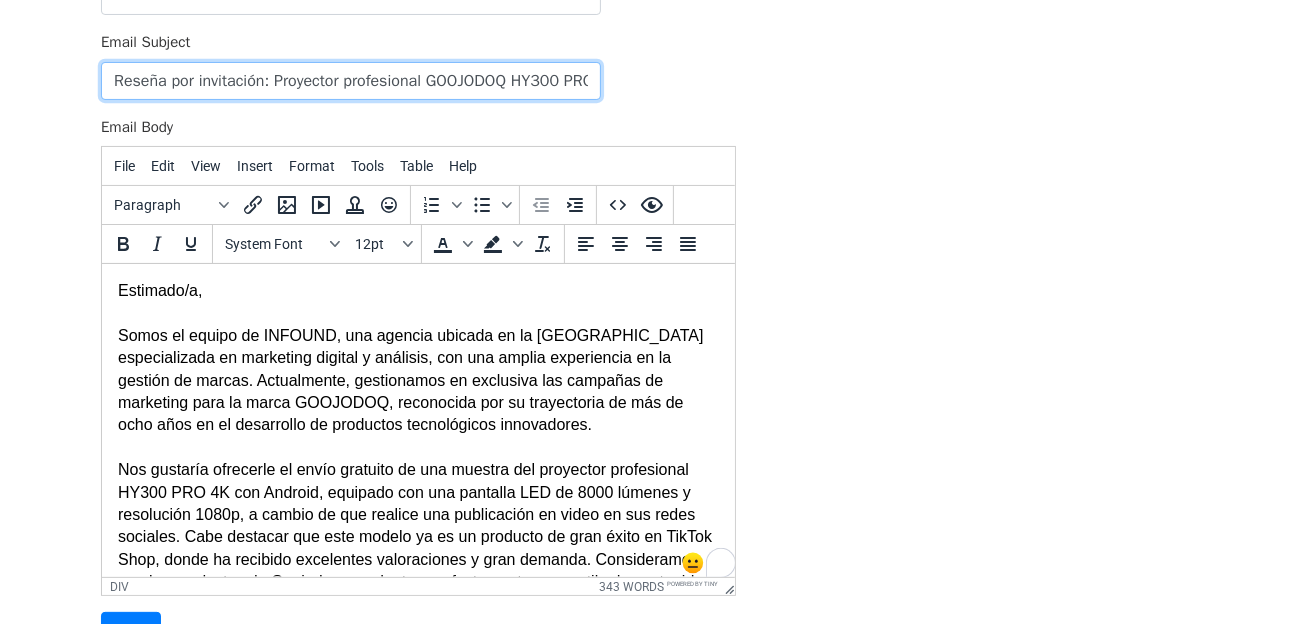 scroll, scrollTop: 0, scrollLeft: 178, axis: horizontal 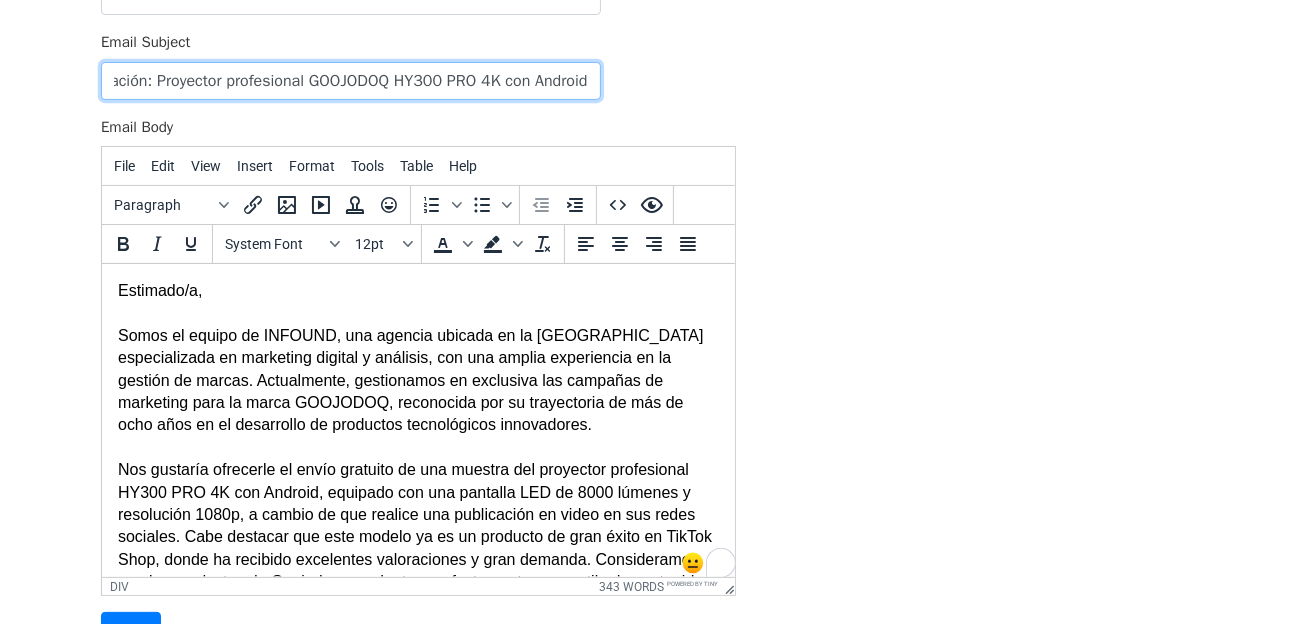 drag, startPoint x: 557, startPoint y: 72, endPoint x: 600, endPoint y: 70, distance: 43.046486 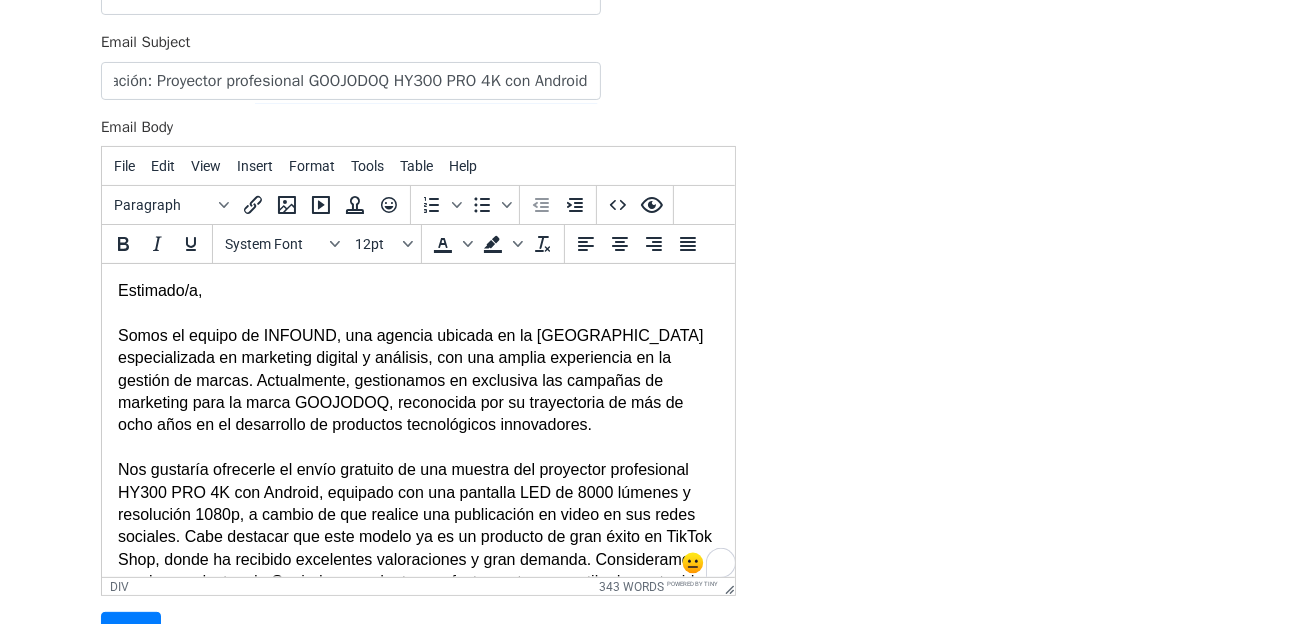 click on "Email Subject
Reseña por invitación: Proyector profesional GOOJODOQ HY300 PRO 4K con Android" at bounding box center [418, 65] 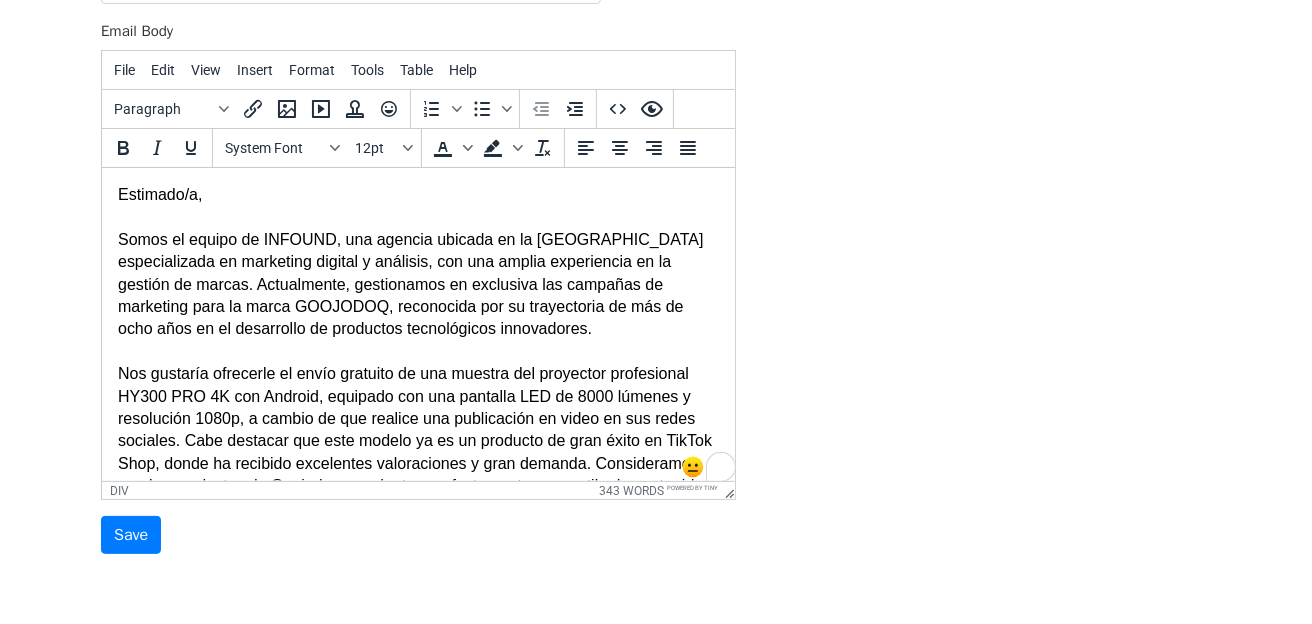 scroll, scrollTop: 299, scrollLeft: 0, axis: vertical 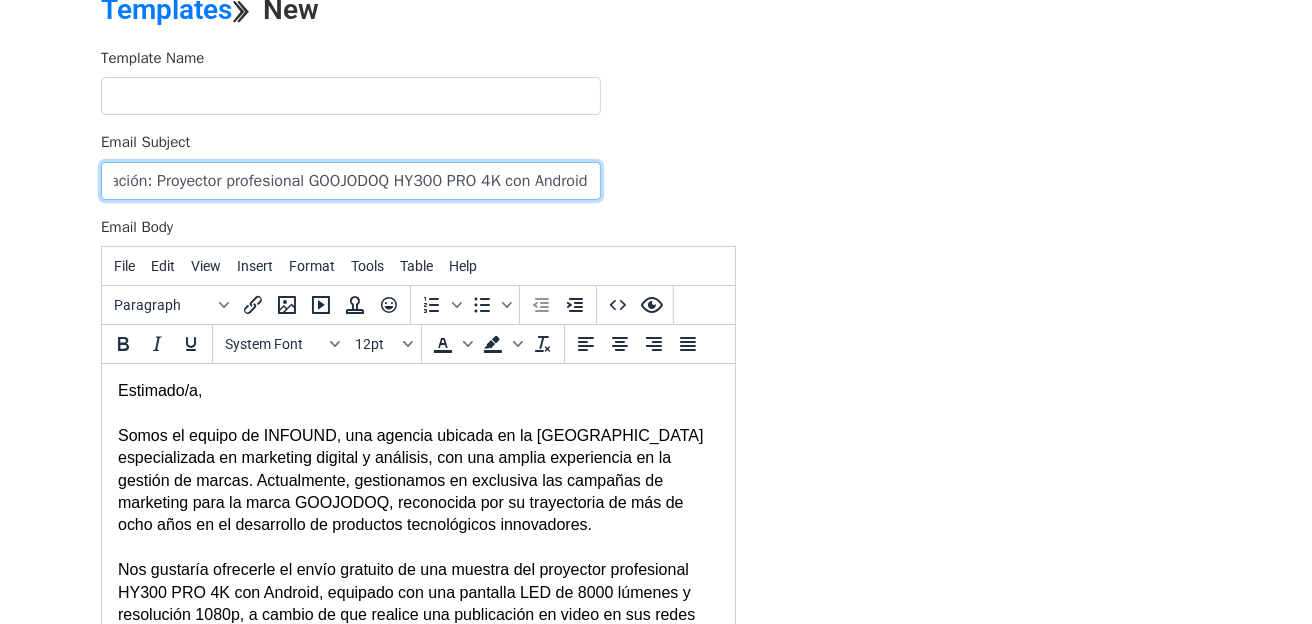 drag, startPoint x: 111, startPoint y: 173, endPoint x: 724, endPoint y: 180, distance: 613.04 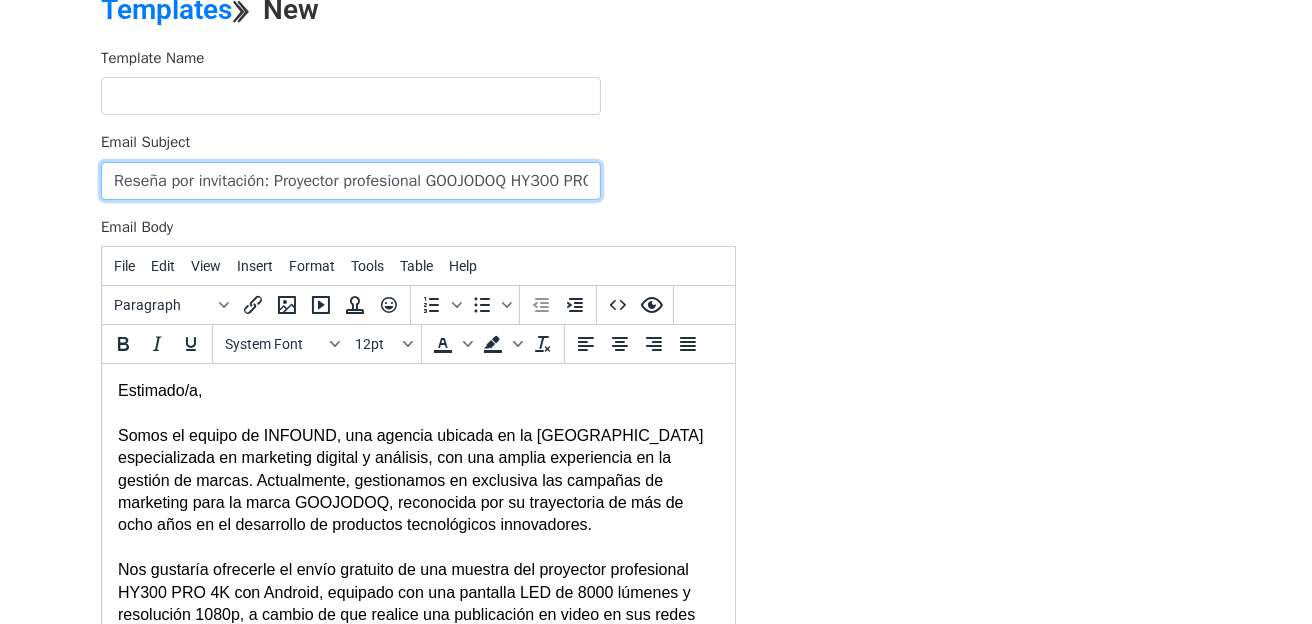 click on "Reseña por invitación: Proyector profesional GOOJODOQ HY300 PRO 4K con Android" at bounding box center [351, 181] 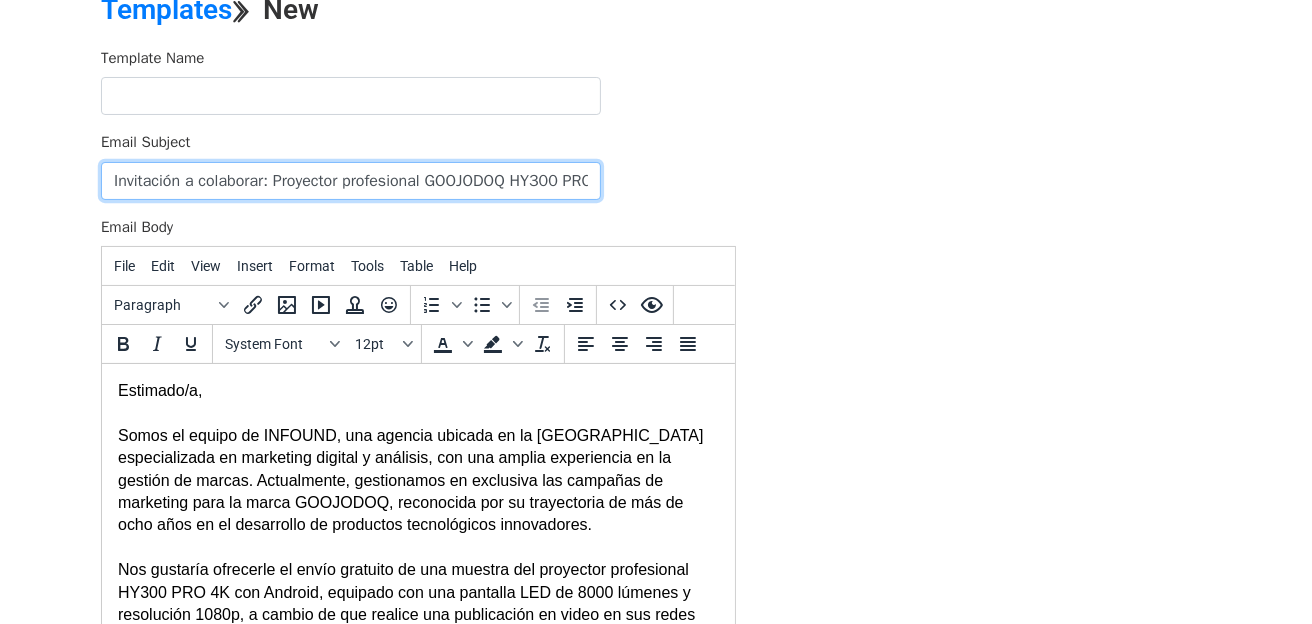 click on "Invitación a colaborar: Proyector profesional GOOJODOQ HY300 PRO 4K con Android" at bounding box center (351, 181) 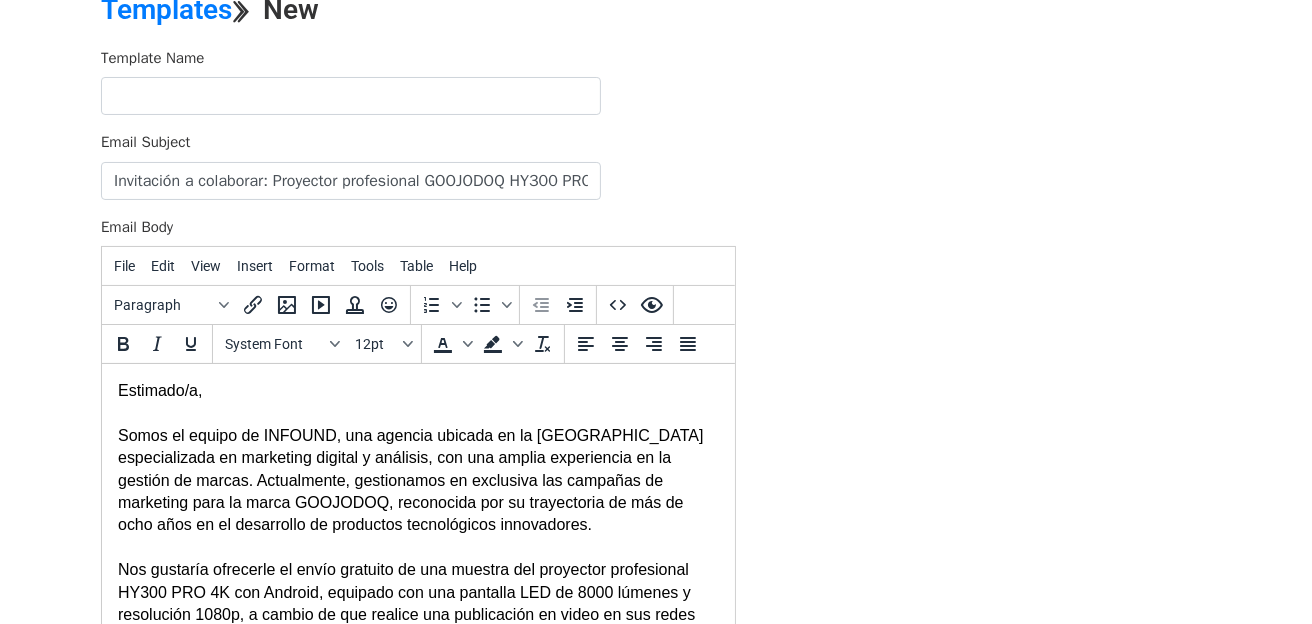 click on "Template Name
Email Subject
Invitación a colaborar: Proyector profesional GOOJODOQ HY300 PRO 4K con Android
Email Body
File Edit View Insert Format Tools Table Help Paragraph To open the popup, press Shift+Enter To open the popup, press Shift+Enter System Font 12pt To open the popup, press Shift+Enter To open the popup, press Shift+Enter div 343 words Powered by Tiny
Save" at bounding box center [656, 399] 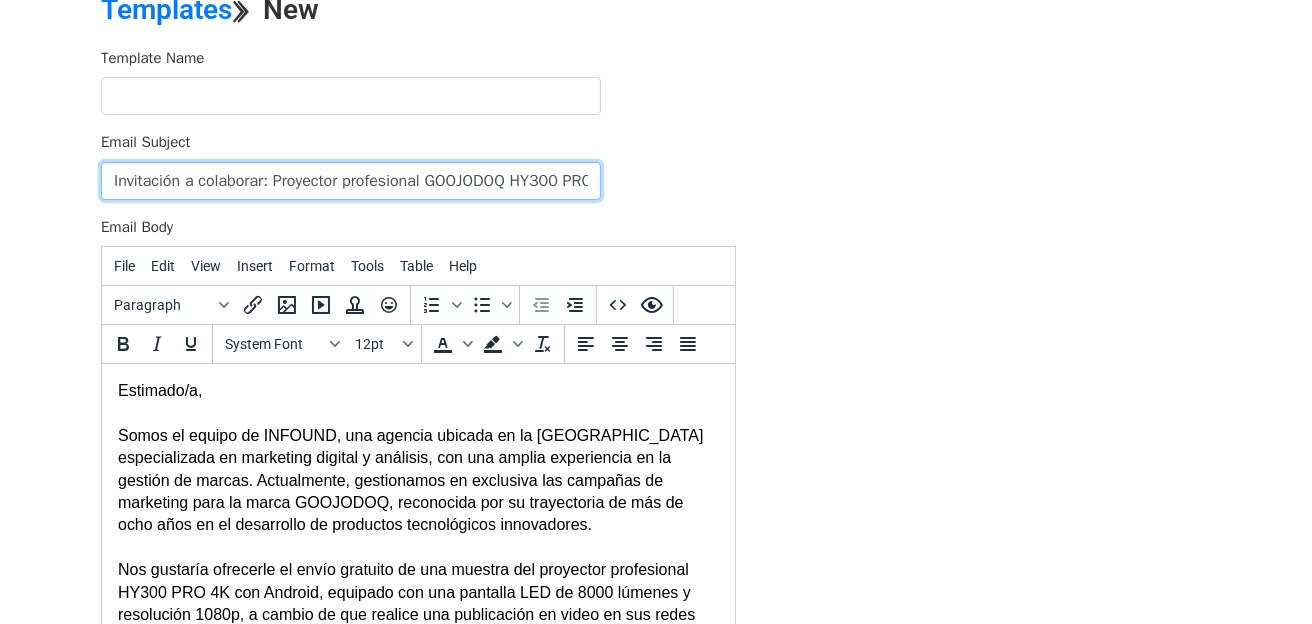 scroll, scrollTop: 0, scrollLeft: 180, axis: horizontal 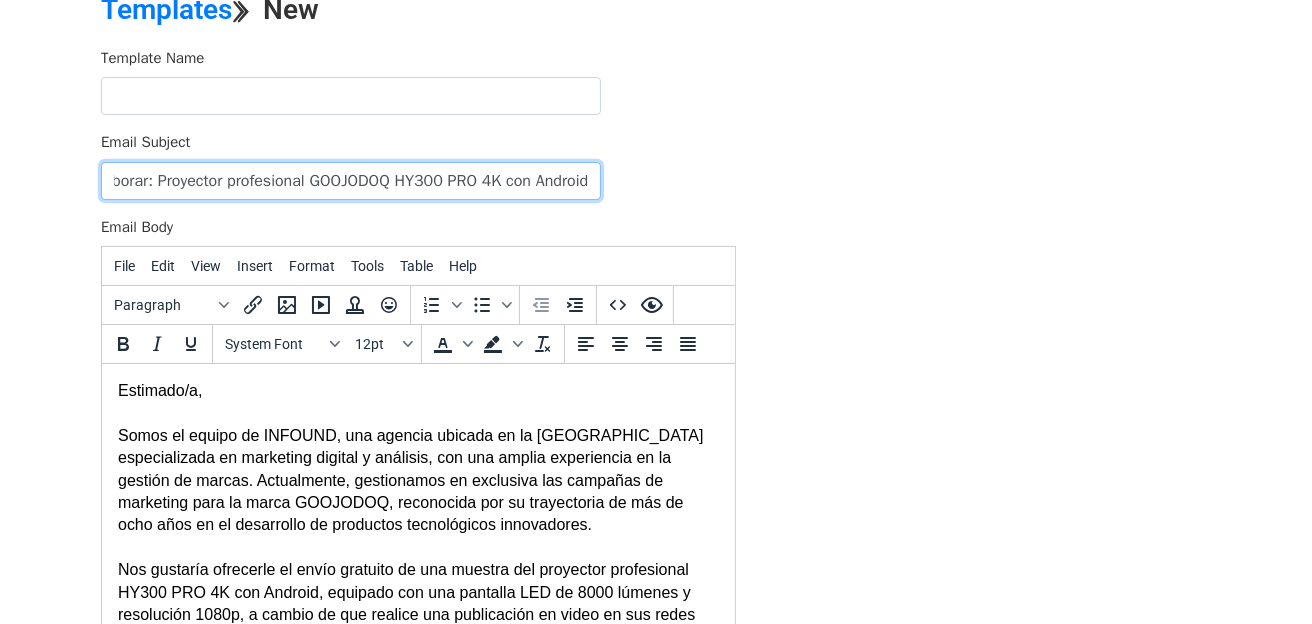 drag, startPoint x: 107, startPoint y: 178, endPoint x: 800, endPoint y: 184, distance: 693.026 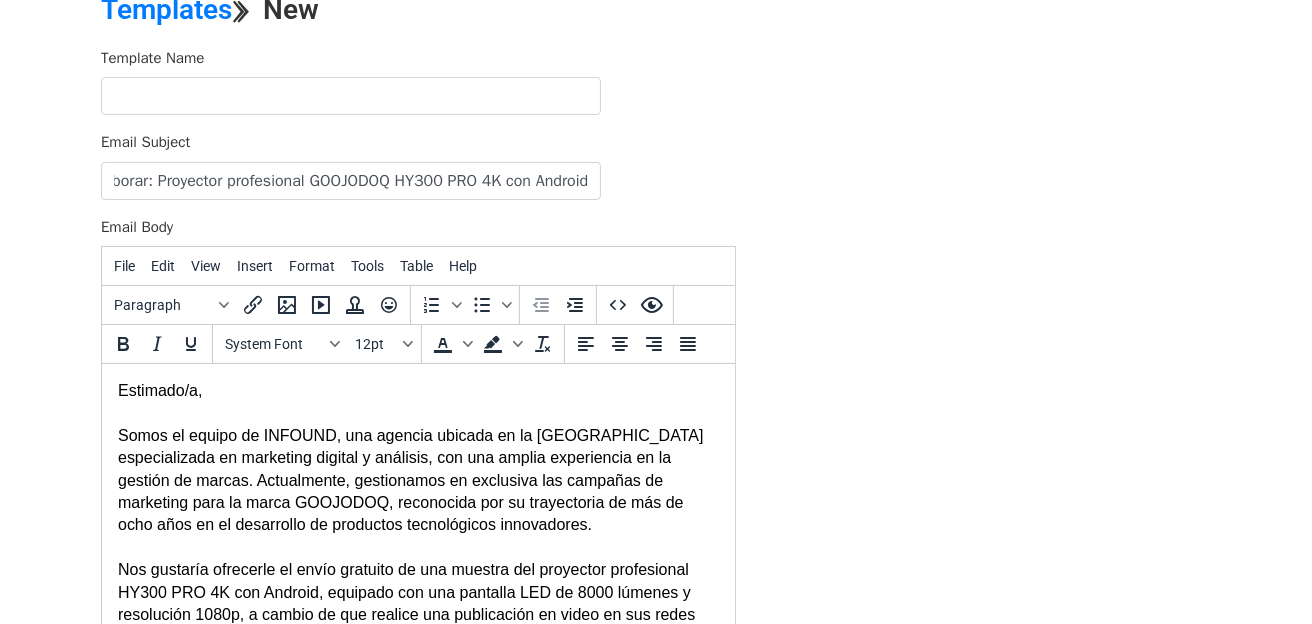 scroll, scrollTop: 0, scrollLeft: 0, axis: both 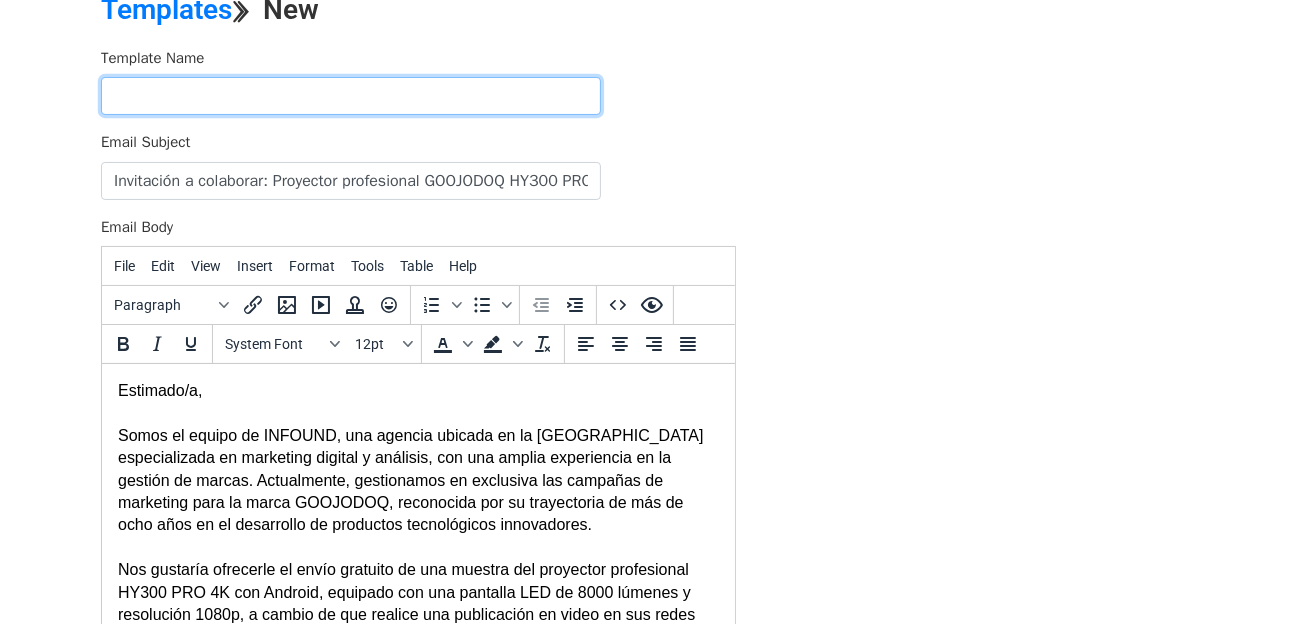 click at bounding box center [351, 96] 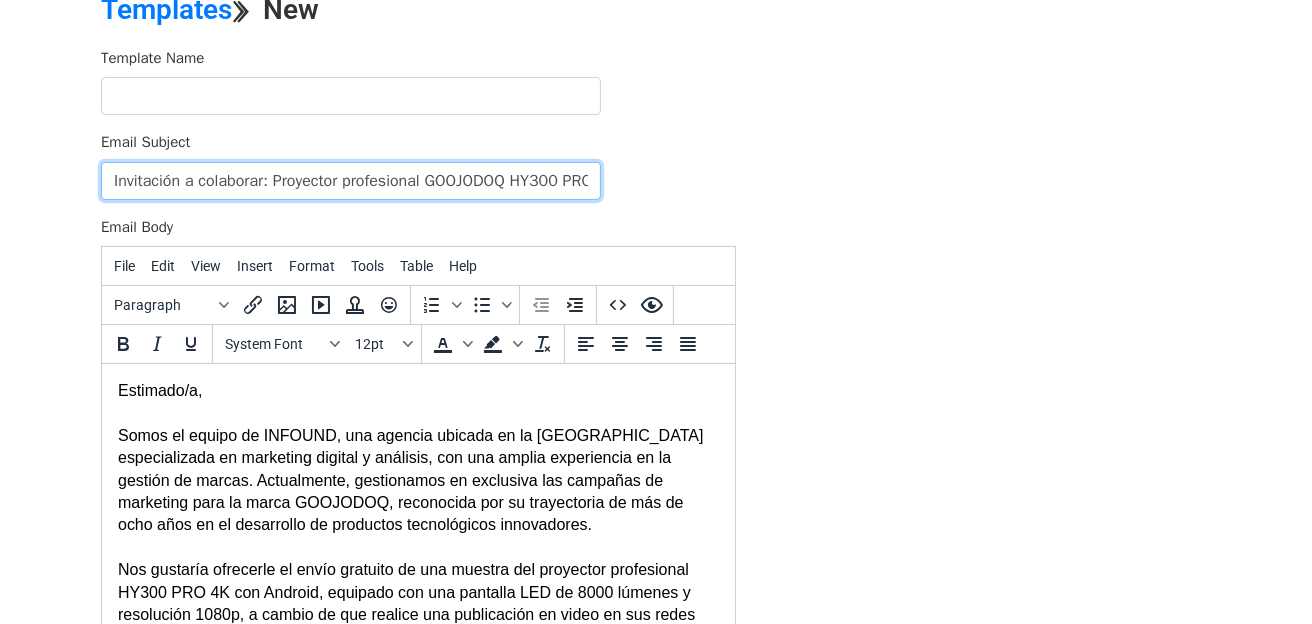 scroll, scrollTop: 0, scrollLeft: 180, axis: horizontal 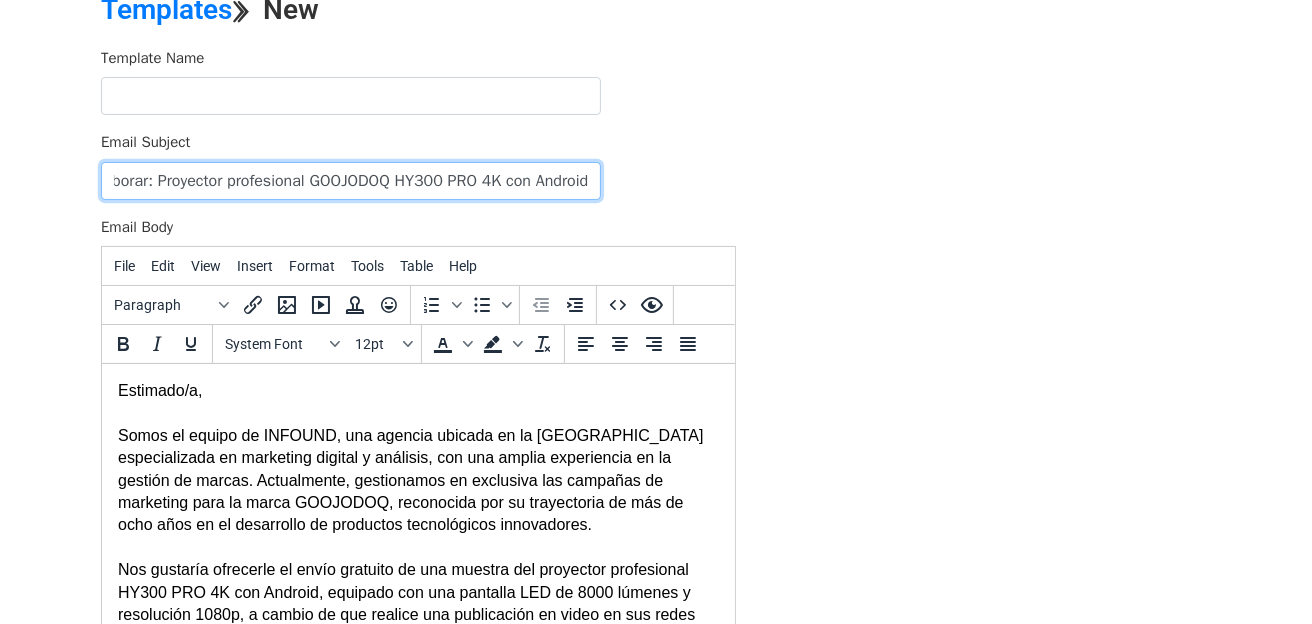 drag, startPoint x: 108, startPoint y: 177, endPoint x: 794, endPoint y: 193, distance: 686.1866 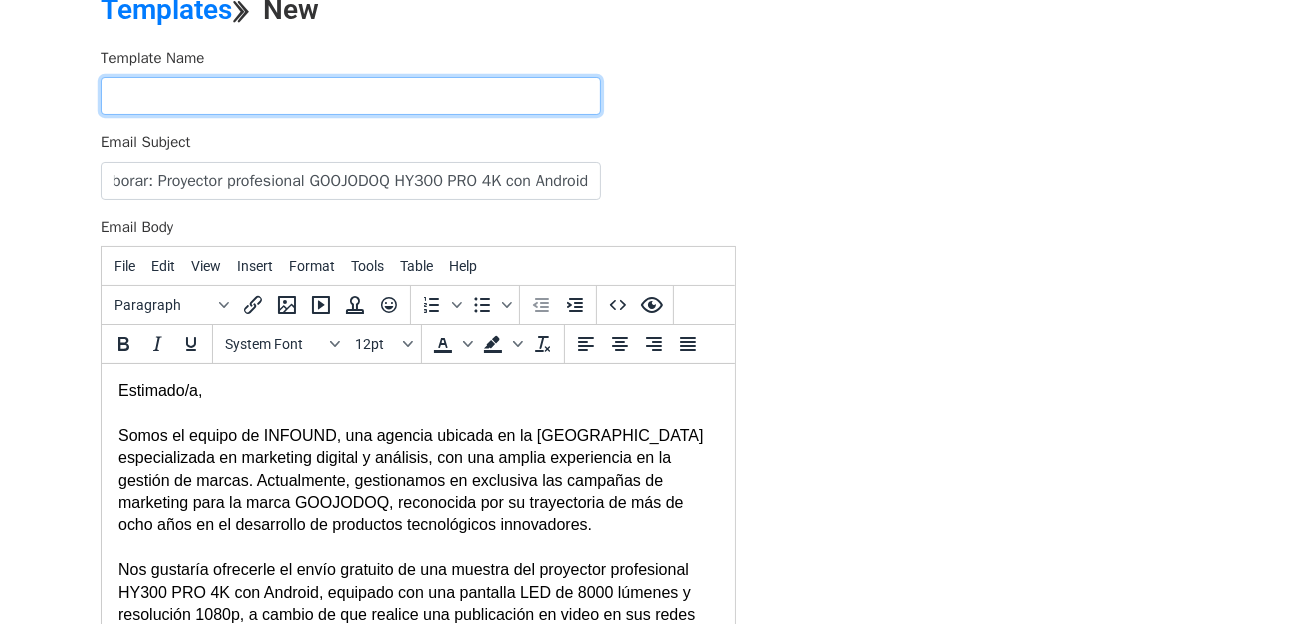 scroll, scrollTop: 0, scrollLeft: 0, axis: both 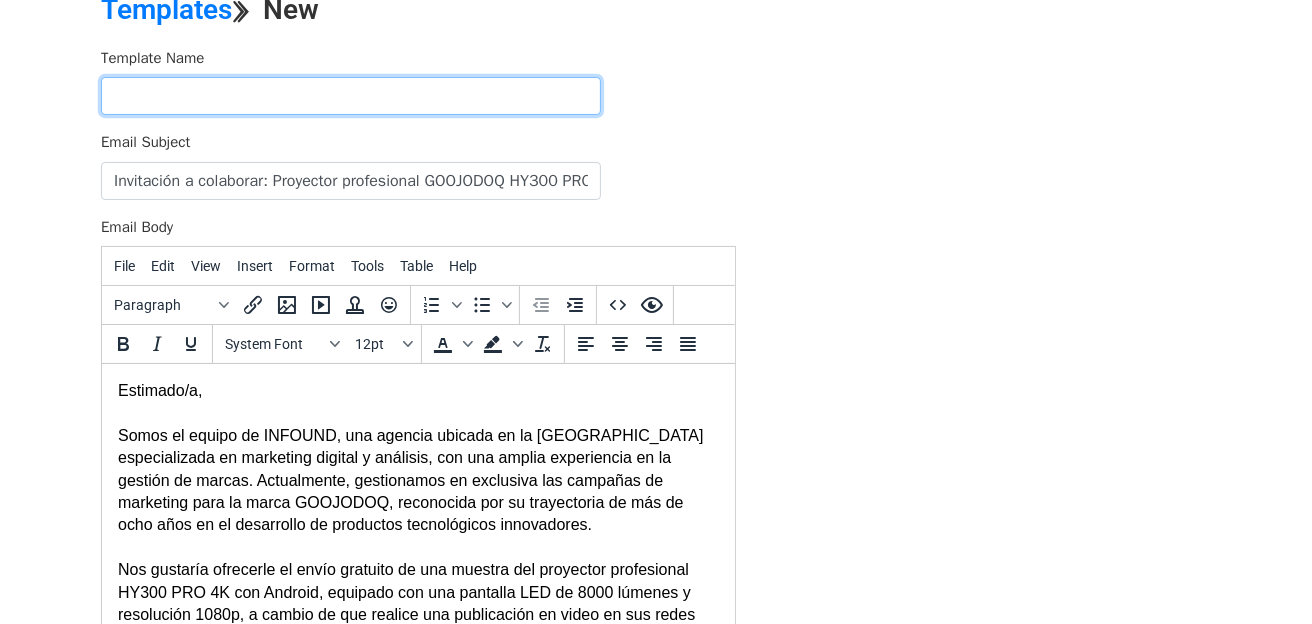 click at bounding box center (351, 96) 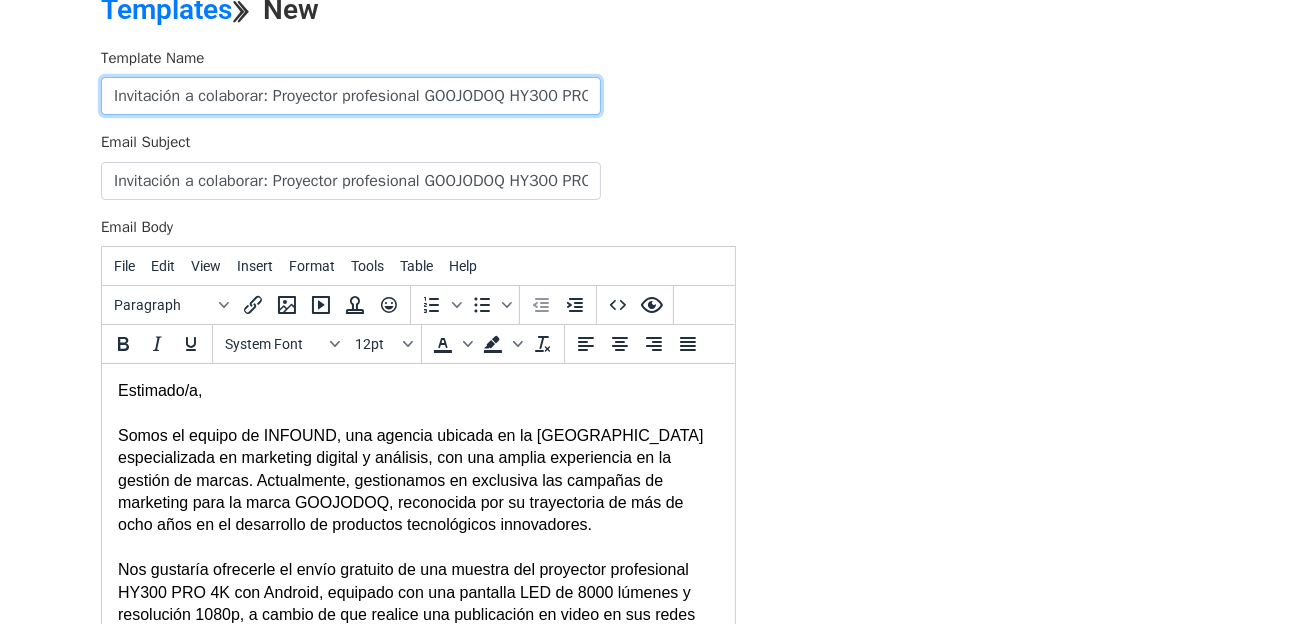 scroll, scrollTop: 0, scrollLeft: 180, axis: horizontal 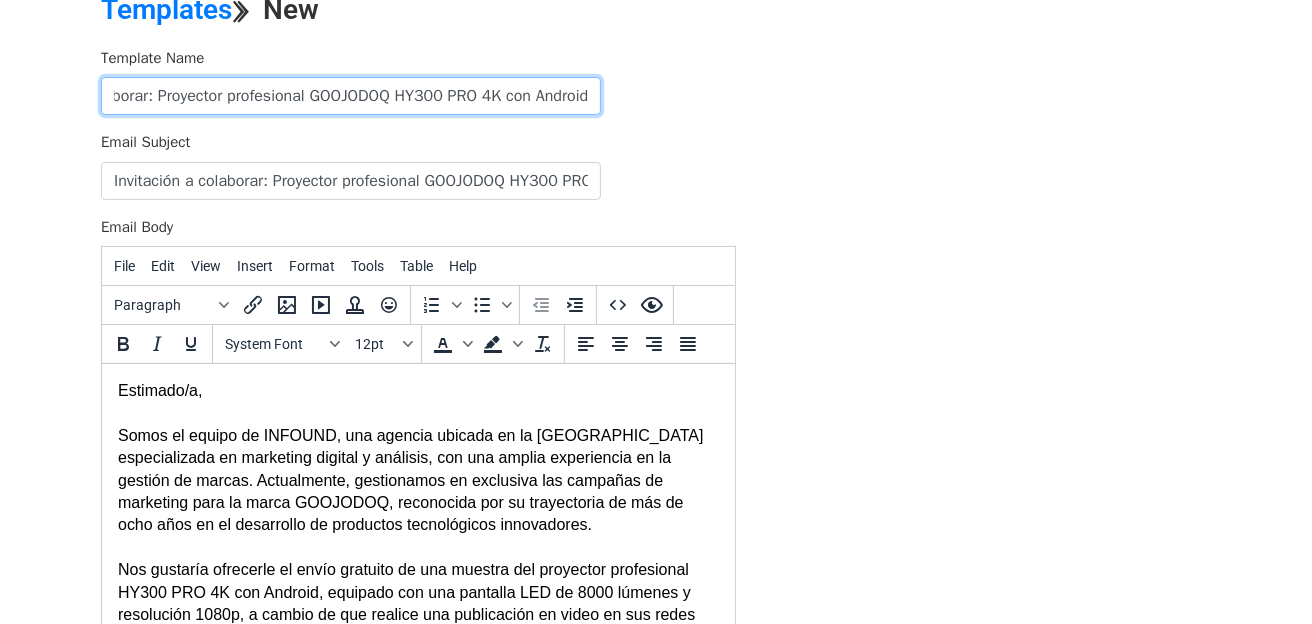 type on "Invitación a colaborar: Proyector profesional GOOJODOQ HY300 PRO 4K con Android" 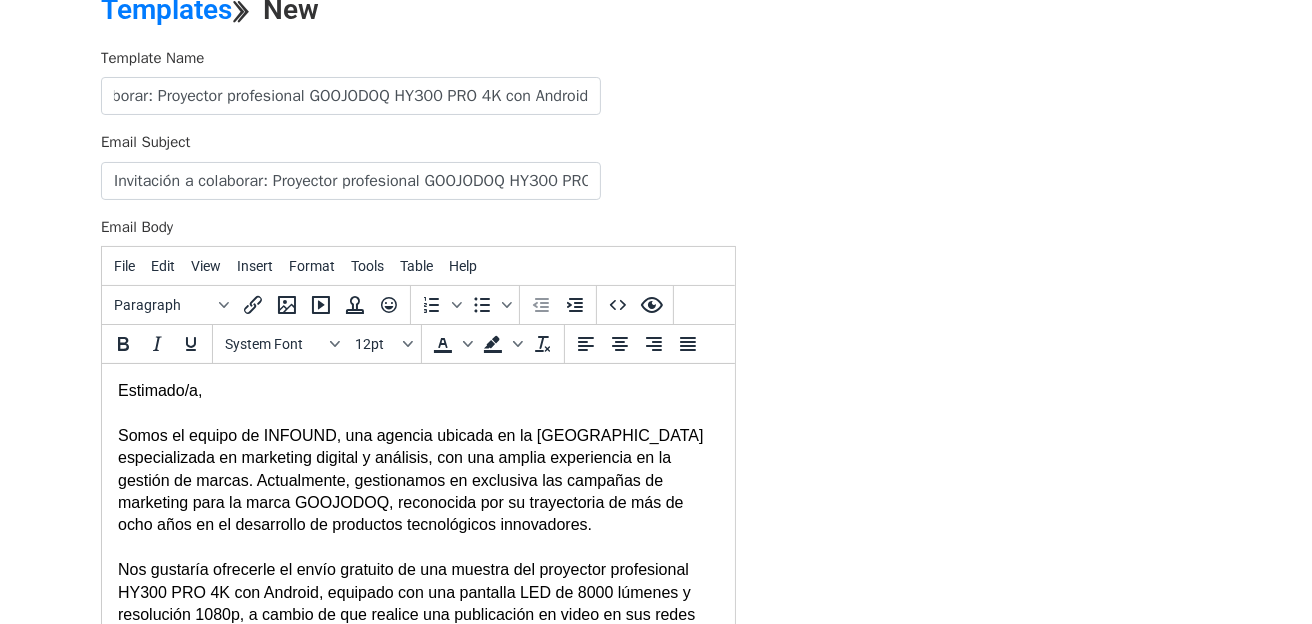 click on "Template Name
Invitación a colaborar: Proyector profesional GOOJODOQ HY300 PRO 4K con Android
Email Subject
Invitación a colaborar: Proyector profesional GOOJODOQ HY300 PRO 4K con Android
Email Body
File Edit View Insert Format Tools Table Help Paragraph To open the popup, press Shift+Enter To open the popup, press Shift+Enter System Font 12pt To open the popup, press Shift+Enter To open the popup, press Shift+Enter div 343 words Powered by Tiny
Save" at bounding box center [656, 399] 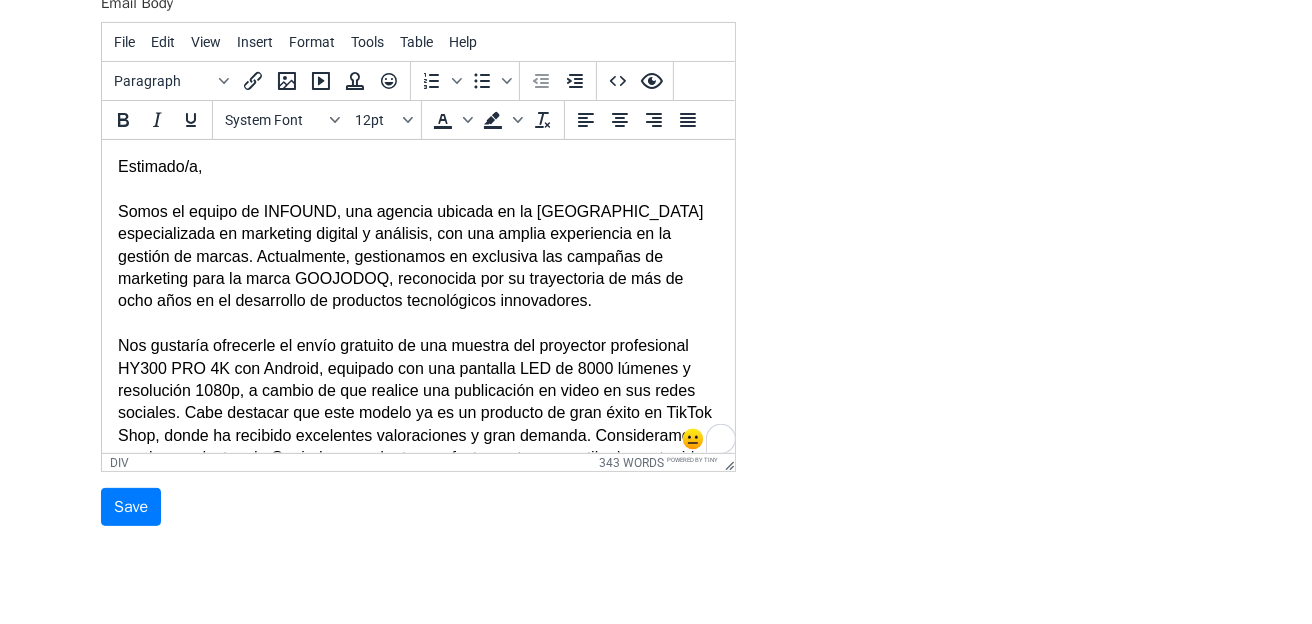 scroll, scrollTop: 385, scrollLeft: 0, axis: vertical 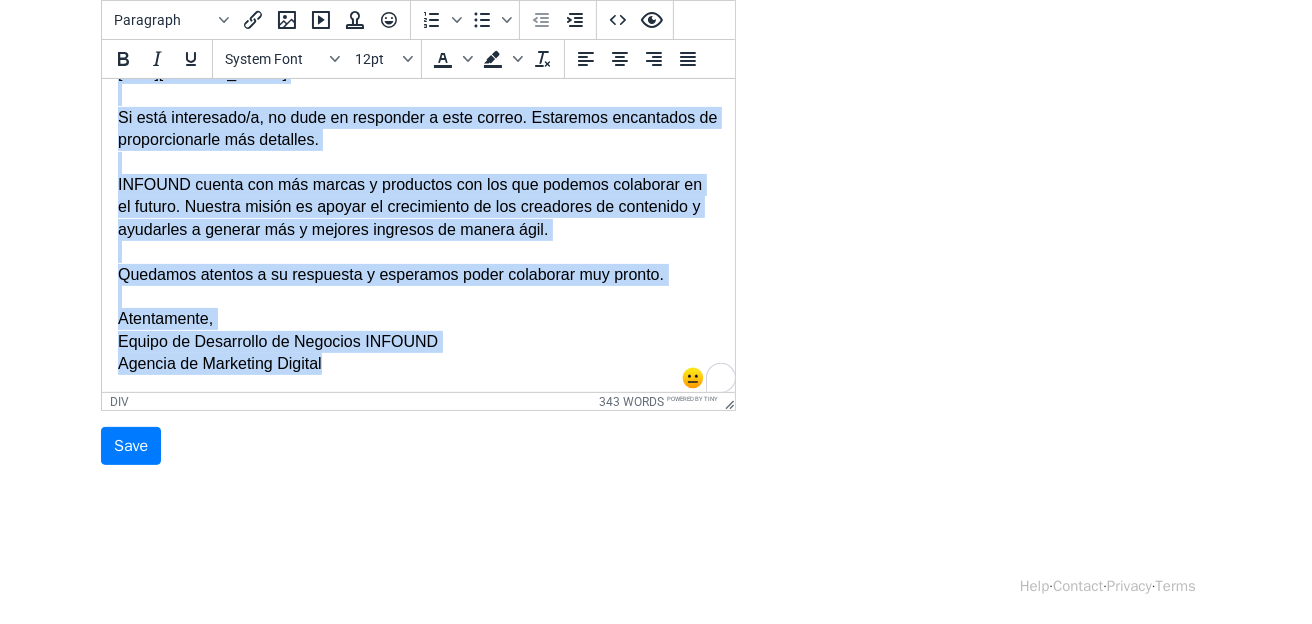 drag, startPoint x: 117, startPoint y: 103, endPoint x: 579, endPoint y: 442, distance: 573.03143 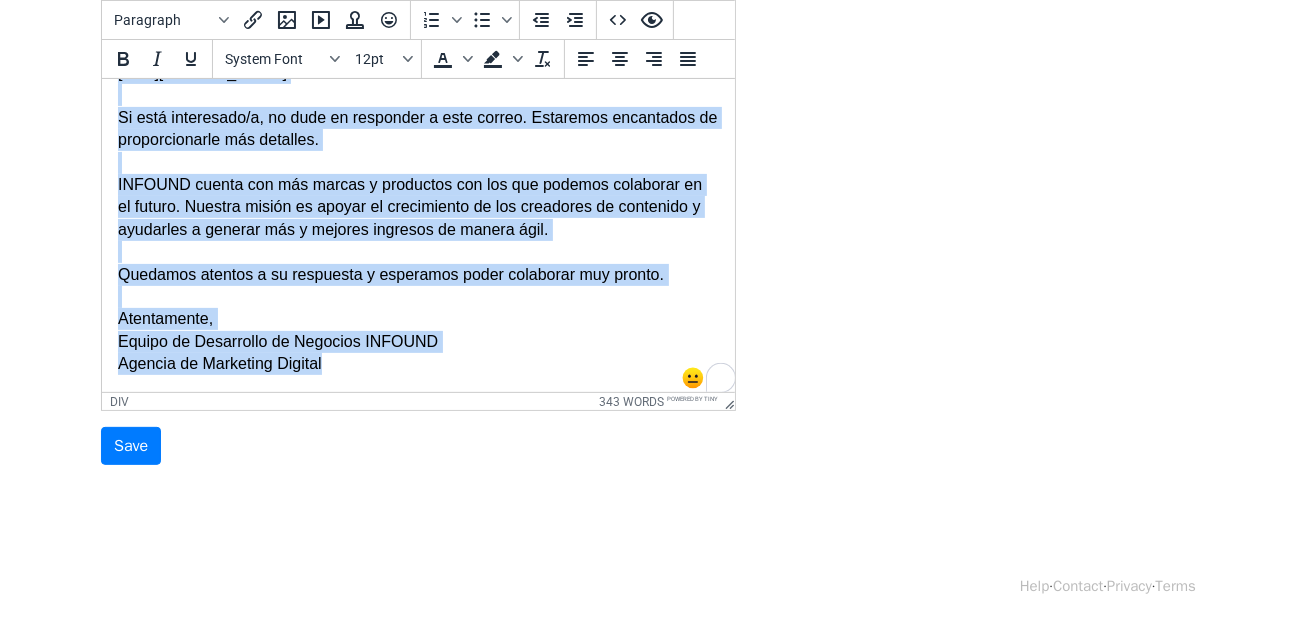 copy on "Estimado/a, Somos el equipo de INFOUND, una agencia ubicada en la Ciudad de México especializada en marketing digital y análisis, con una amplia experiencia en la gestión de marcas. Actualmente, gestionamos en exclusiva las campañas de marketing para la marca GOOJODOQ, reconocida por su trayectoria de más de ocho años en el desarrollo de productos tecnológicos innovadores. Nos gustaría ofrecerle el envío gratuito de una muestra del proyector profesional HY300 PRO 4K con Android, equipado con una pantalla LED de 8000 lúmenes y resolución 1080p, a cambio de que realice una publicación en video en sus redes sociales. Cabe destacar que este modelo ya es un producto de gran éxito en TikTok Shop, donde ha recibido excelentes valoraciones y gran demanda. Consideramos que los productos de Goojodoq se adaptan perfectamente a su estilo de contenido y pueden aportar valor tanto a usted como a su audiencia, generando crecimiento y nuevas oportunidades. Algunas de las características destacadas del proyector GOOJODOQ H..." 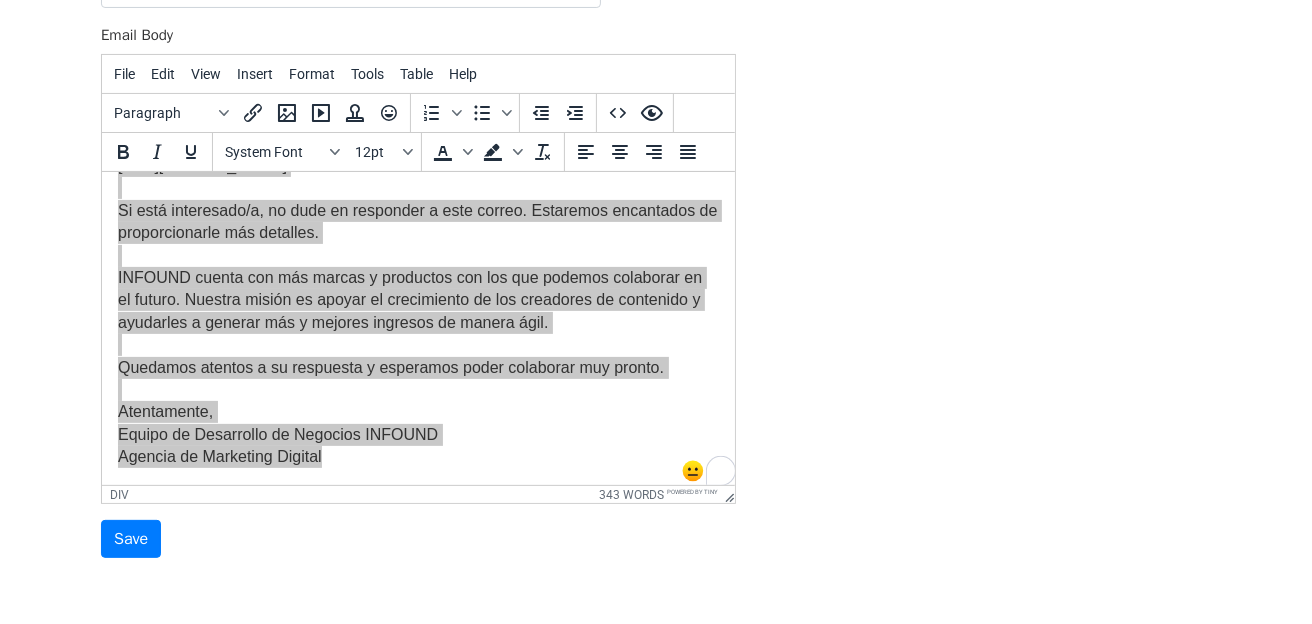 scroll, scrollTop: 285, scrollLeft: 0, axis: vertical 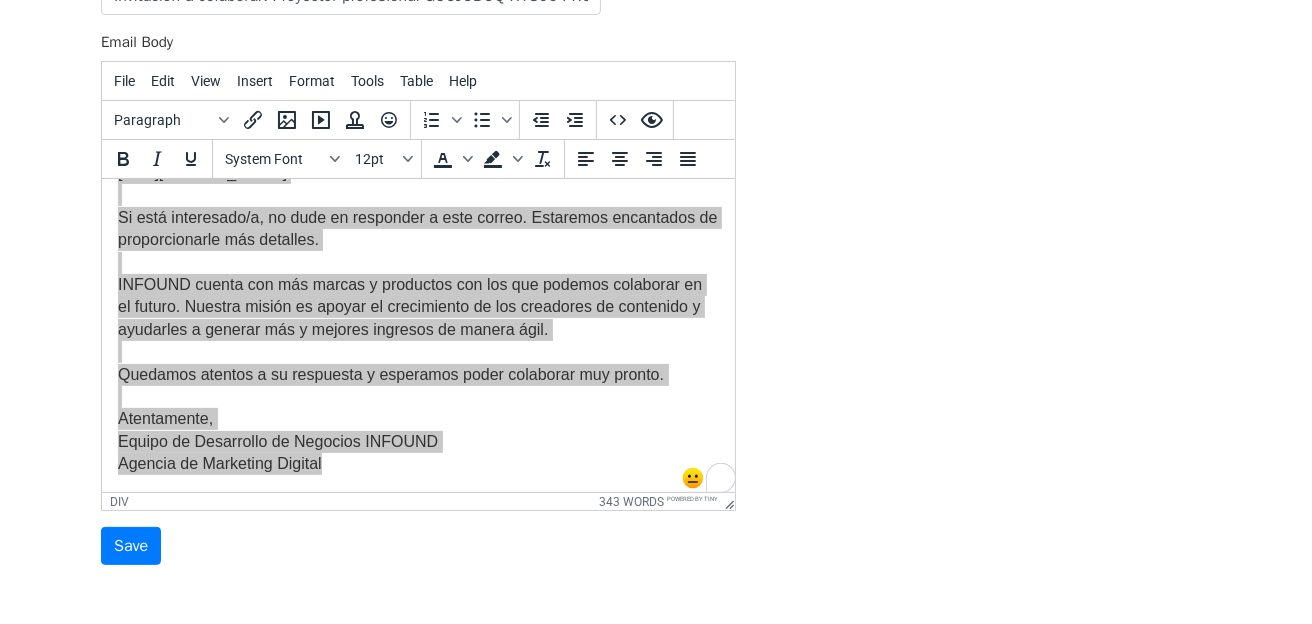 click on "Template Name
Invitación a colaborar: Proyector profesional GOOJODOQ HY300 PRO 4K con Android
Email Subject
Invitación a colaborar: Proyector profesional GOOJODOQ HY300 PRO 4K con Android
Email Body
File Edit View Insert Format Tools Table Help Paragraph To open the popup, press Shift+Enter To open the popup, press Shift+Enter System Font 12pt To open the popup, press Shift+Enter To open the popup, press Shift+Enter div 343 words Powered by Tiny
Save" at bounding box center (656, 214) 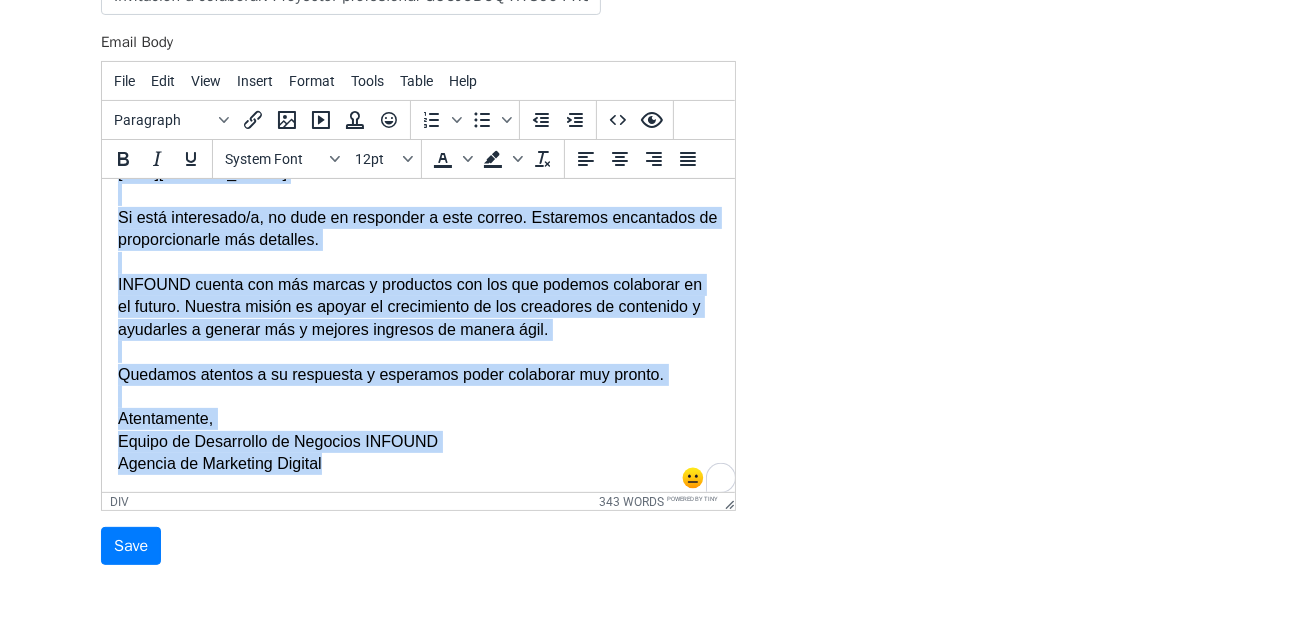 click on "INFOUND cuenta con más marcas y productos con los que podemos colaborar en el futuro. Nuestra misión es apoyar el crecimiento de los creadores de contenido y ayudarles a generar más y mejores ingresos de manera ágil." at bounding box center (417, 307) 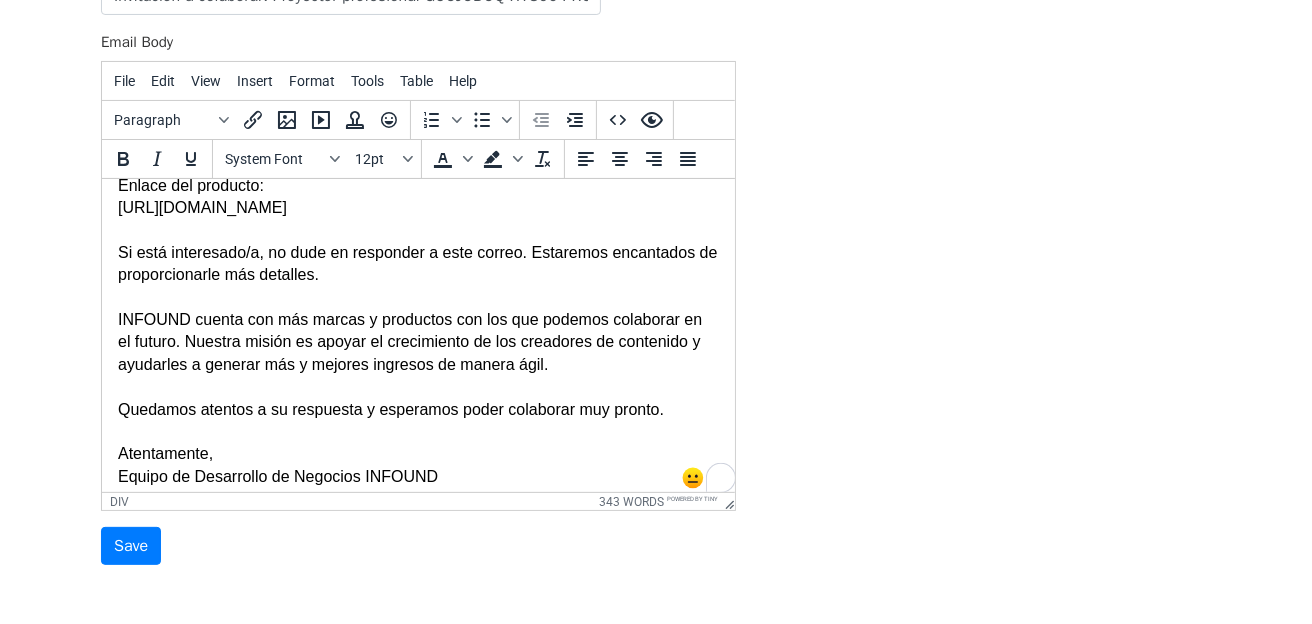 scroll, scrollTop: 793, scrollLeft: 0, axis: vertical 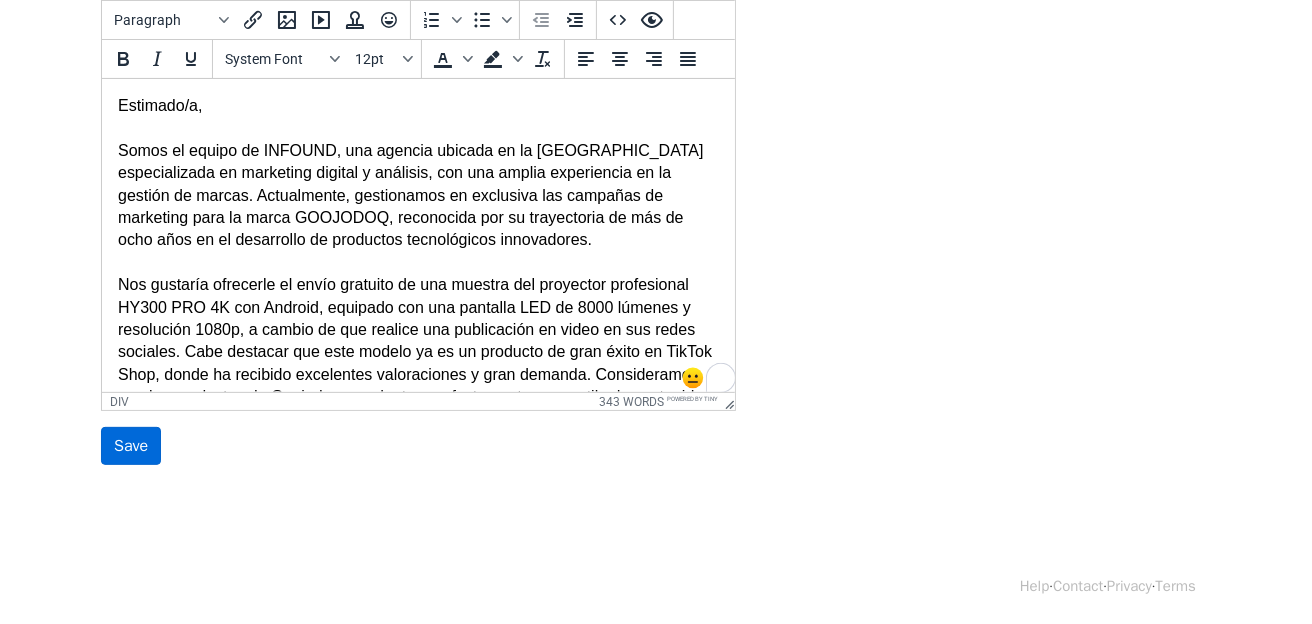 click on "Save" at bounding box center (131, 446) 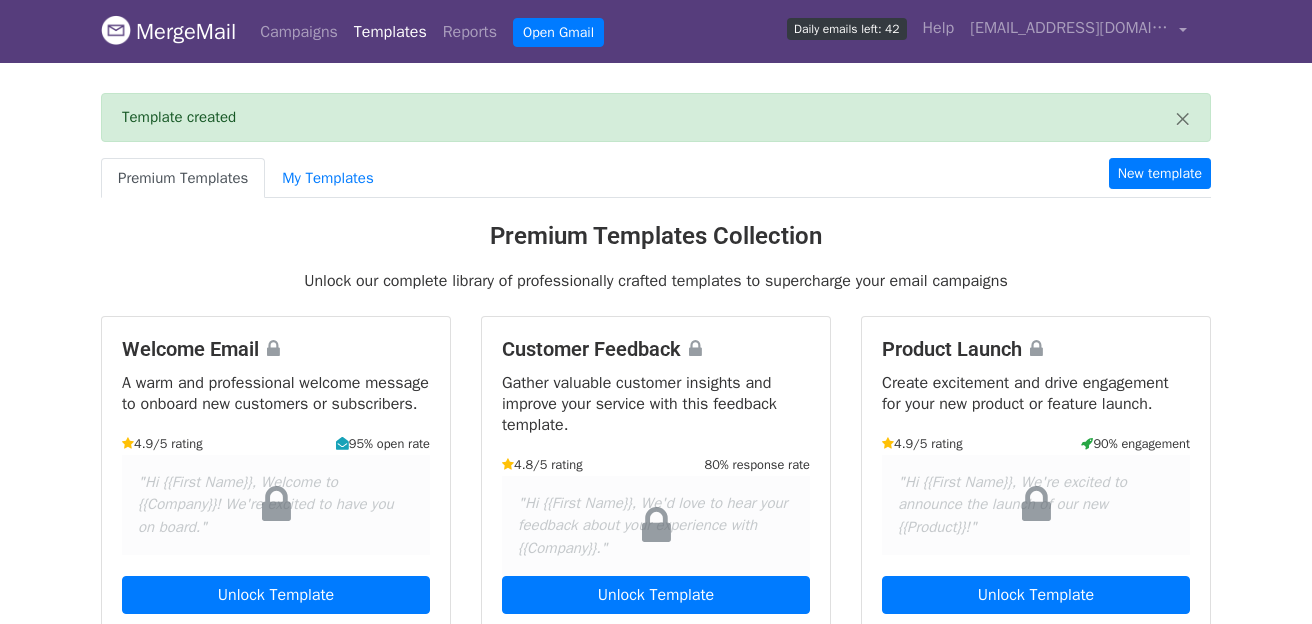 scroll, scrollTop: 0, scrollLeft: 0, axis: both 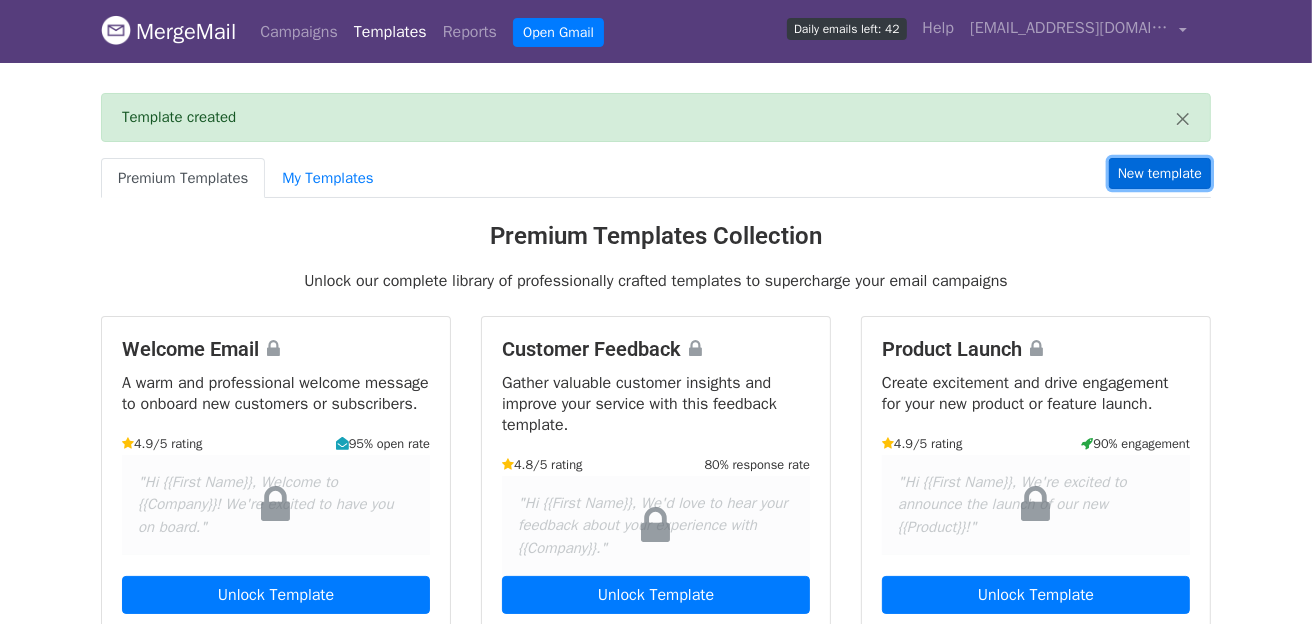 click on "New template" at bounding box center (1160, 173) 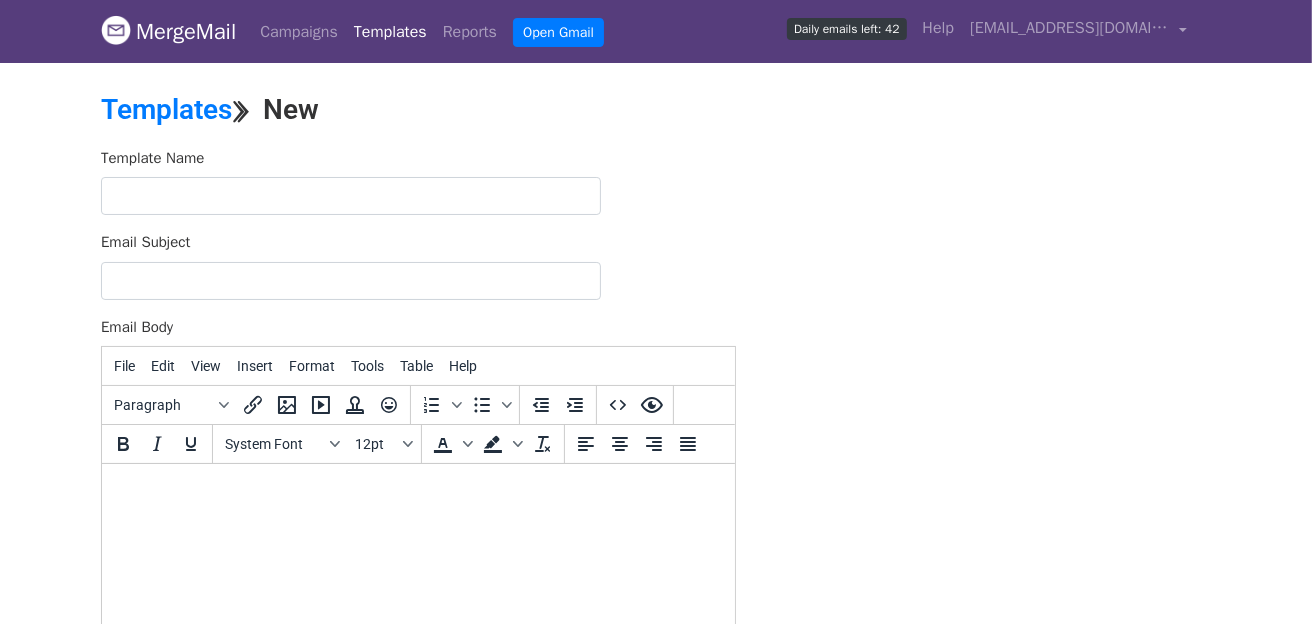 scroll, scrollTop: 0, scrollLeft: 0, axis: both 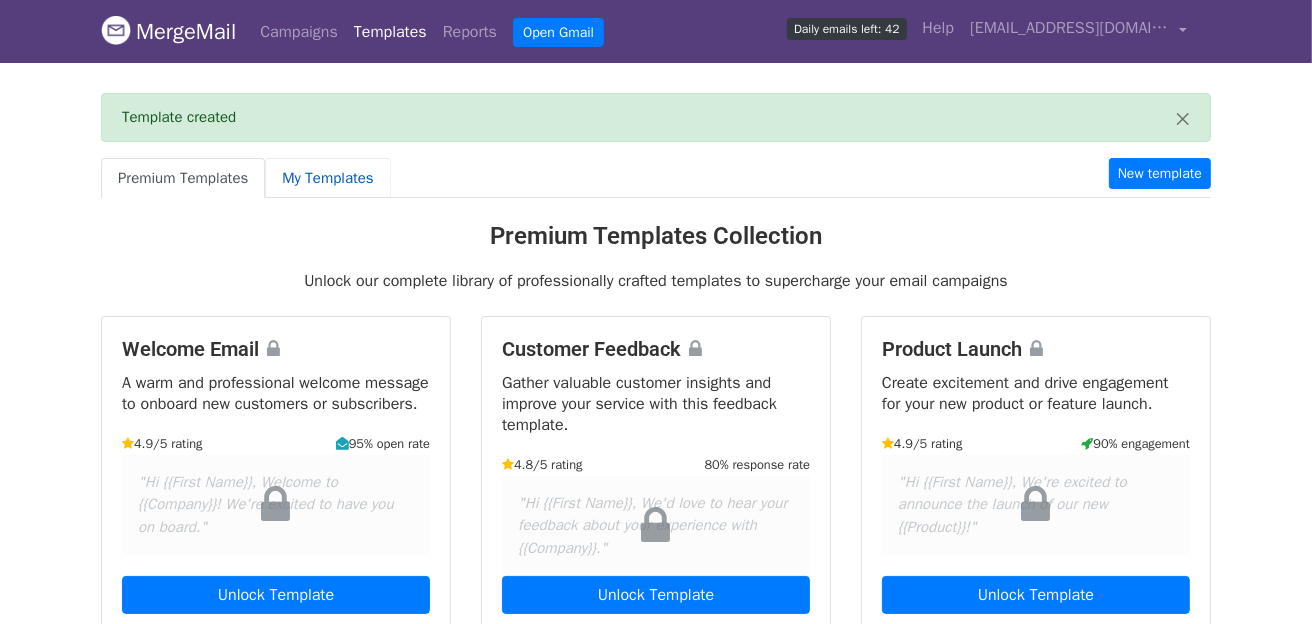 click on "My Templates" at bounding box center (327, 178) 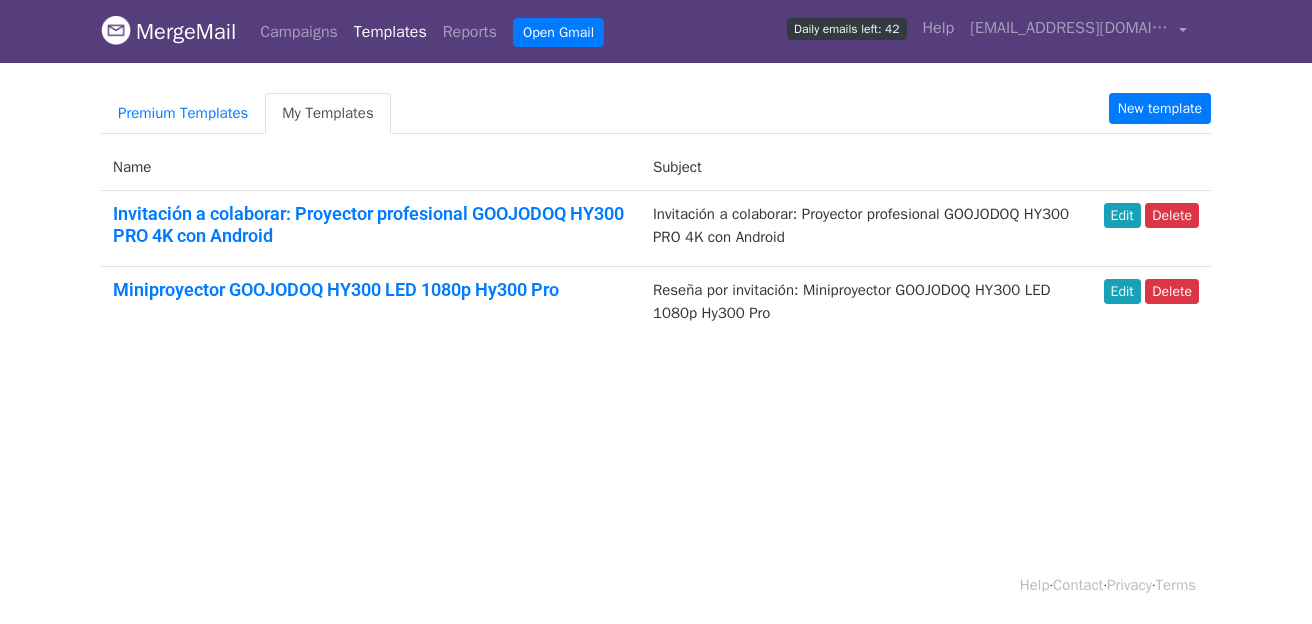 scroll, scrollTop: 0, scrollLeft: 0, axis: both 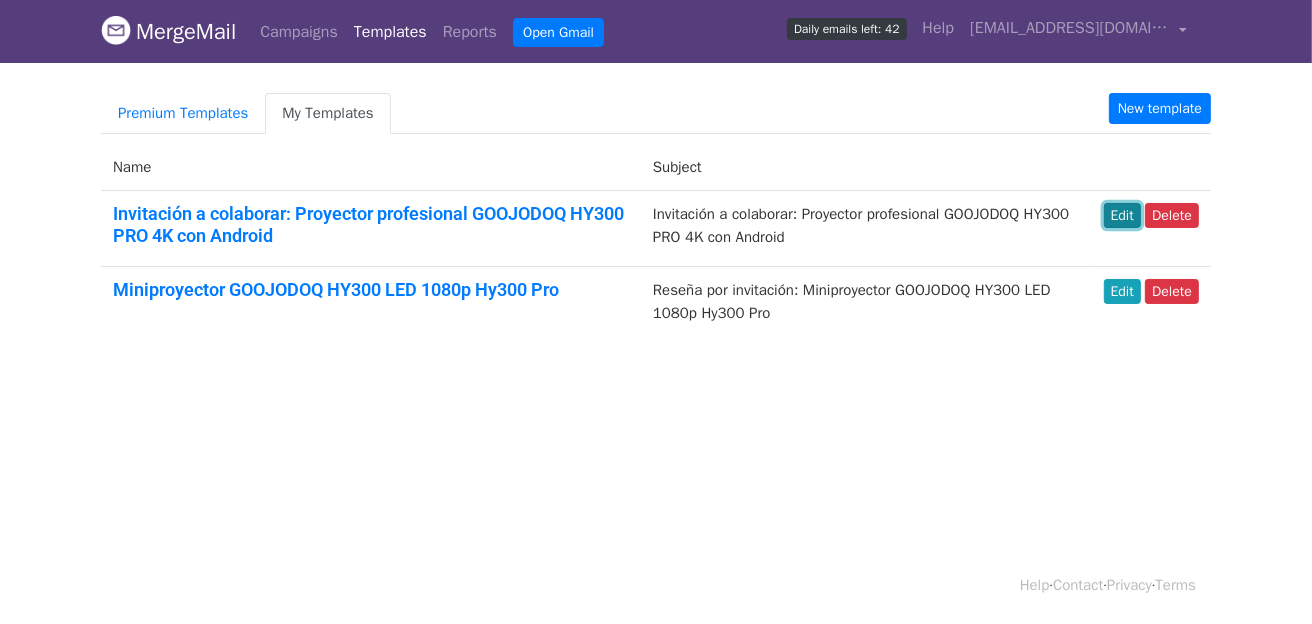 click on "Edit" at bounding box center (1122, 215) 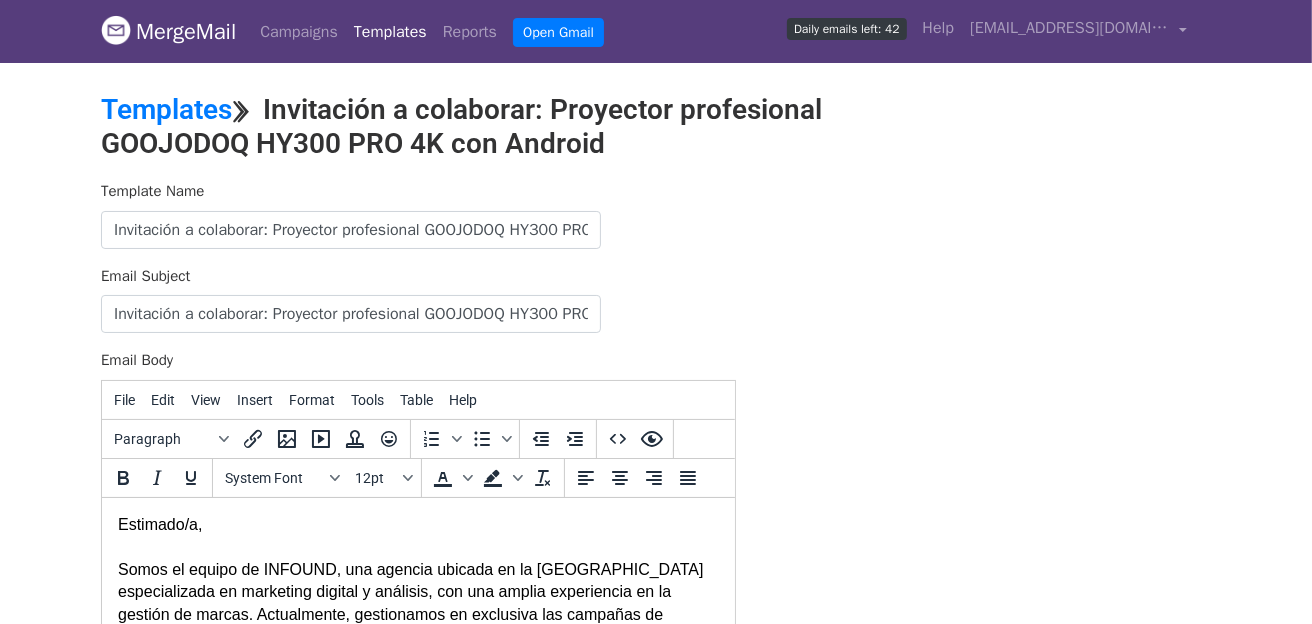 scroll, scrollTop: 0, scrollLeft: 0, axis: both 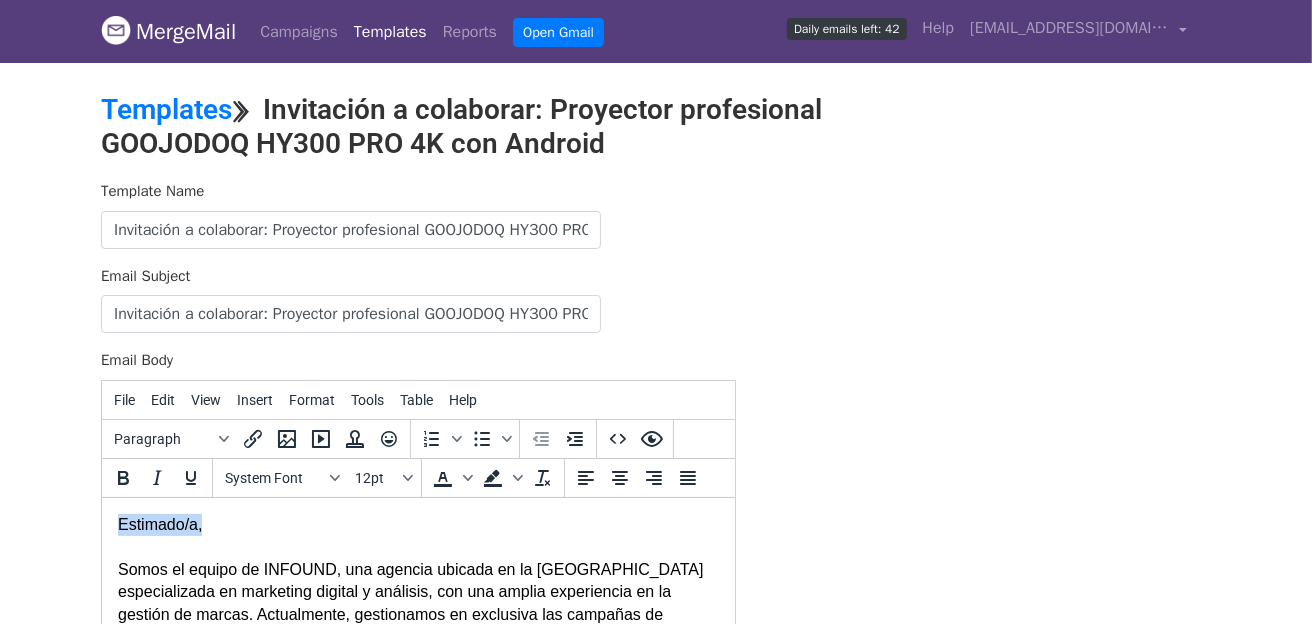 drag, startPoint x: 205, startPoint y: 530, endPoint x: 108, endPoint y: 530, distance: 97 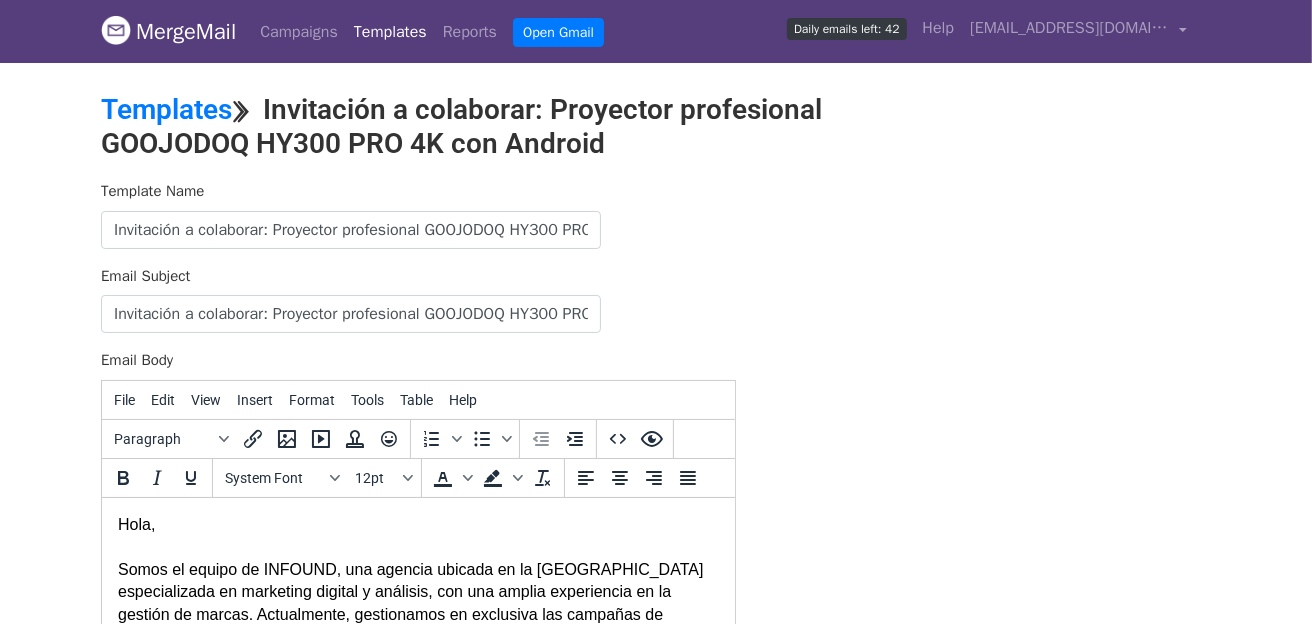 click on "Template Name
Invitación a colaborar: Proyector profesional GOOJODOQ HY300 PRO 4K con Android
Email Subject
Invitación a colaborar: Proyector profesional GOOJODOQ HY300 PRO 4K con Android
Email Body
File Edit View Insert Format Tools Table Help Paragraph To open the popup, press Shift+Enter To open the popup, press Shift+Enter System Font 12pt To open the popup, press Shift+Enter To open the popup, press Shift+Enter div 342 words Powered by Tiny
Save" at bounding box center (656, 532) 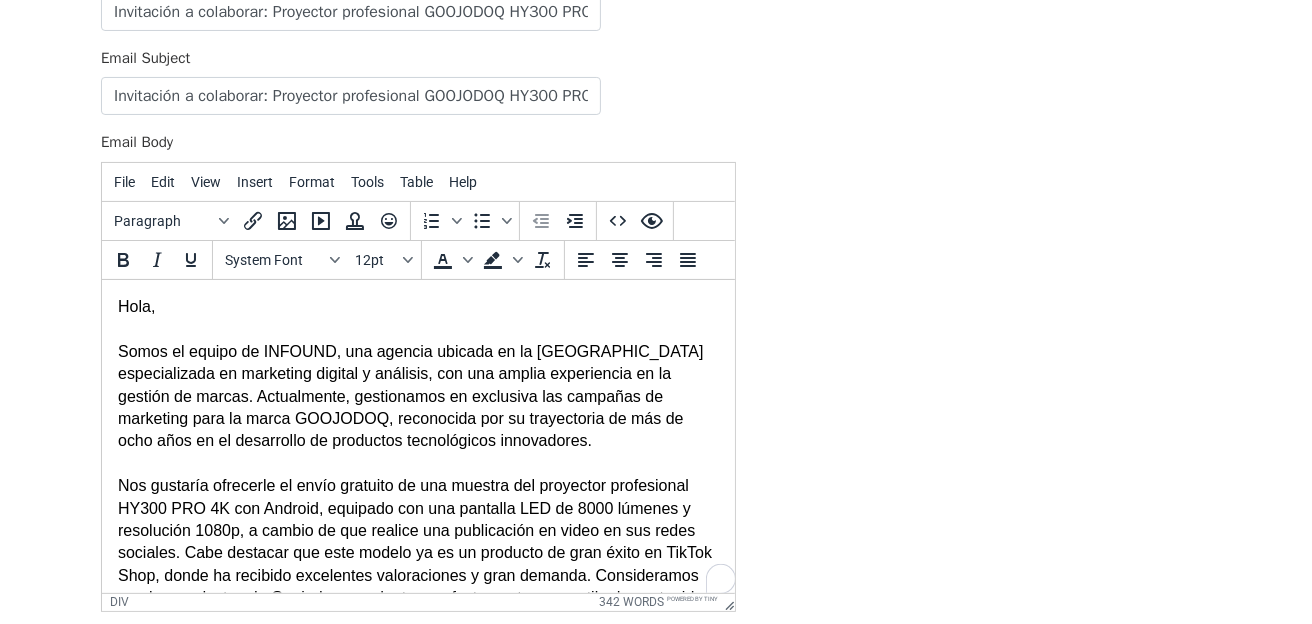 scroll, scrollTop: 37, scrollLeft: 0, axis: vertical 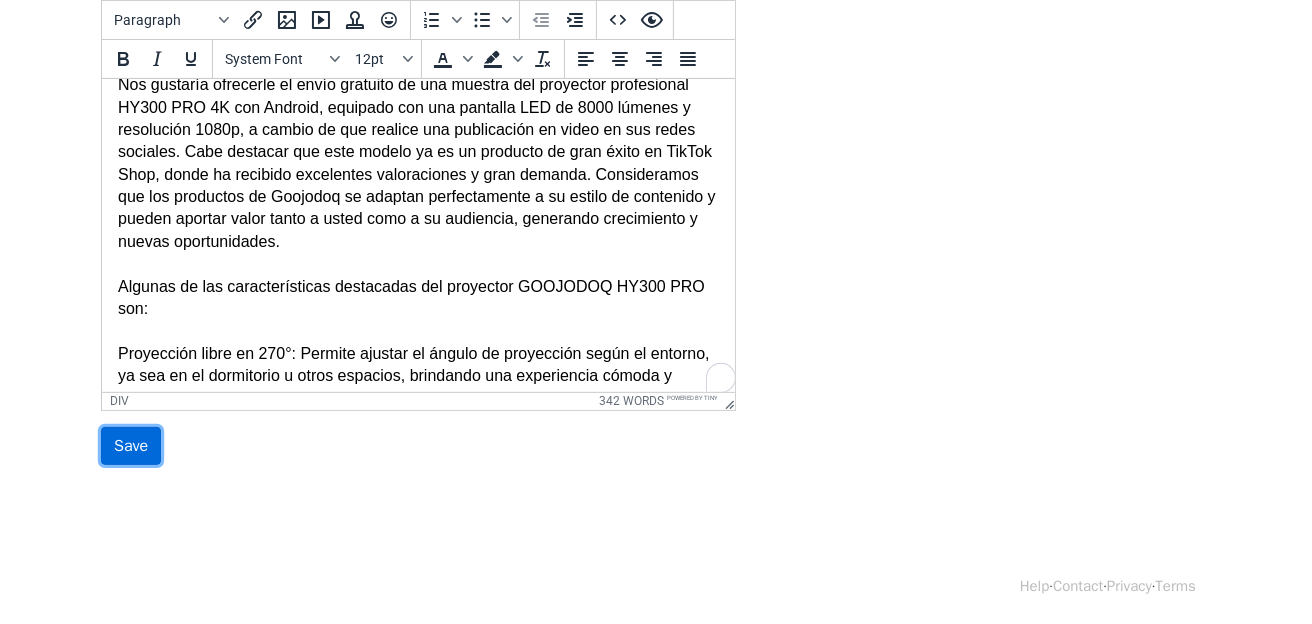 click on "Save" at bounding box center (131, 446) 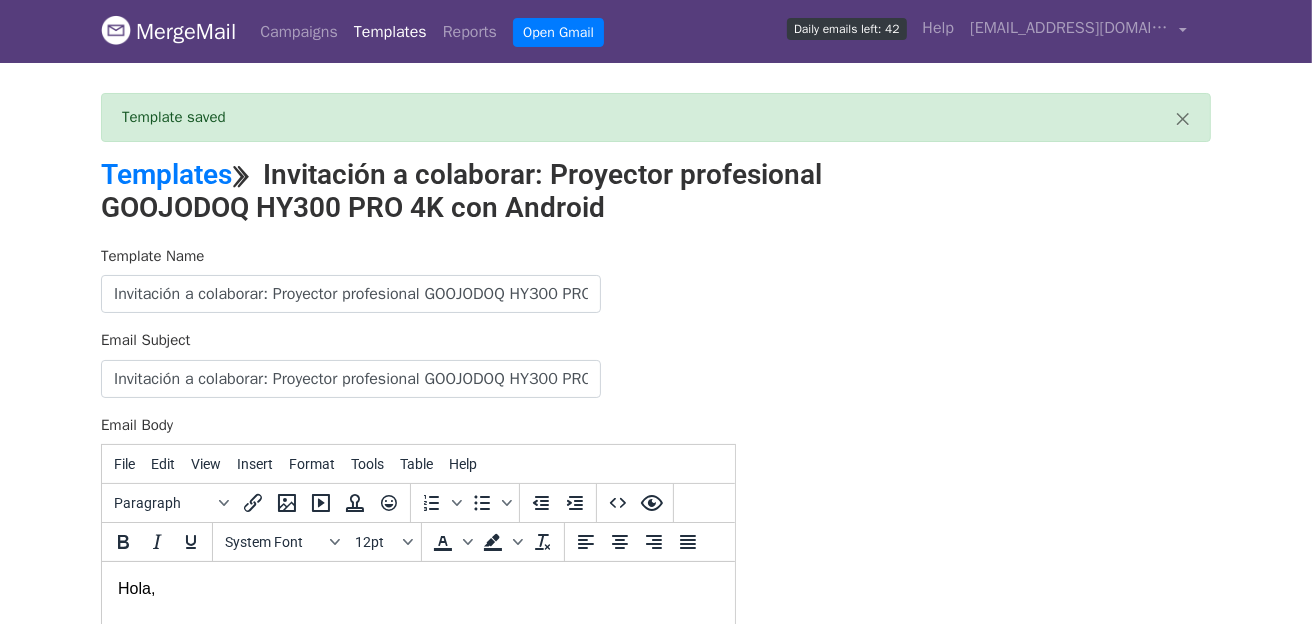scroll, scrollTop: 0, scrollLeft: 0, axis: both 